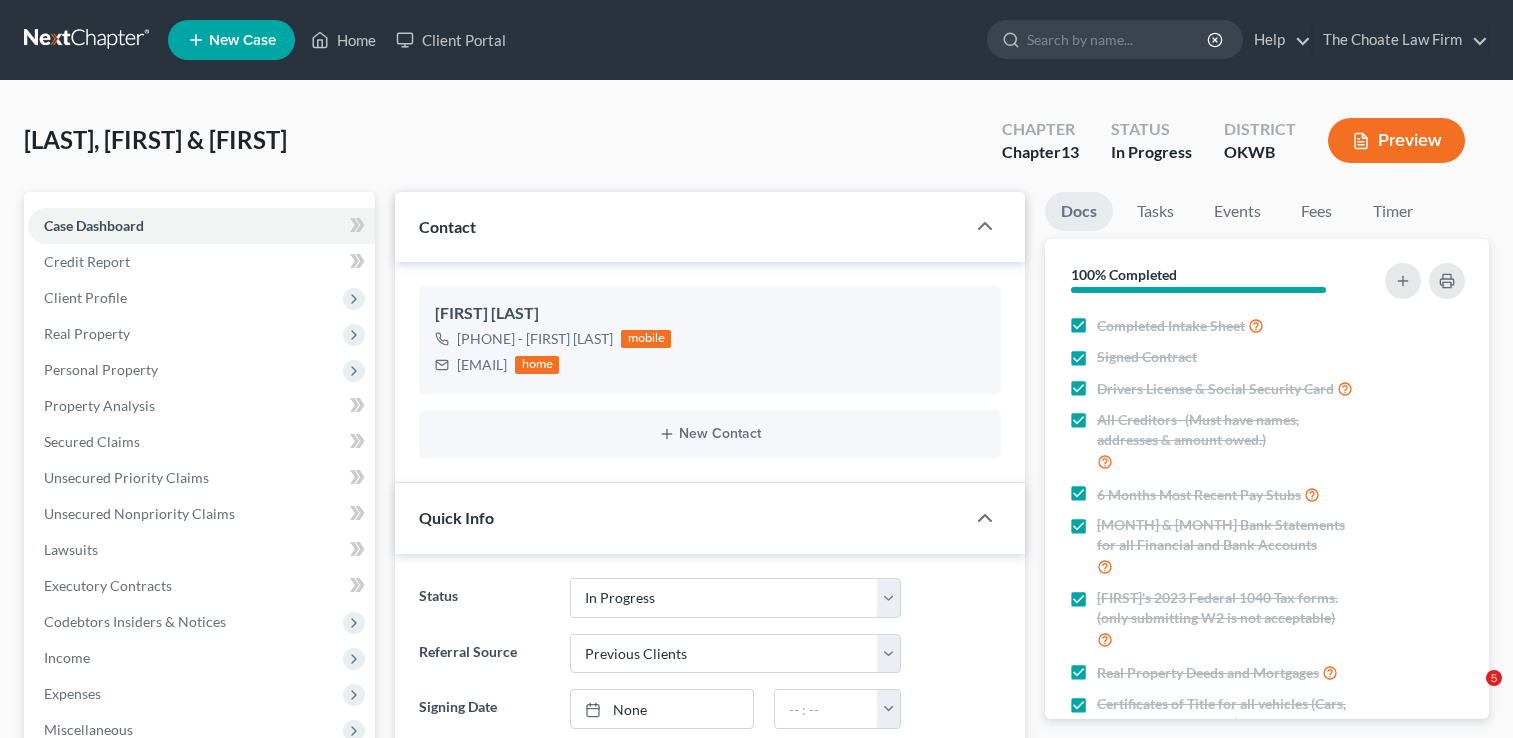 select on "4" 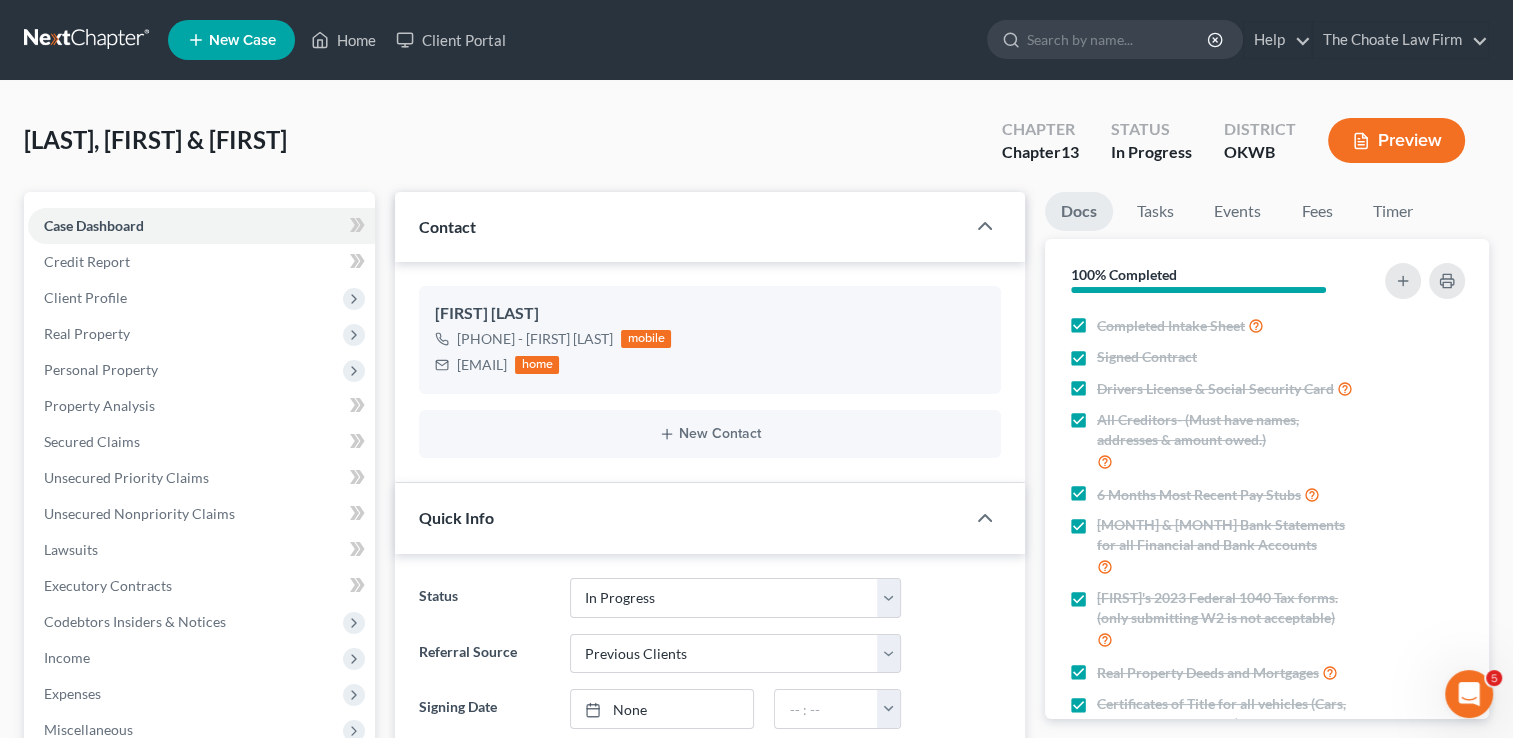 scroll, scrollTop: 0, scrollLeft: 0, axis: both 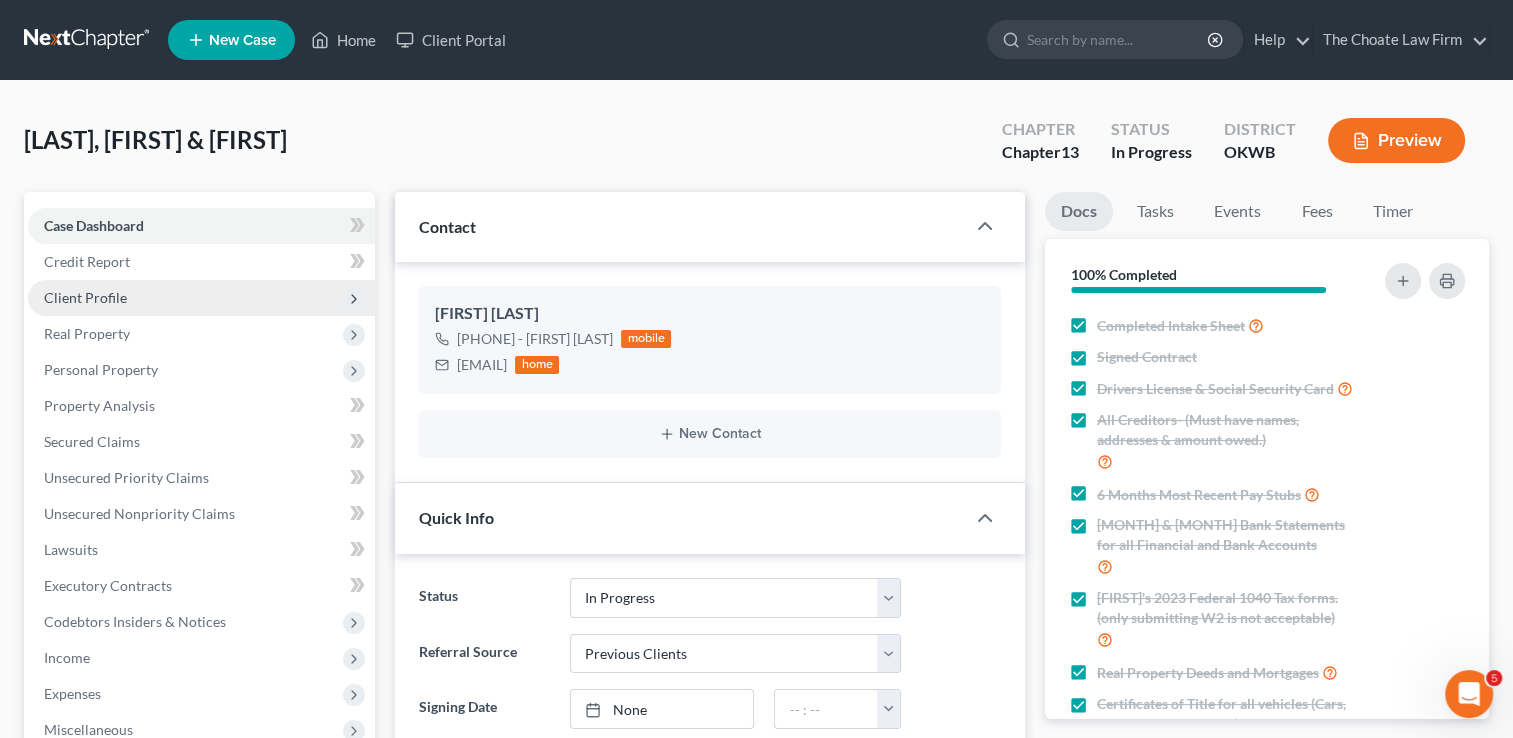 click on "Client Profile" at bounding box center (85, 297) 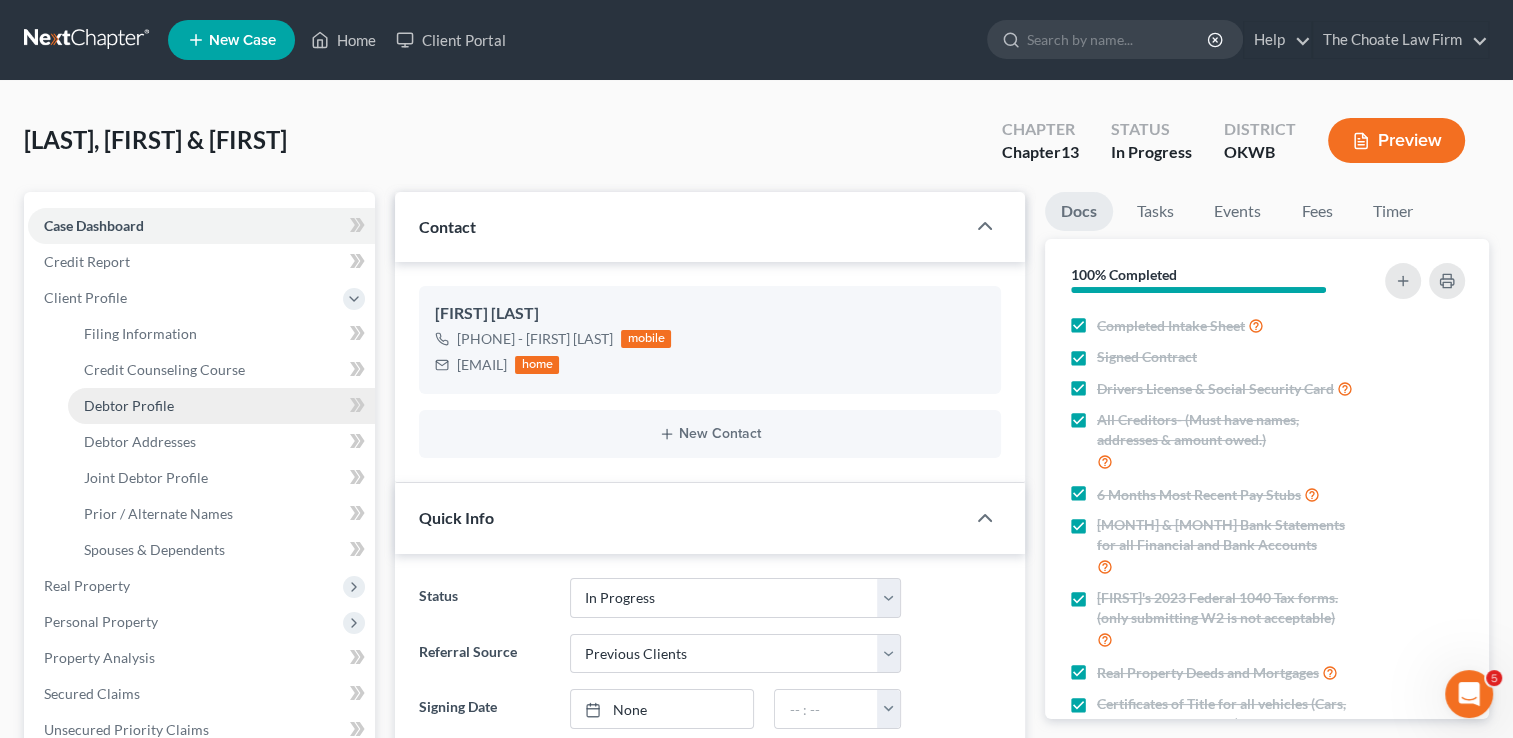 click on "Debtor Profile" at bounding box center [129, 405] 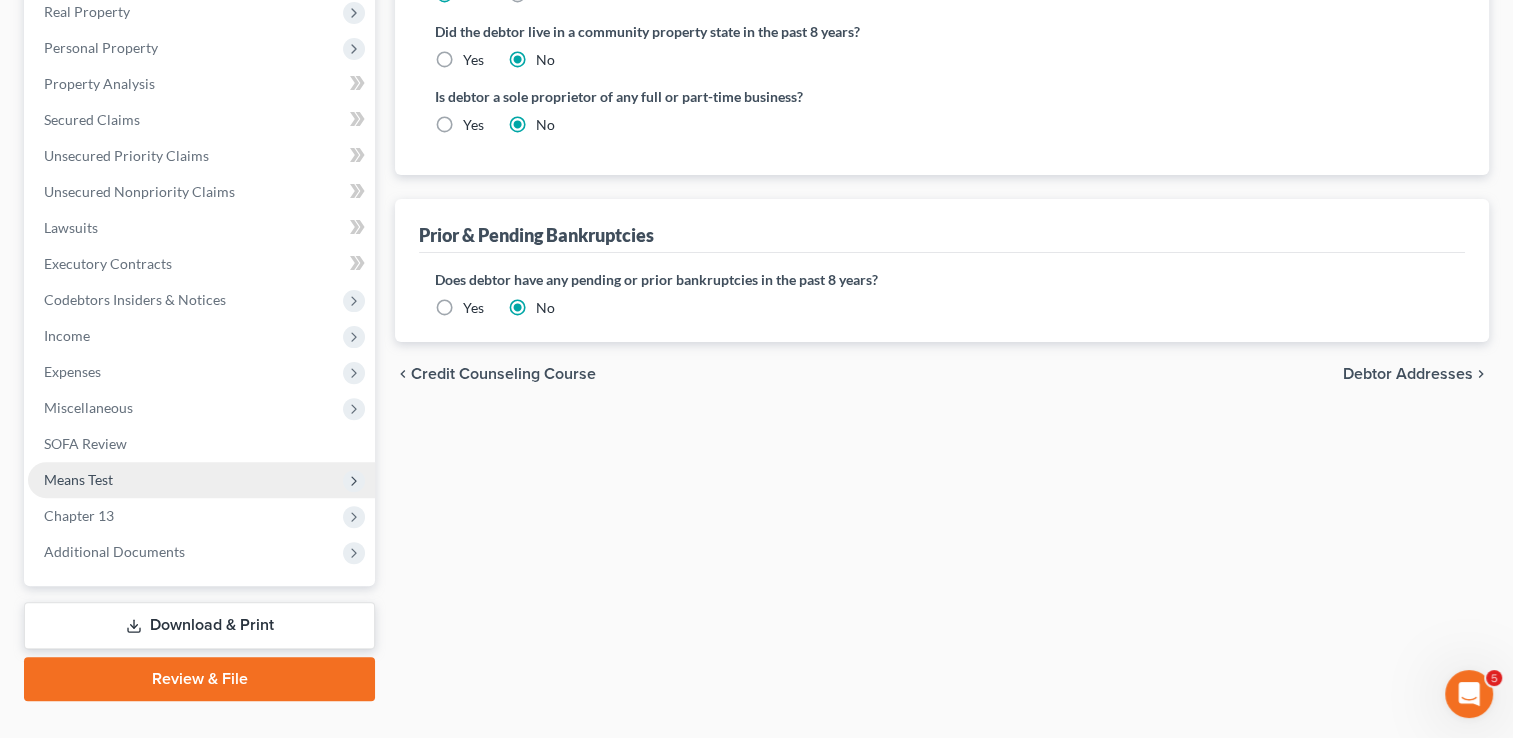 scroll, scrollTop: 600, scrollLeft: 0, axis: vertical 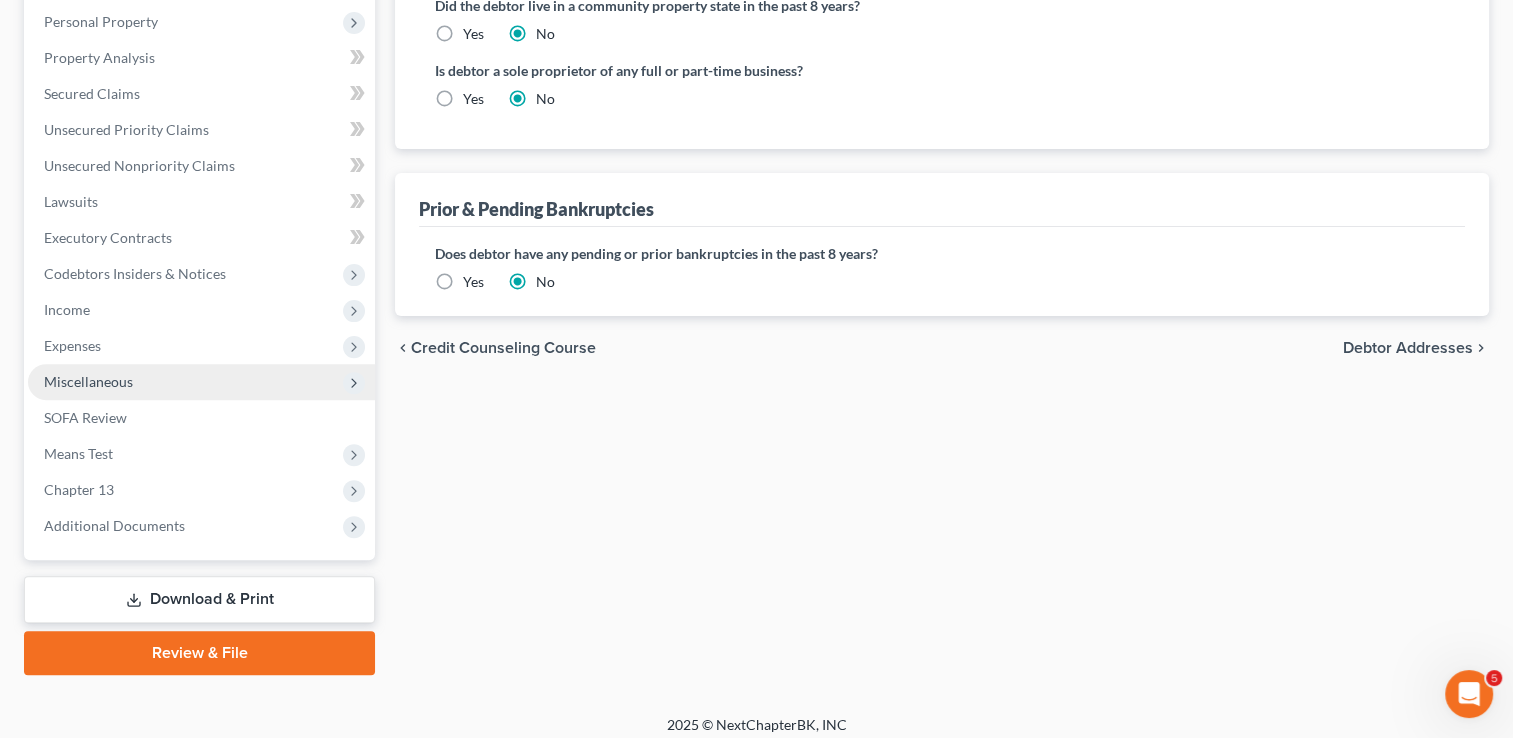 click on "Miscellaneous" at bounding box center (201, 382) 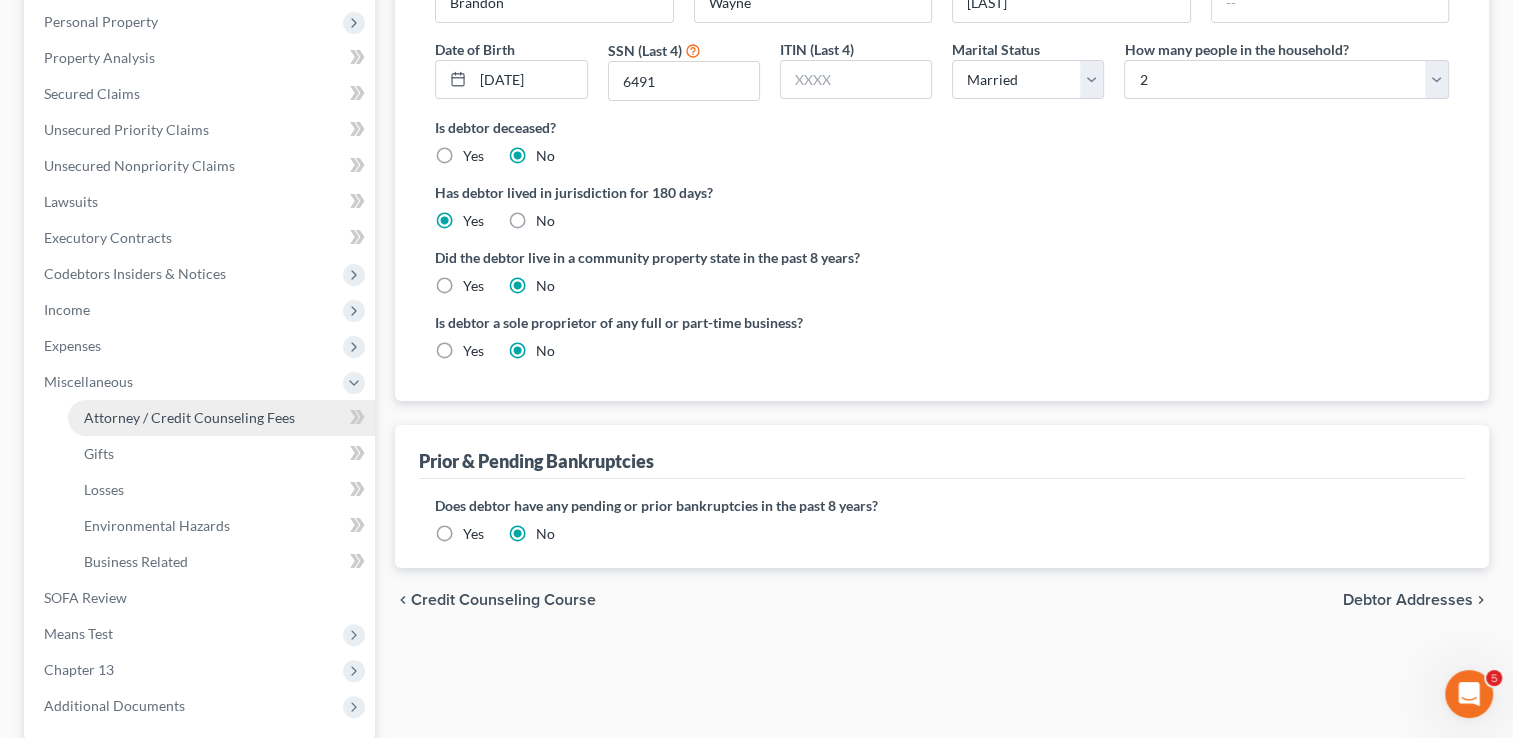 click on "Attorney / Credit Counseling Fees" at bounding box center [189, 417] 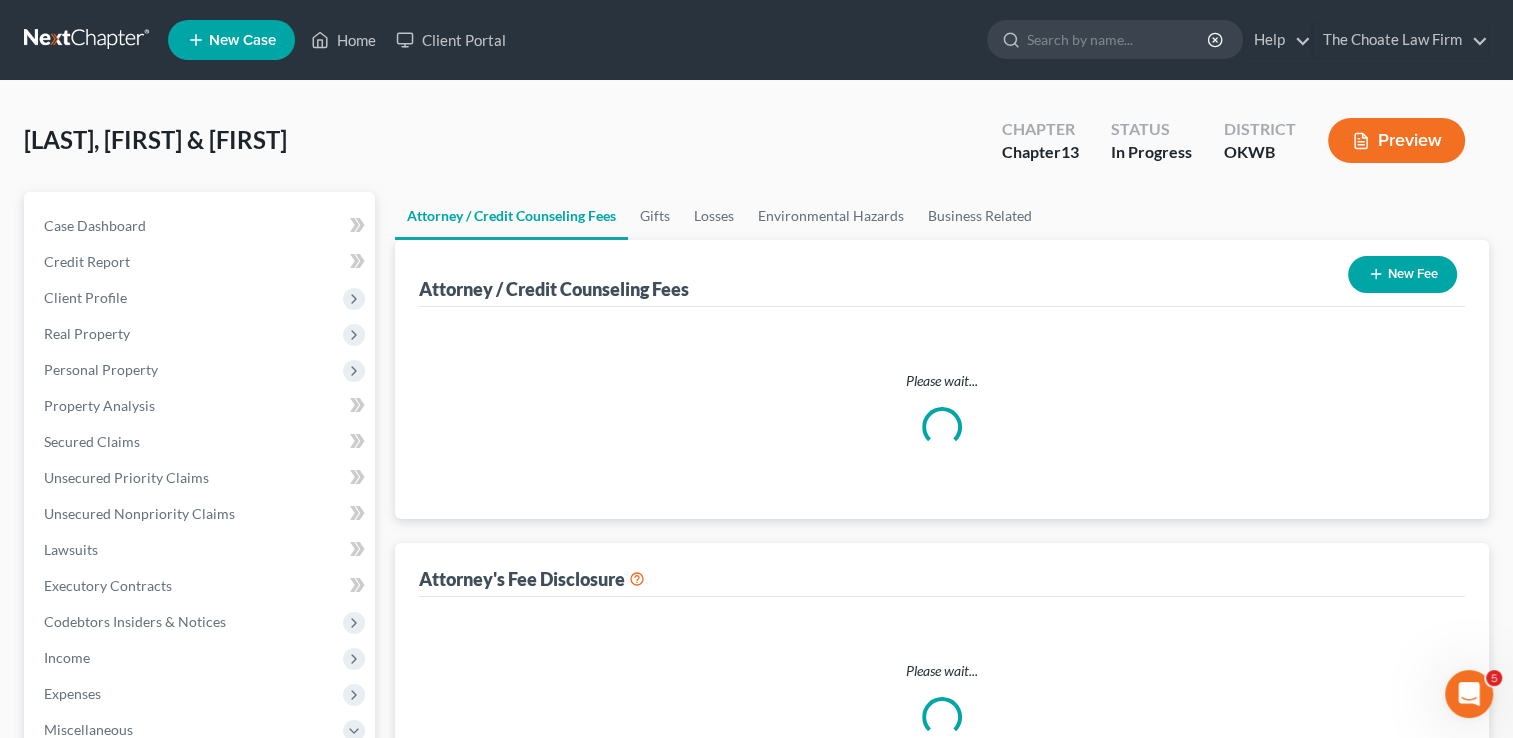 scroll, scrollTop: 0, scrollLeft: 0, axis: both 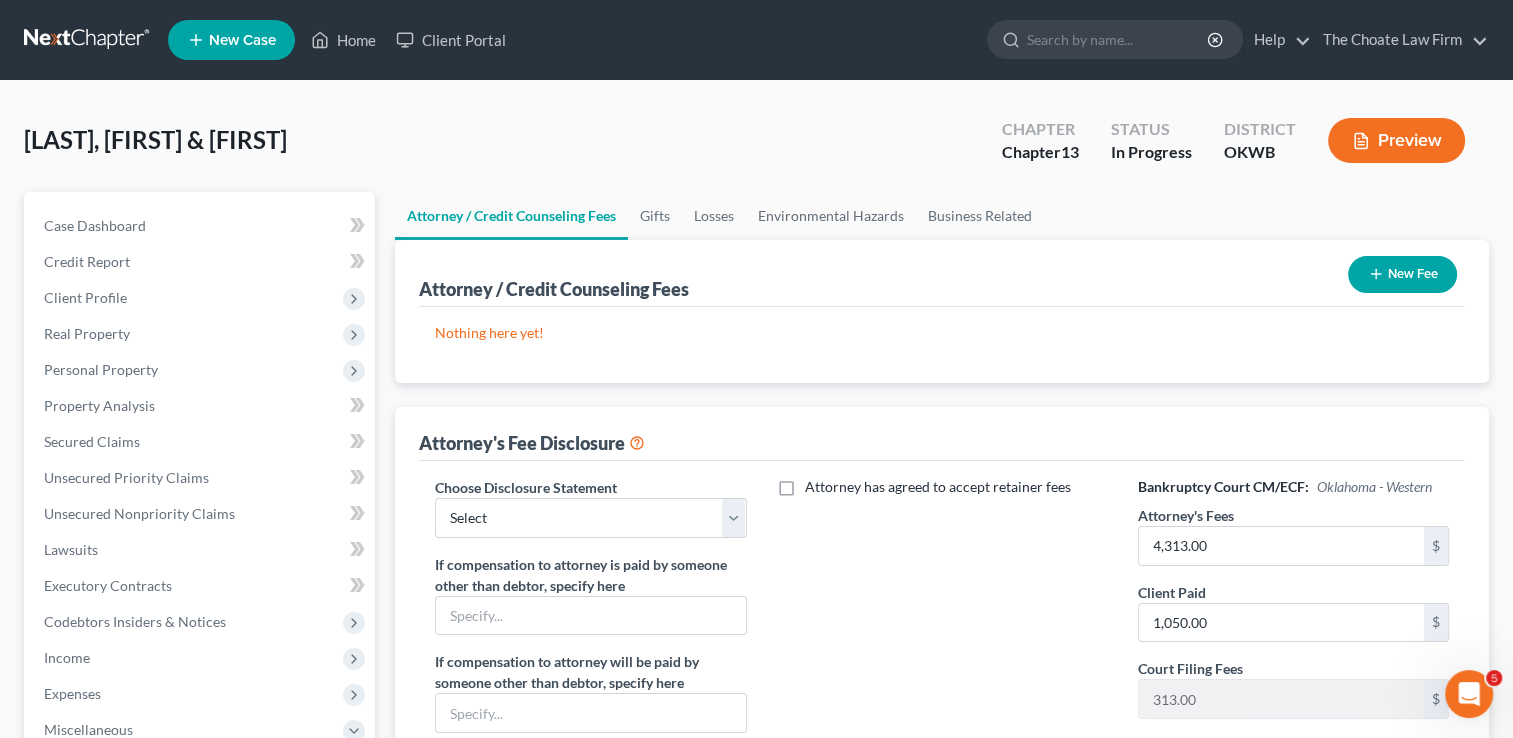 click on "New Fee" at bounding box center (1402, 274) 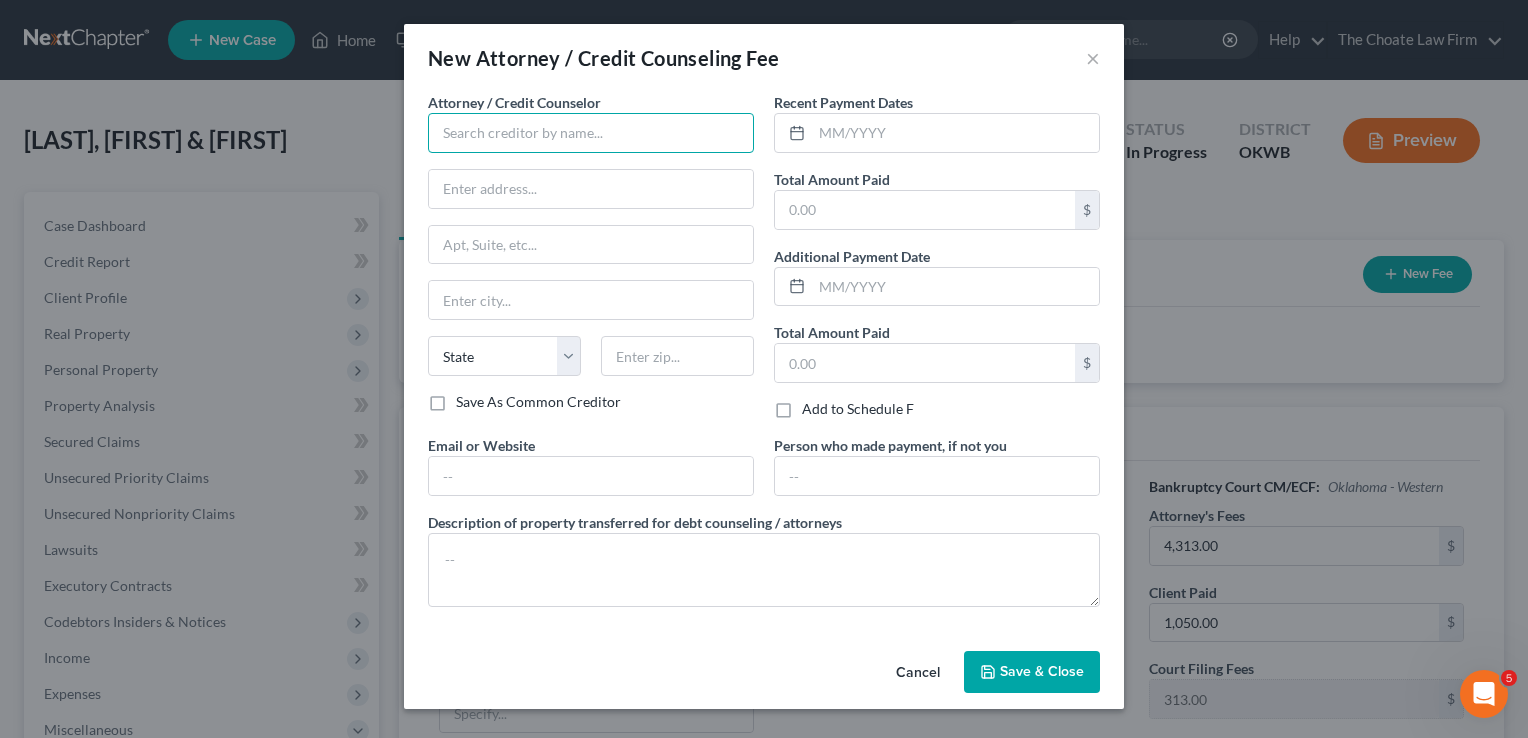 click at bounding box center [591, 133] 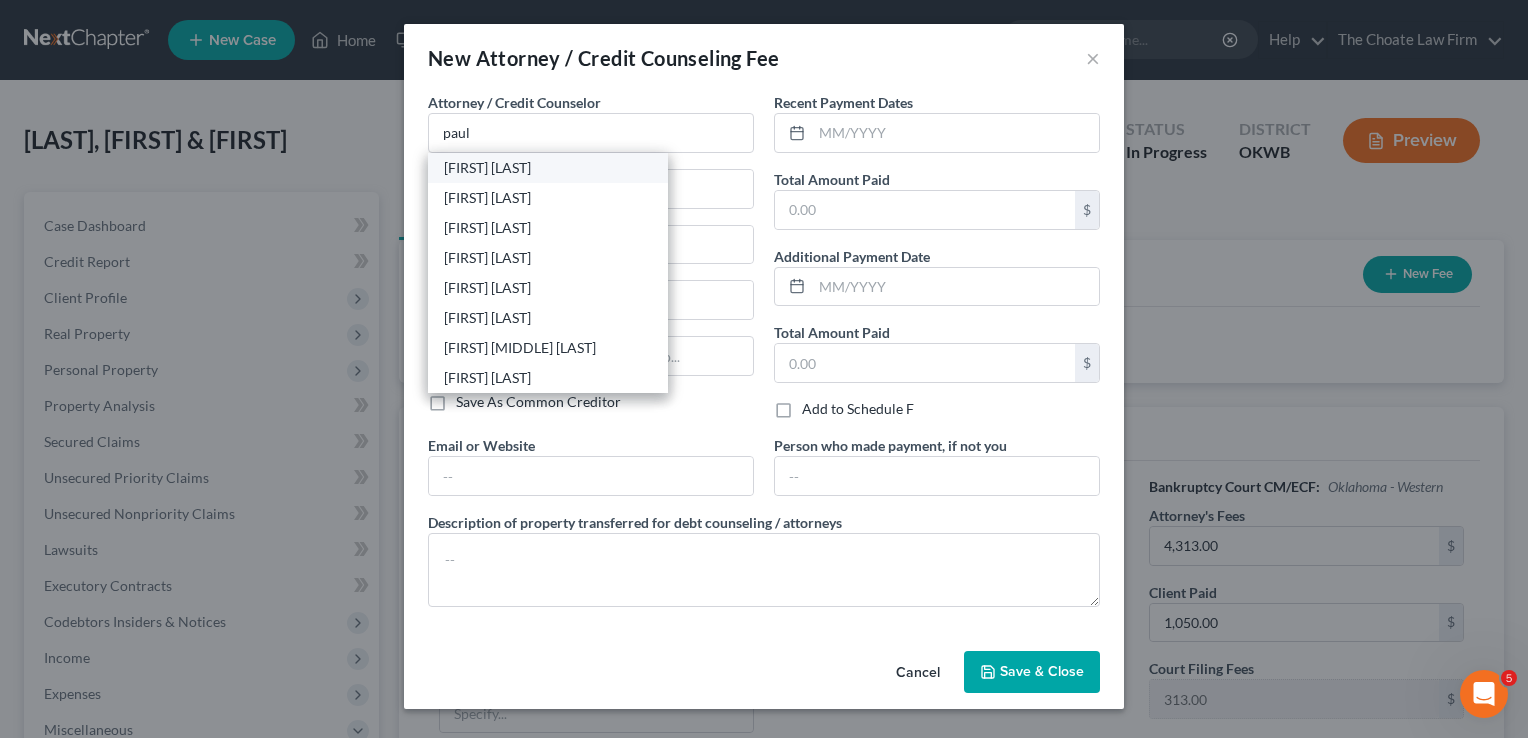 click on "[FIRST] [LAST]" at bounding box center [548, 168] 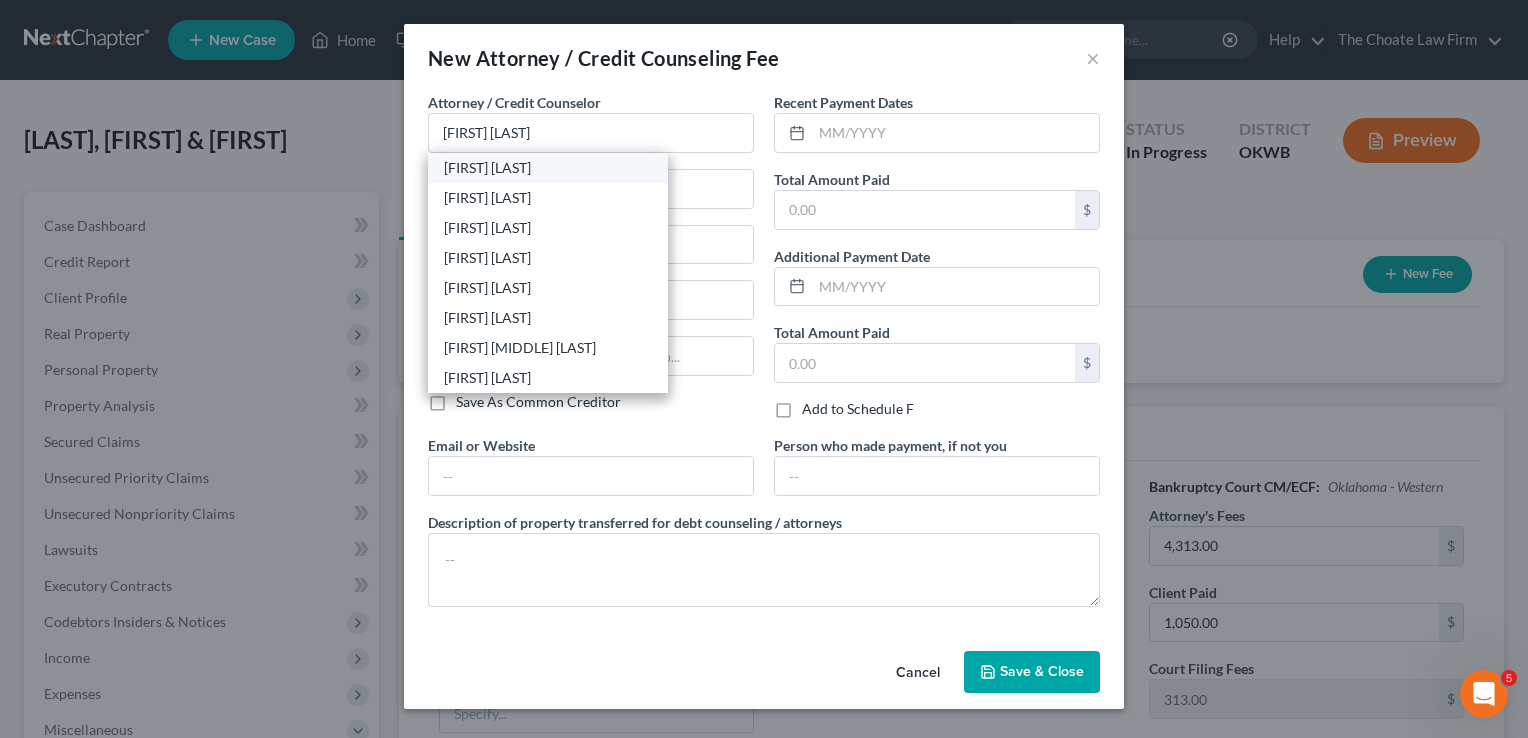 type on "Shawnee" 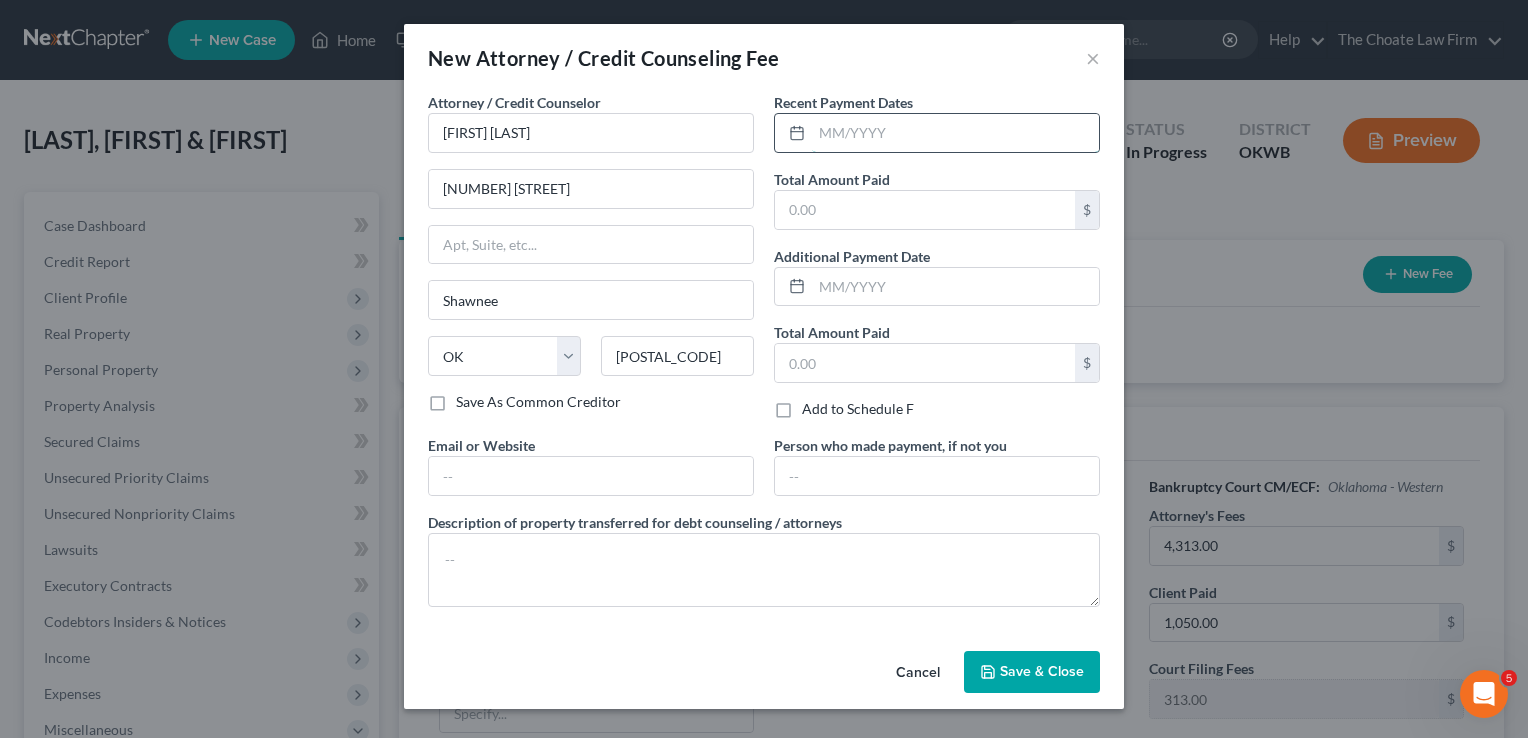 click at bounding box center [955, 133] 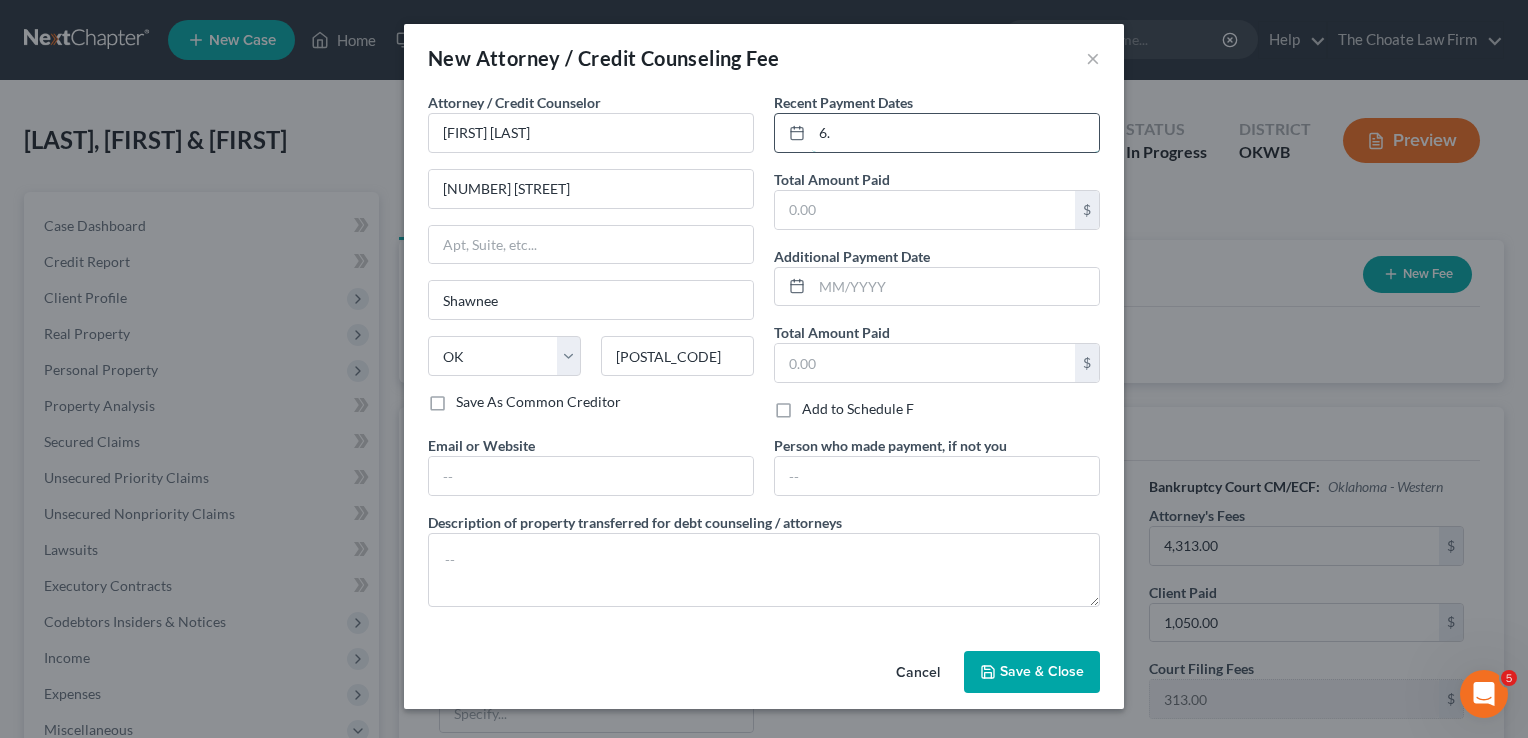 type on "6" 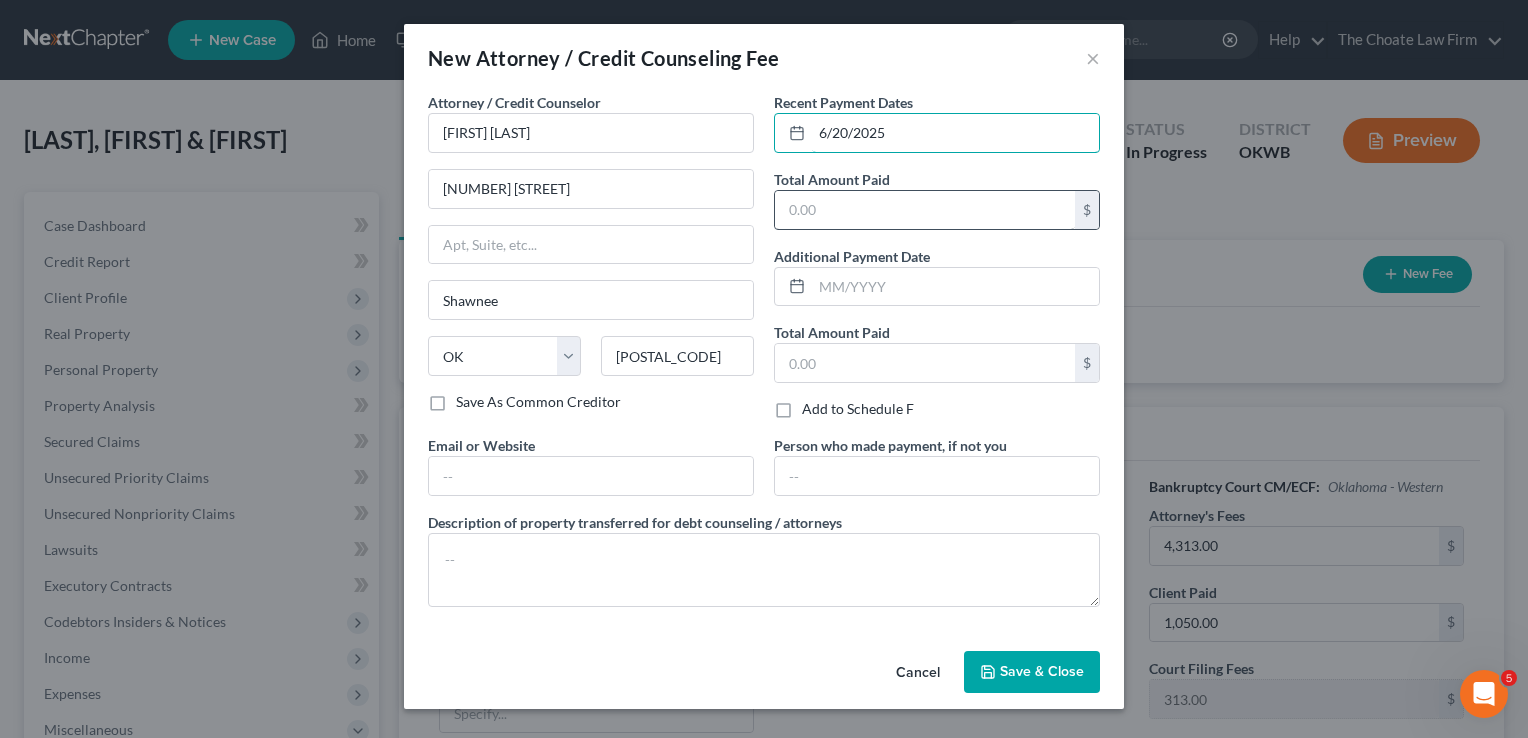 type on "6/20/2025" 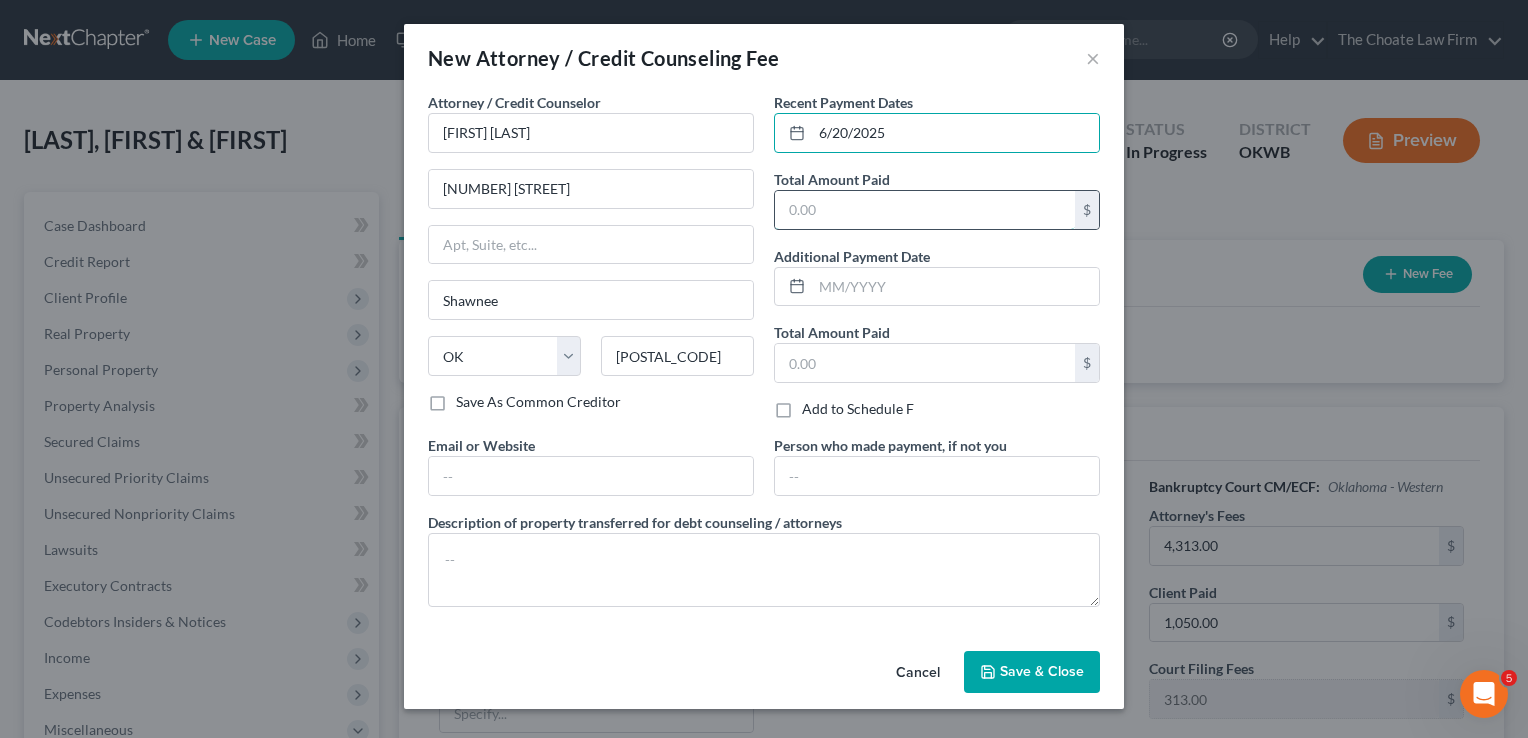 click at bounding box center (925, 210) 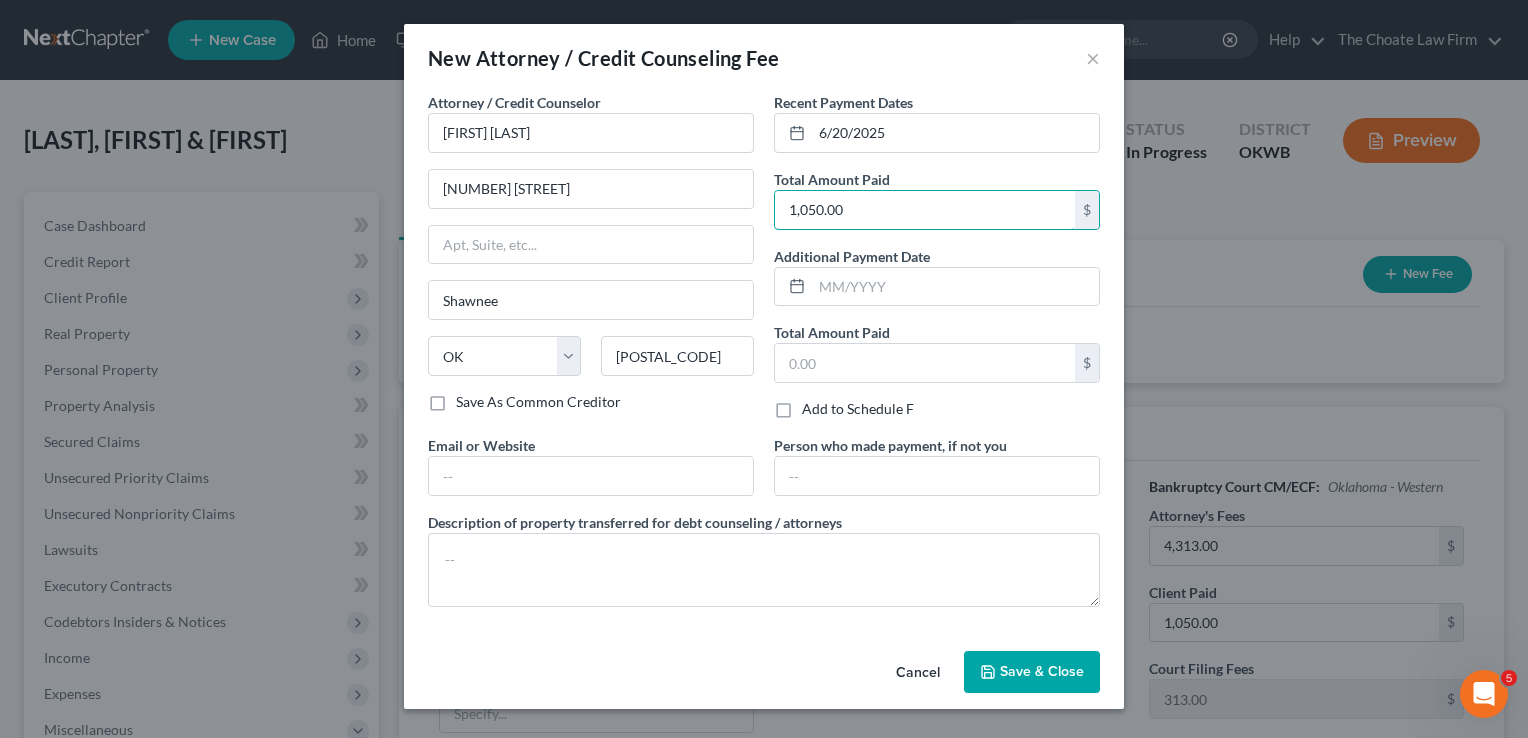 type on "1,050.00" 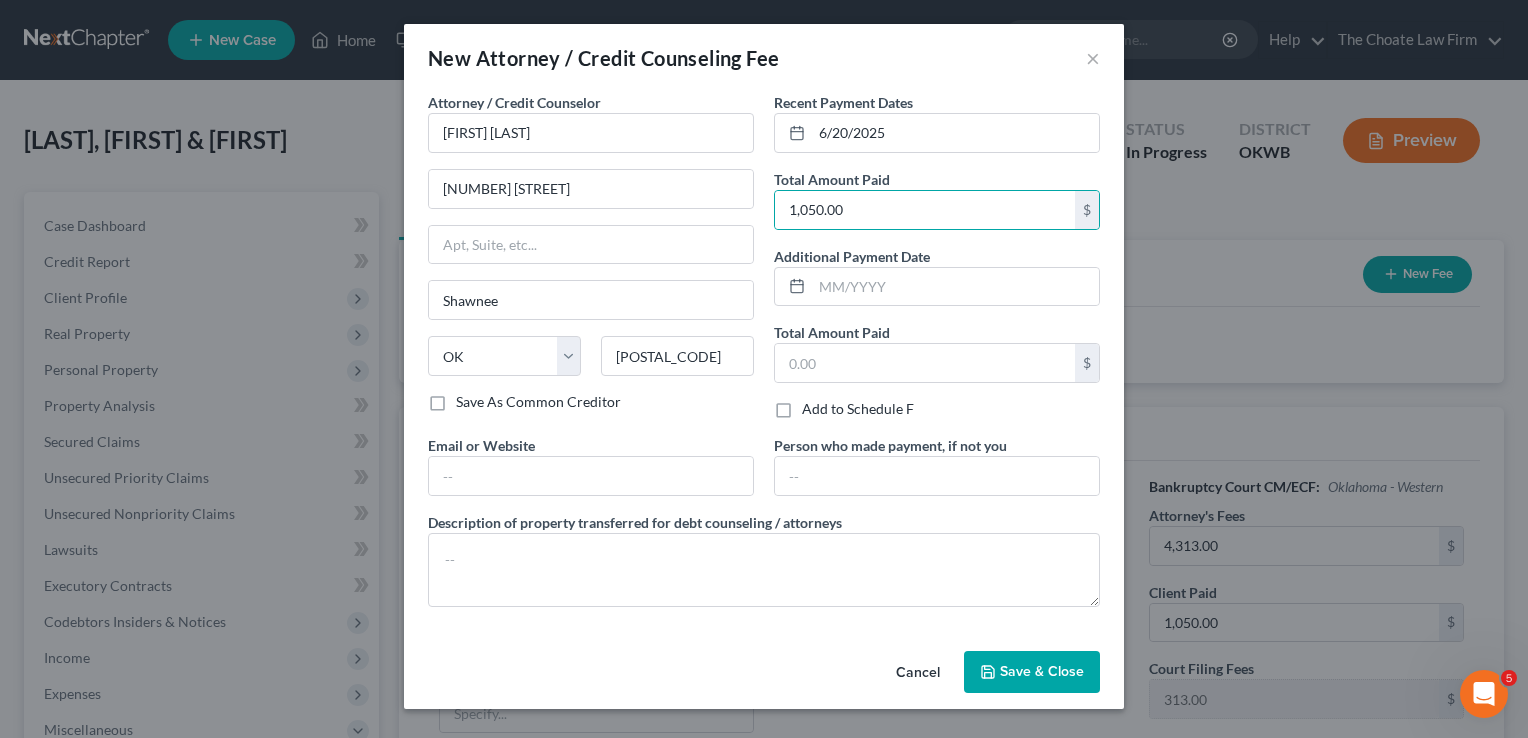 click on "Save & Close" at bounding box center [1042, 671] 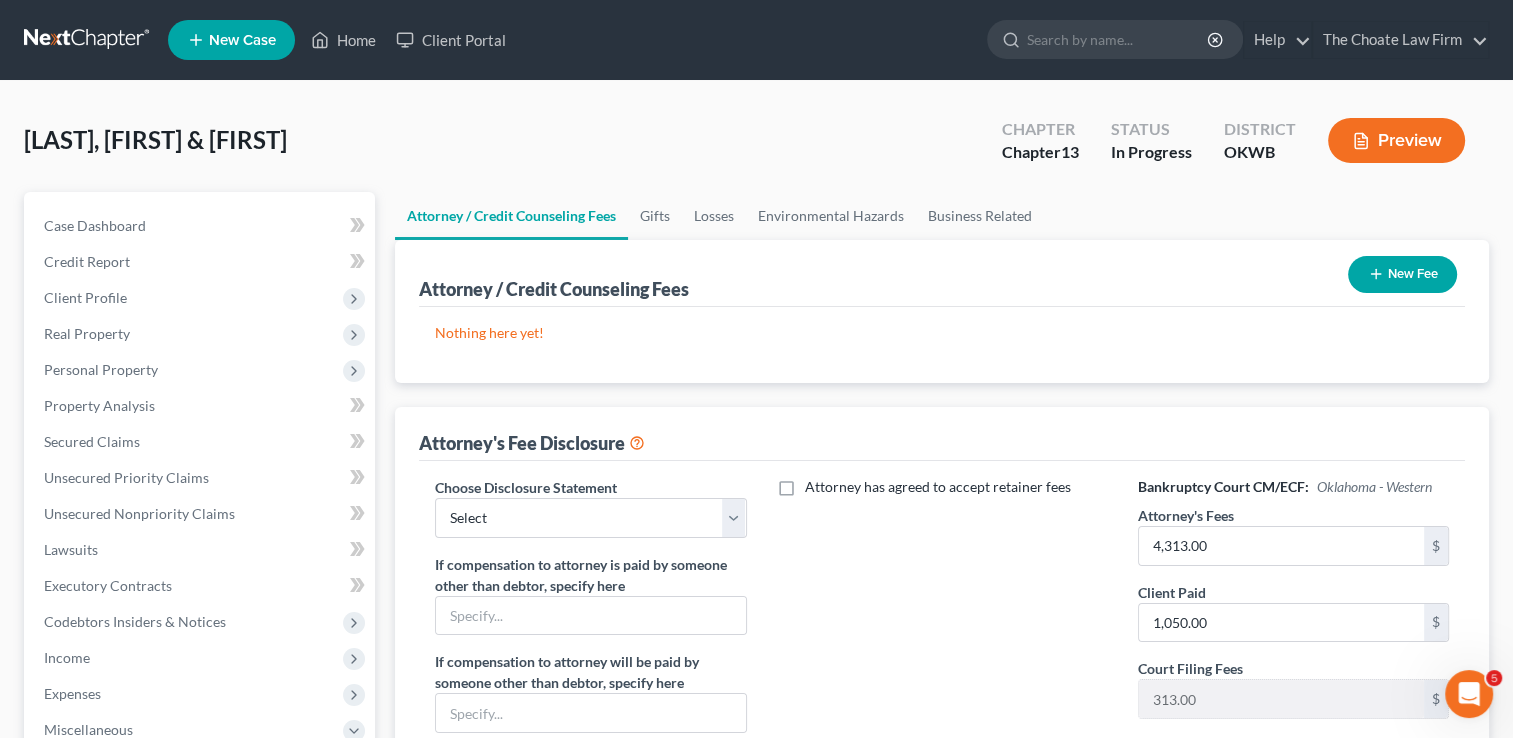 click on "Choose Disclosure Statement Select Attorney If compensation to attorney is paid by someone other than debtor, specify here If compensation to attorney will be paid by someone other than debtor, specify here Attorney has agreed to share the compensation with another person or persons who are not members of their law firm.  Attorney has agreed to accept retainer fees Bankruptcy Court CM/ECF:  Oklahoma - Western Attorney's Fees 4,313.00 $ Client Paid 1,050.00 $ Court Filing Fees 313.00 $" at bounding box center [942, 666] 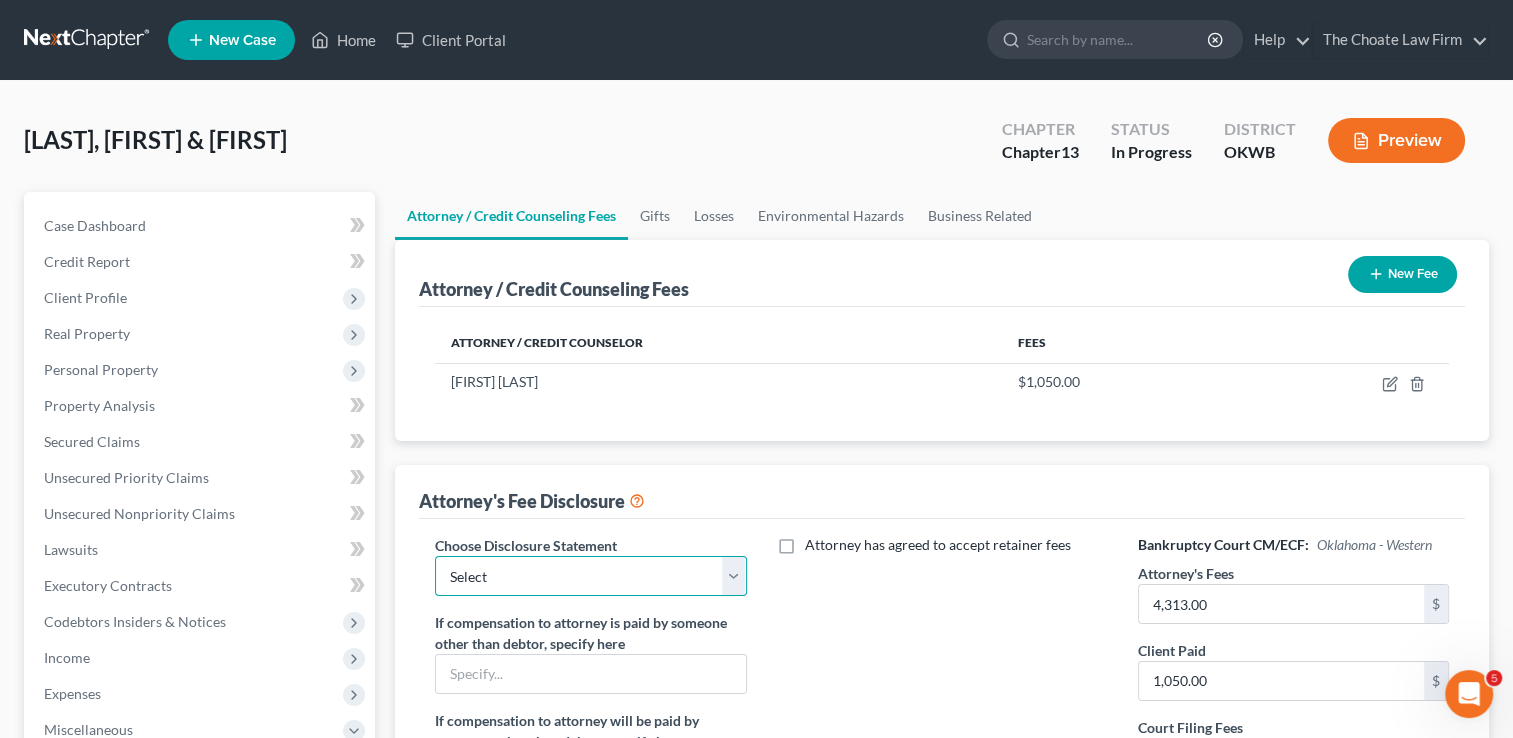 click on "Select Attorney" at bounding box center [590, 576] 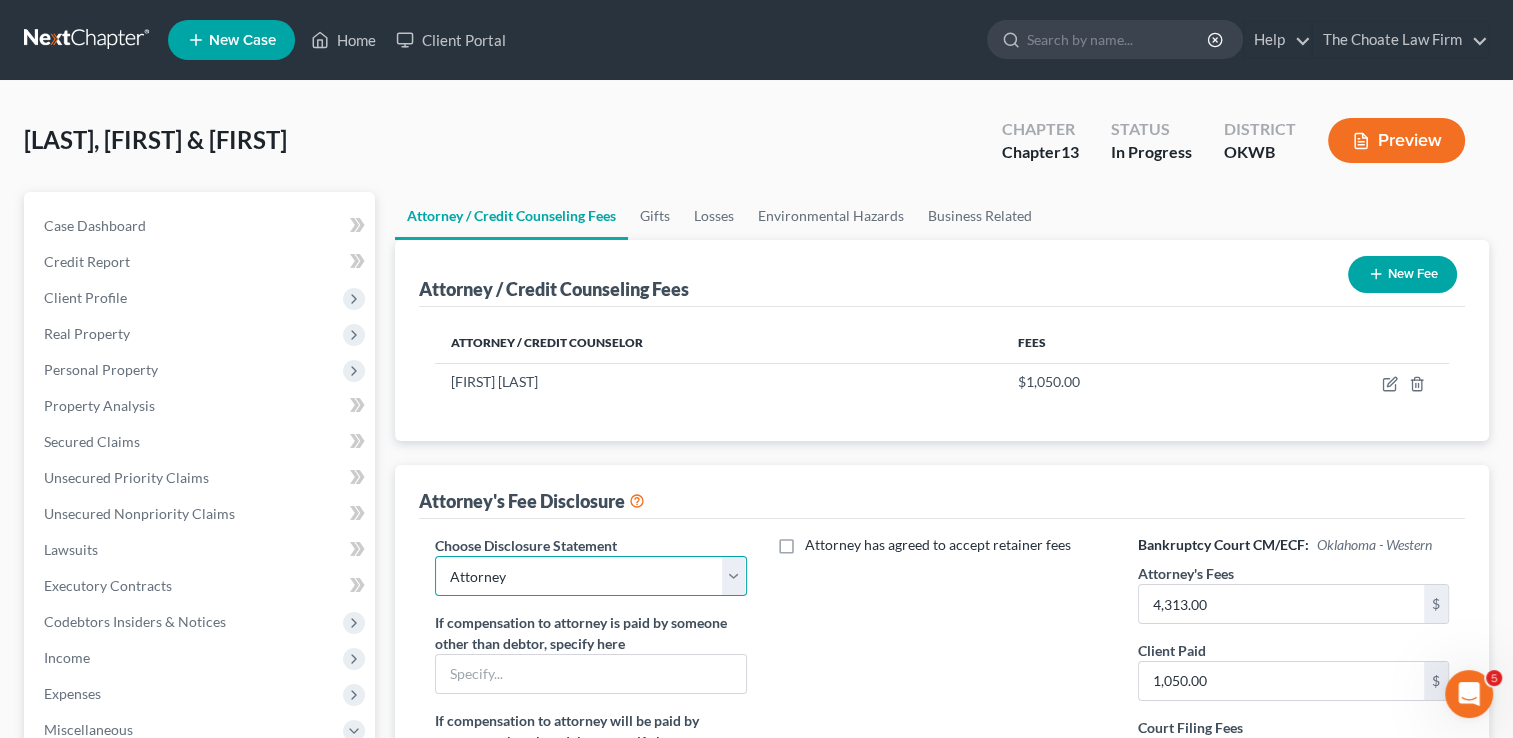 click on "Select Attorney" at bounding box center (590, 576) 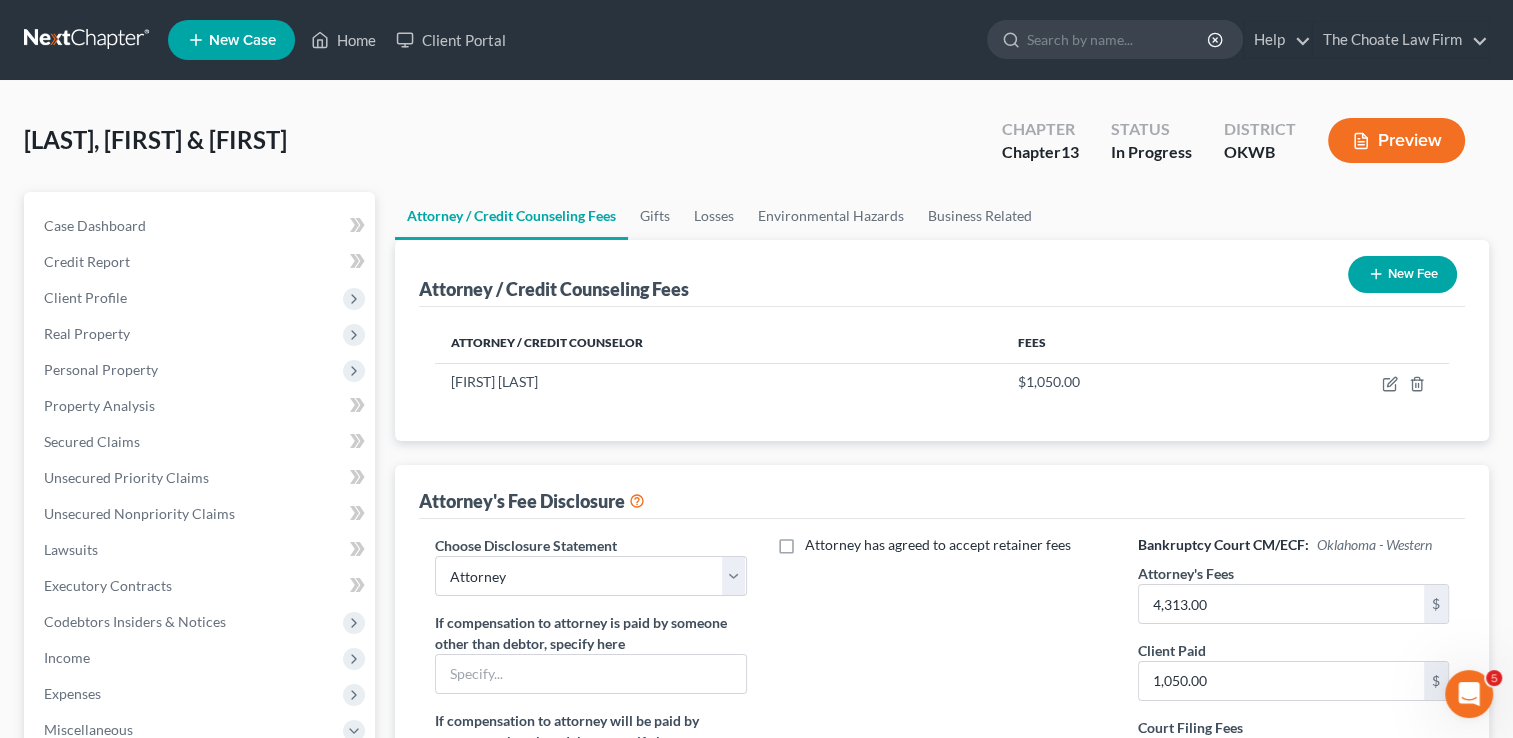 click on "Attorney / Credit Counseling Fees New Fee
Attorney / Credit Counselor
Fees
Paul Choate
$1,050.00
Attorney's Fee Disclosure
Choose Disclosure Statement Select Attorney If compensation to attorney is paid by someone other than debtor, specify here If compensation to attorney will be paid by someone other than debtor, specify here Attorney has agreed to share the compensation with another person or persons who are not members of their law firm.  Attorney has agreed to accept retainer fees Bankruptcy Court CM/ECF:  Oklahoma - Western Attorney's Fees 4,313.00 $ Client Paid 1,050.00 $ Court Filing Fees 313.00 $" at bounding box center [942, 585] 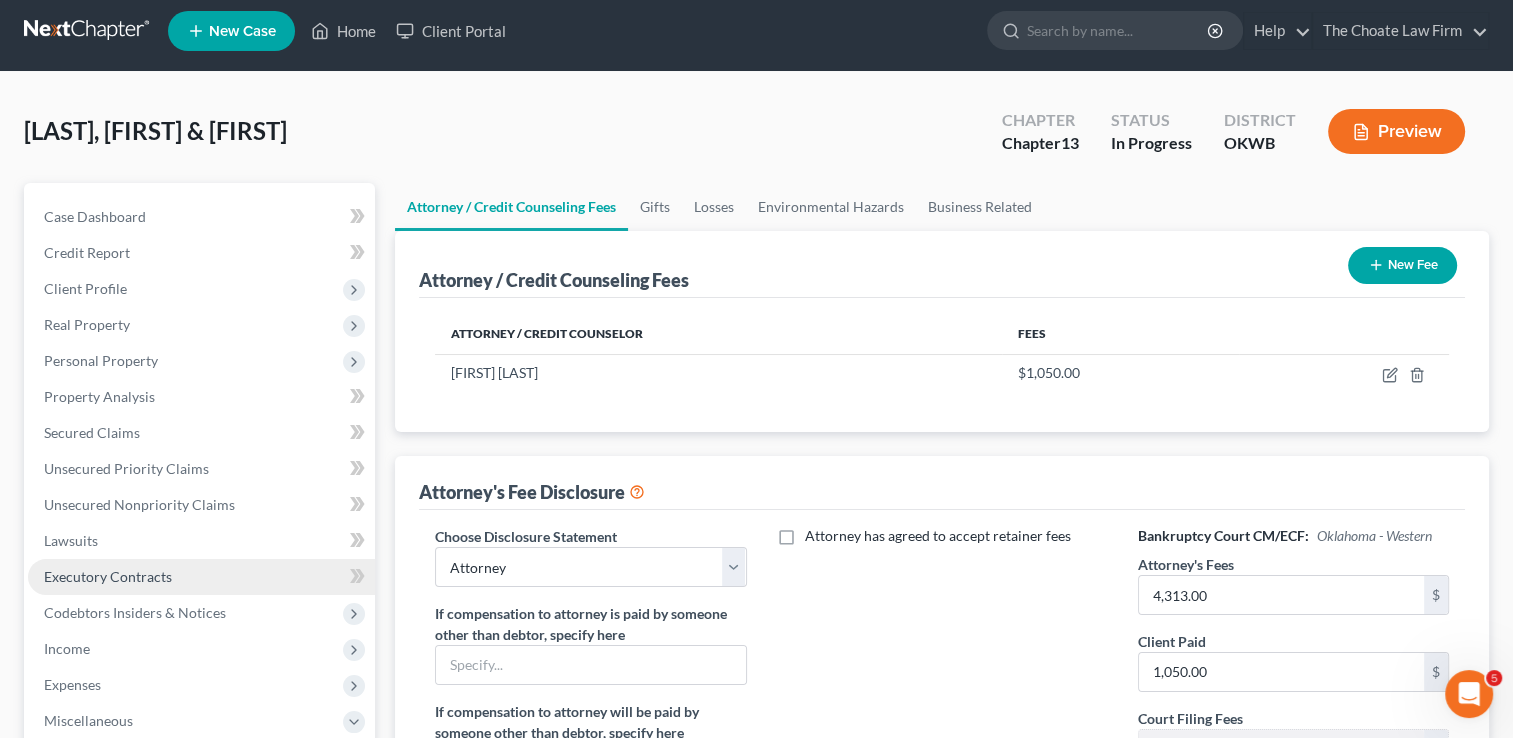 scroll, scrollTop: 0, scrollLeft: 0, axis: both 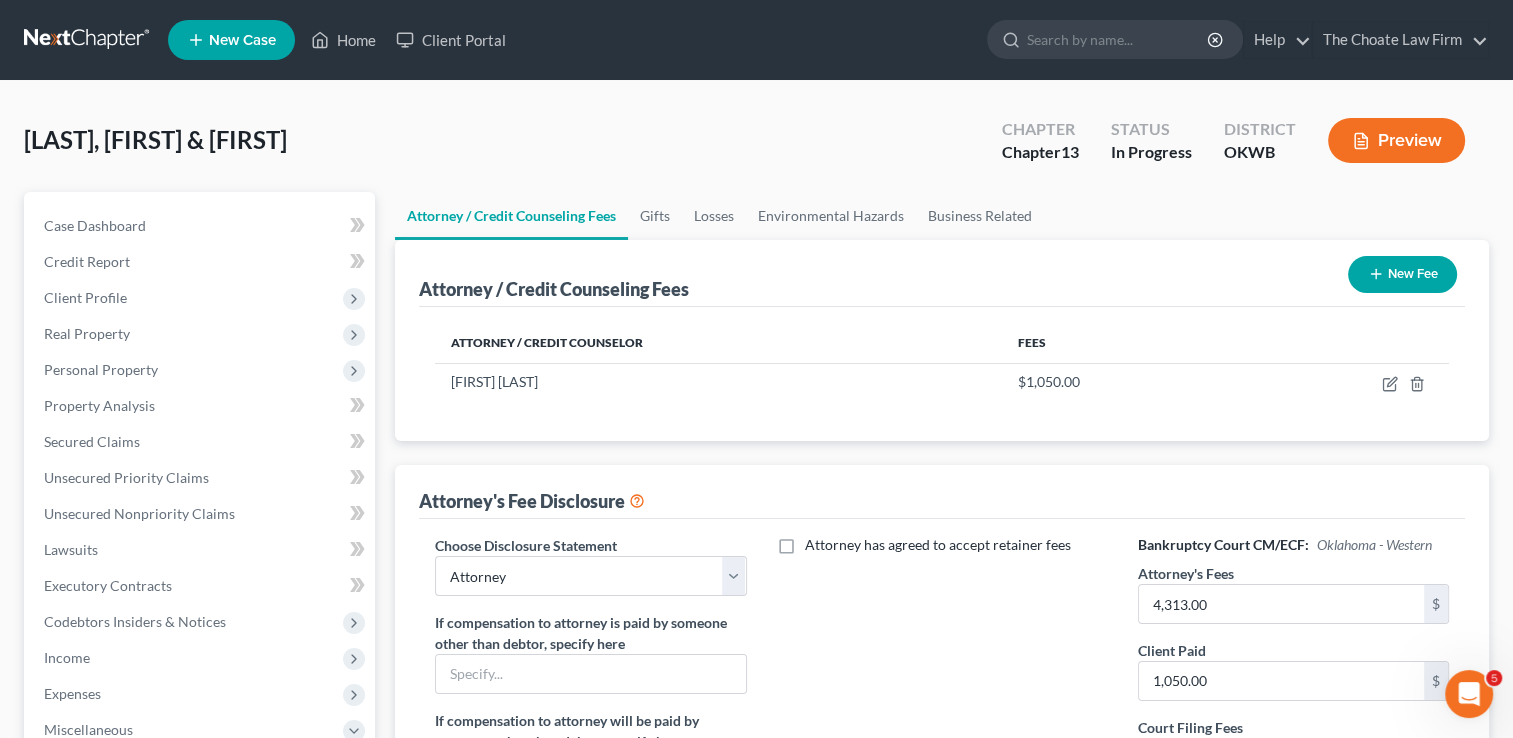 click at bounding box center (88, 40) 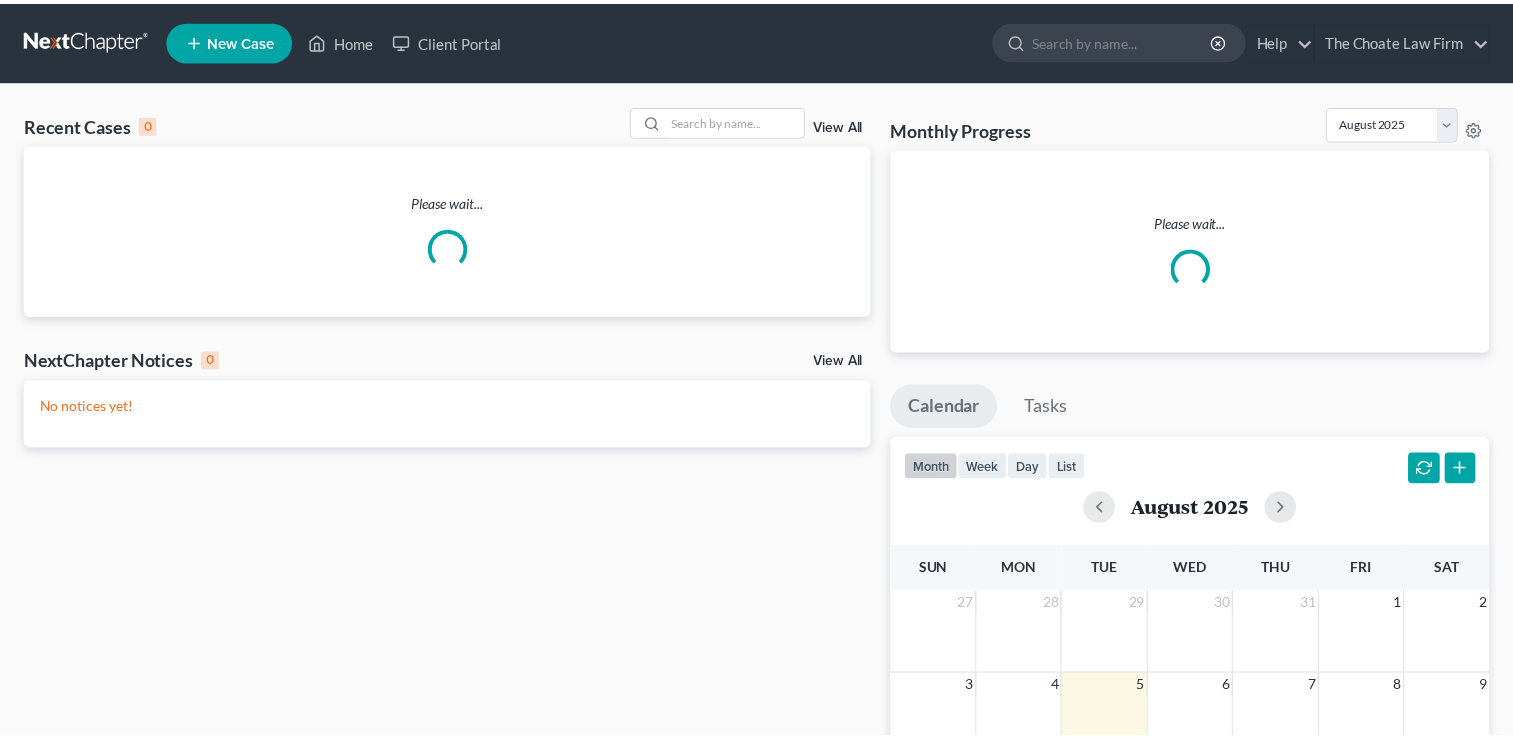 scroll, scrollTop: 0, scrollLeft: 0, axis: both 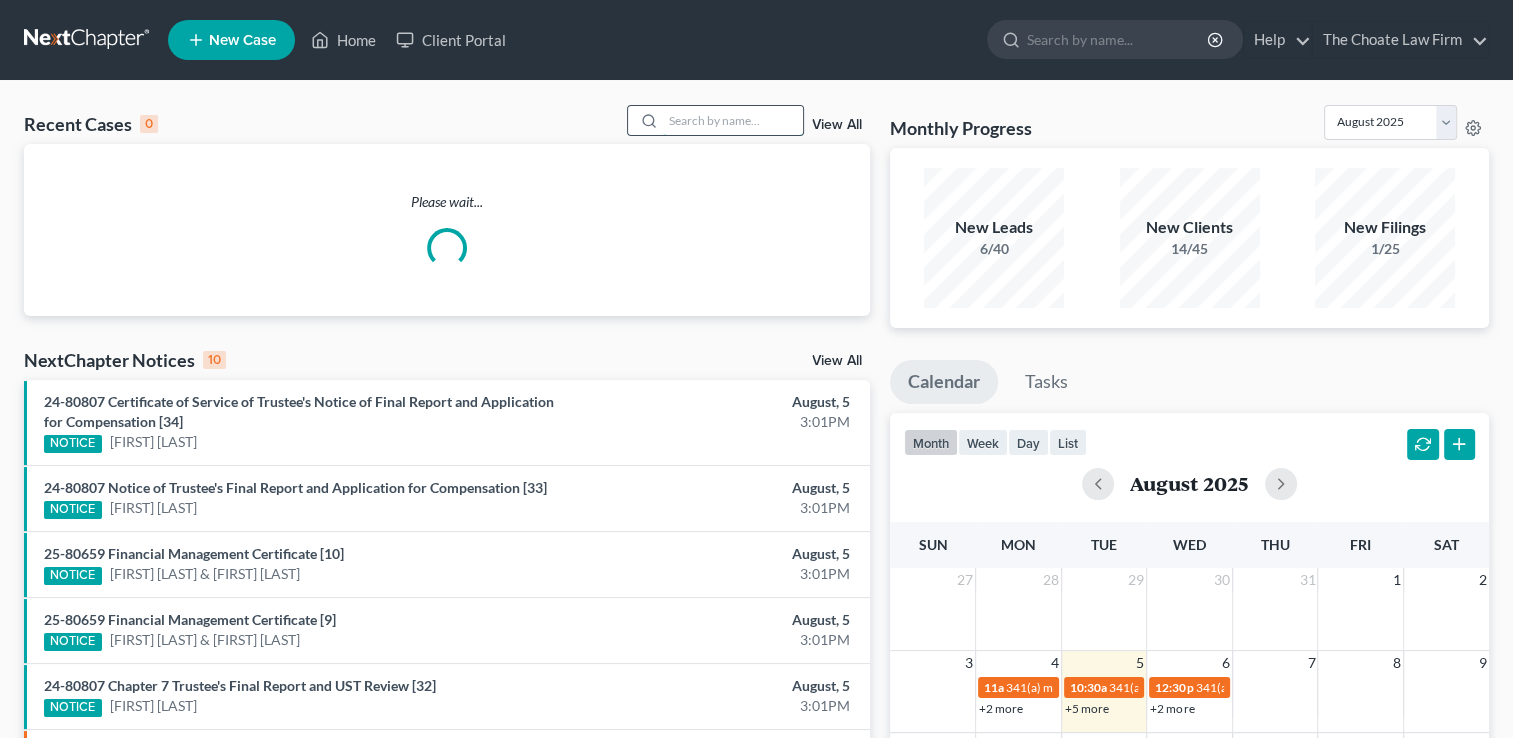 click at bounding box center [733, 120] 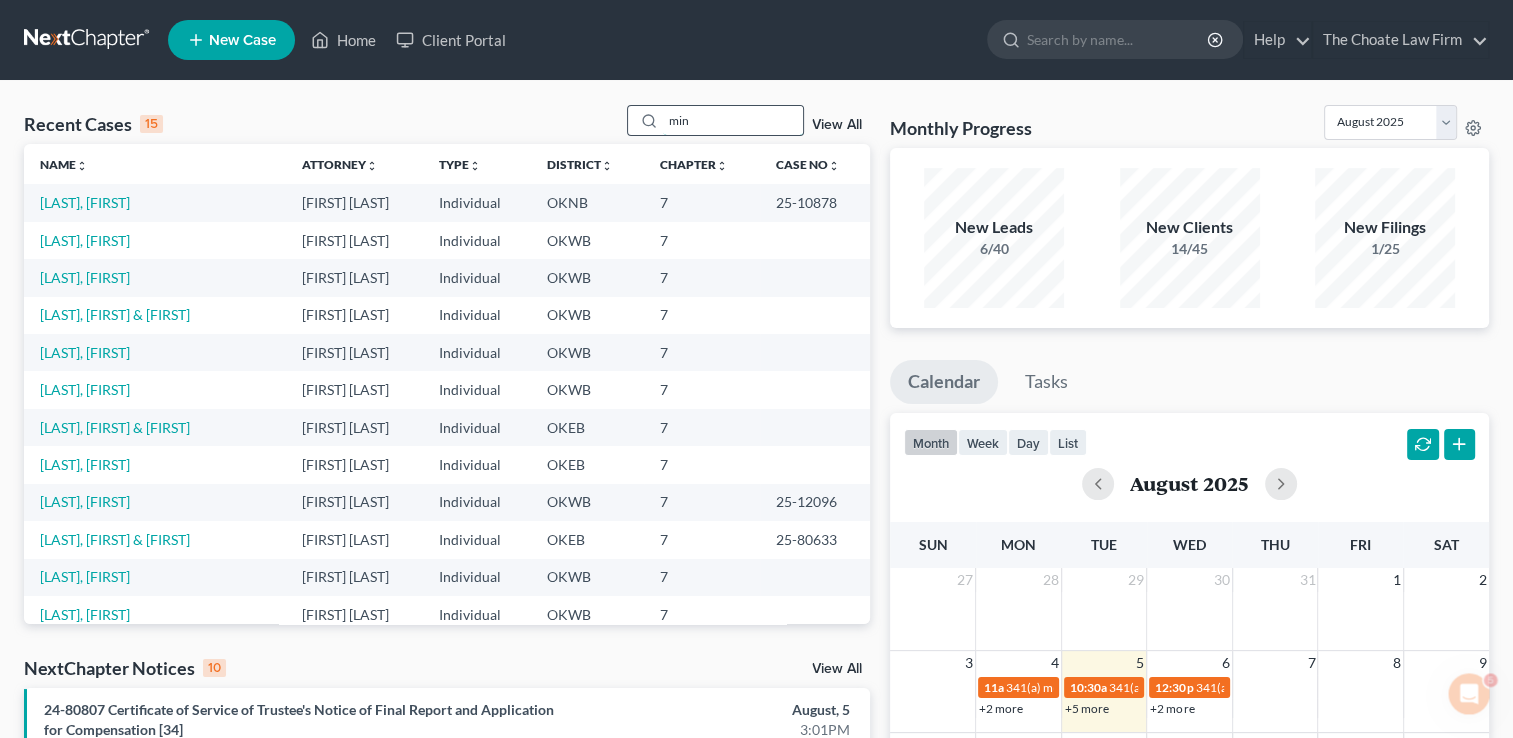 scroll, scrollTop: 0, scrollLeft: 0, axis: both 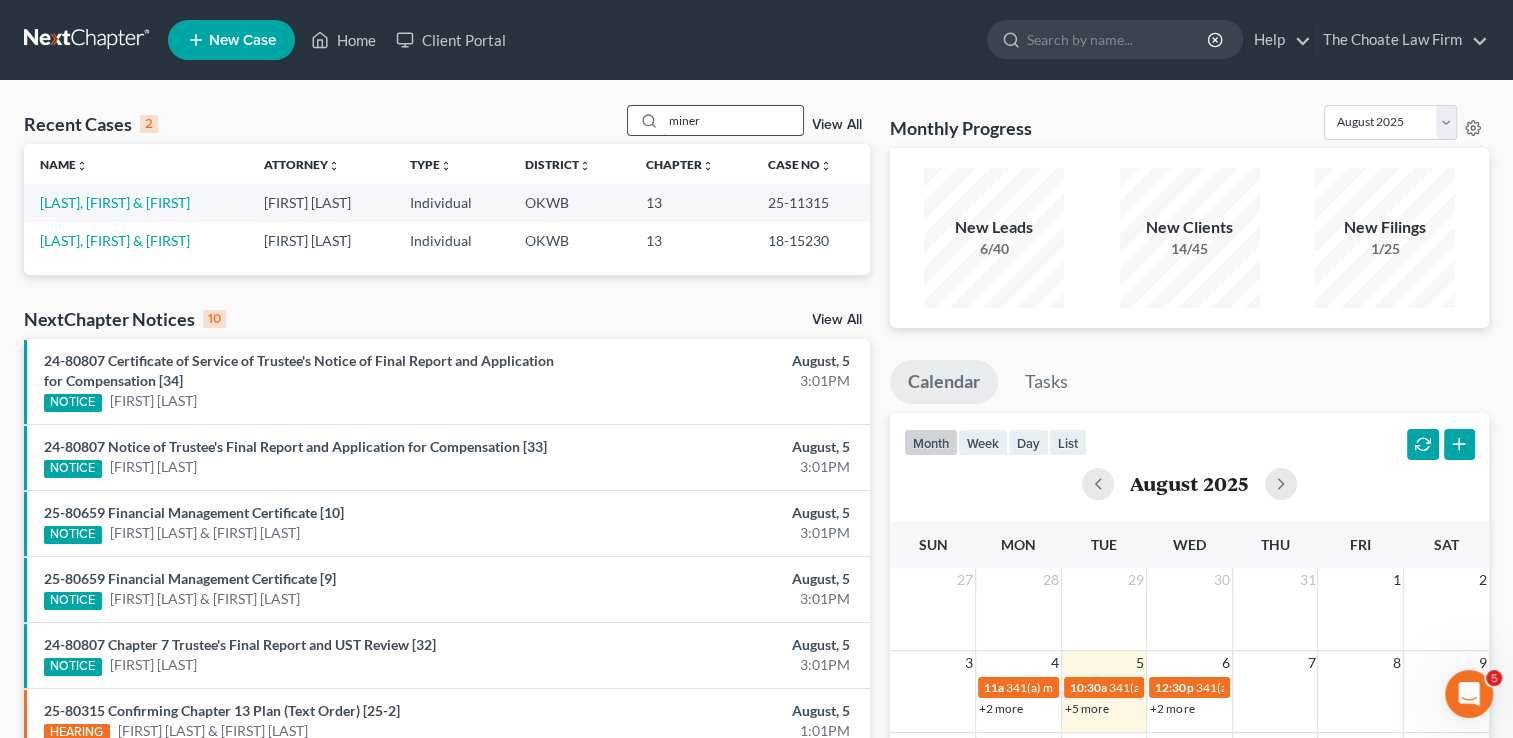 drag, startPoint x: 708, startPoint y: 125, endPoint x: 660, endPoint y: 114, distance: 49.24429 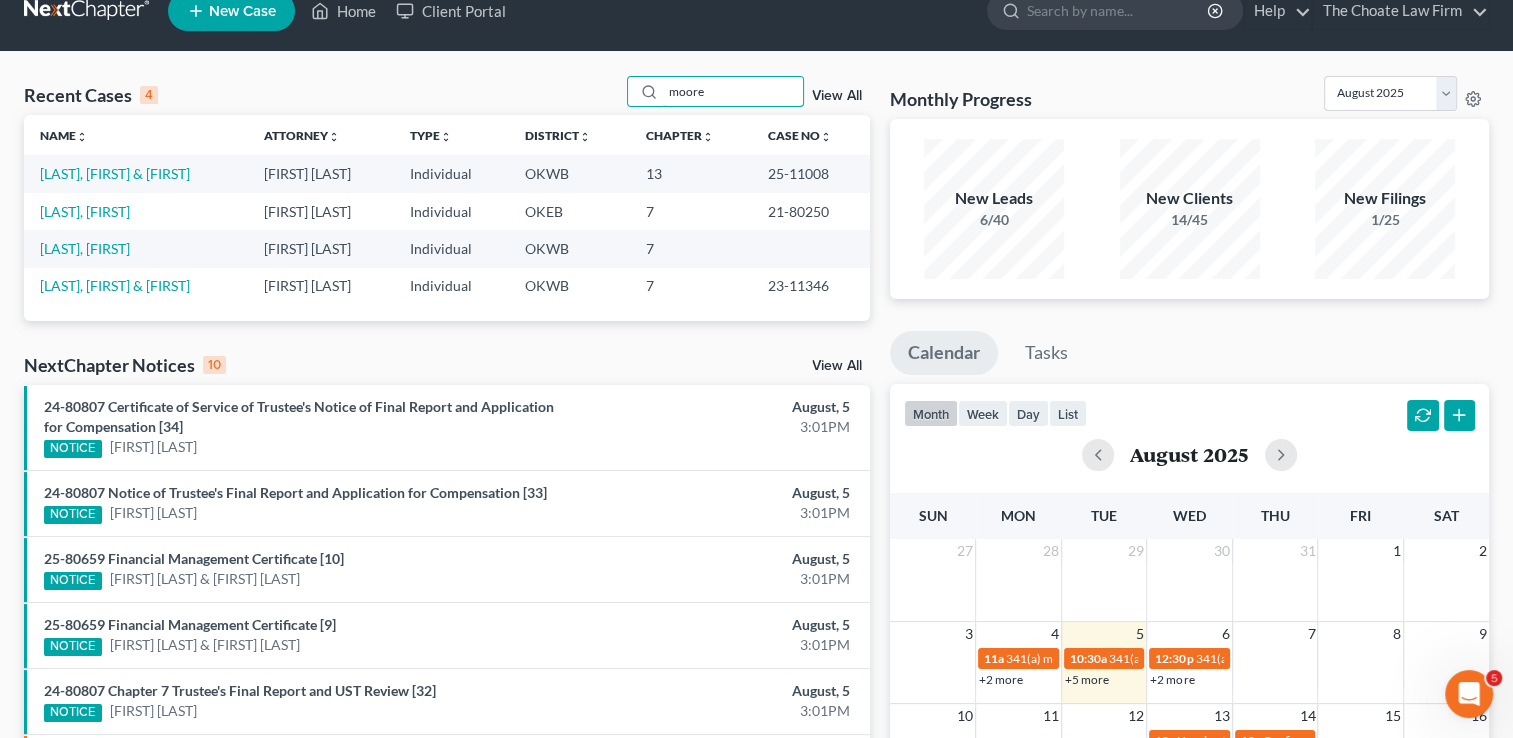 scroll, scrollTop: 0, scrollLeft: 0, axis: both 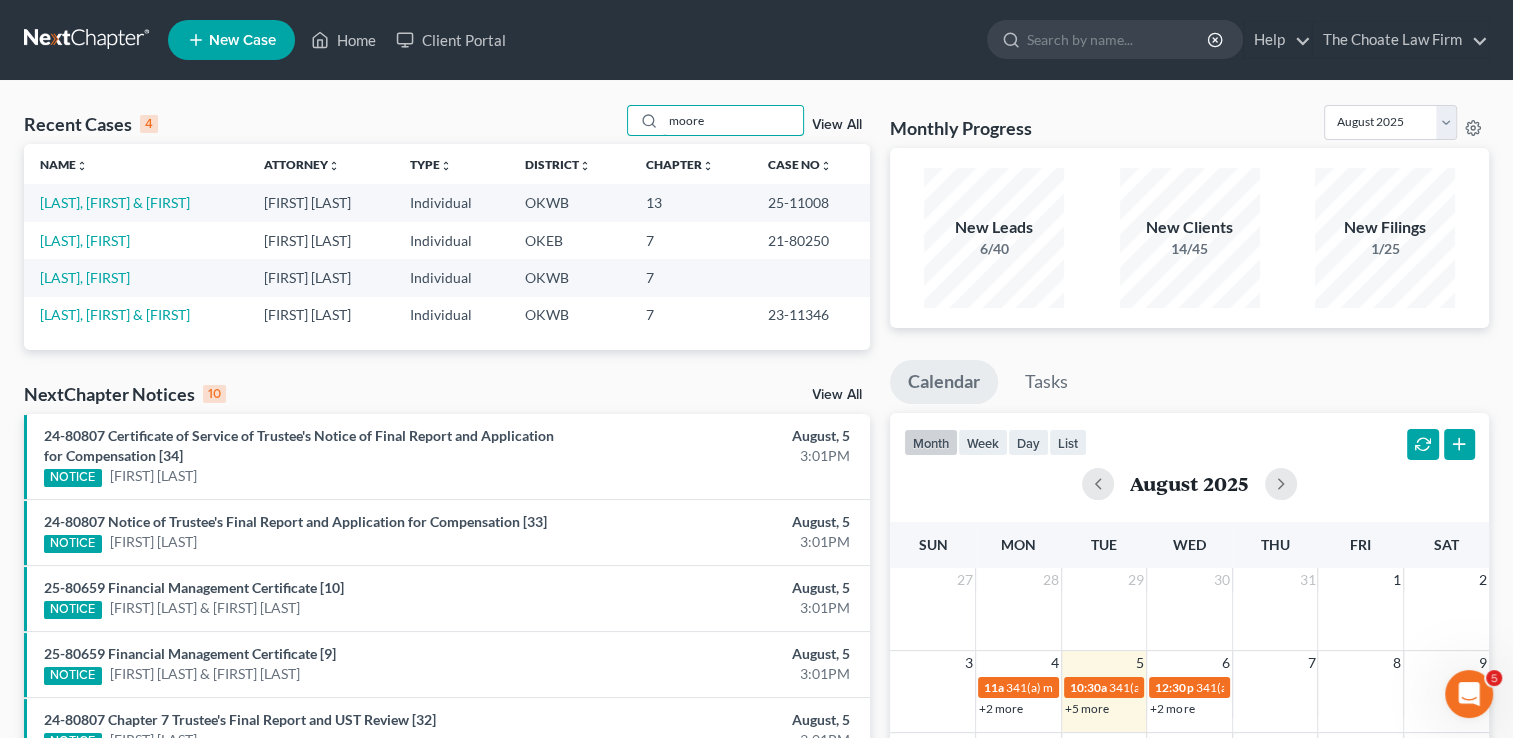 type on "moore" 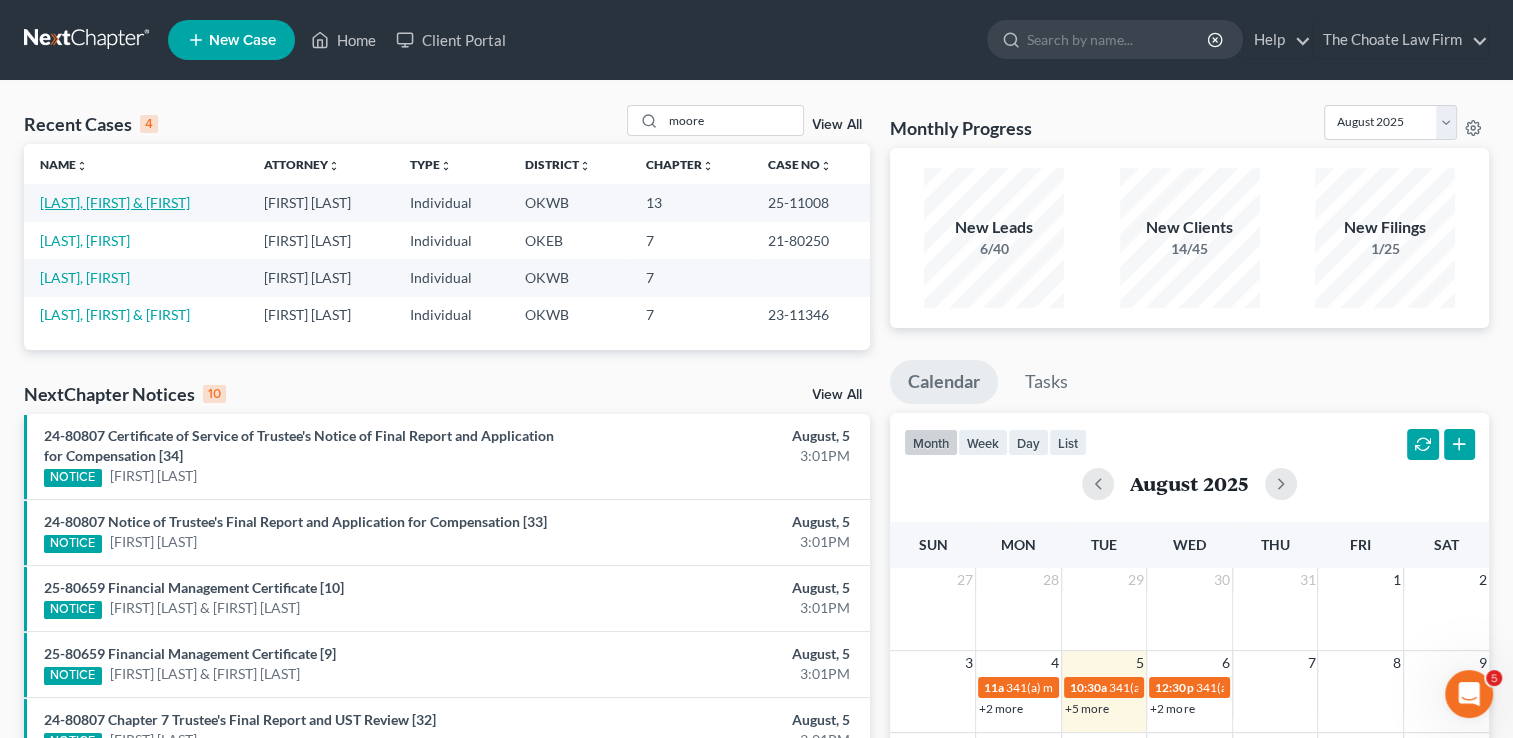 click on "[LAST], [FIRST] & [FIRST]" at bounding box center (115, 202) 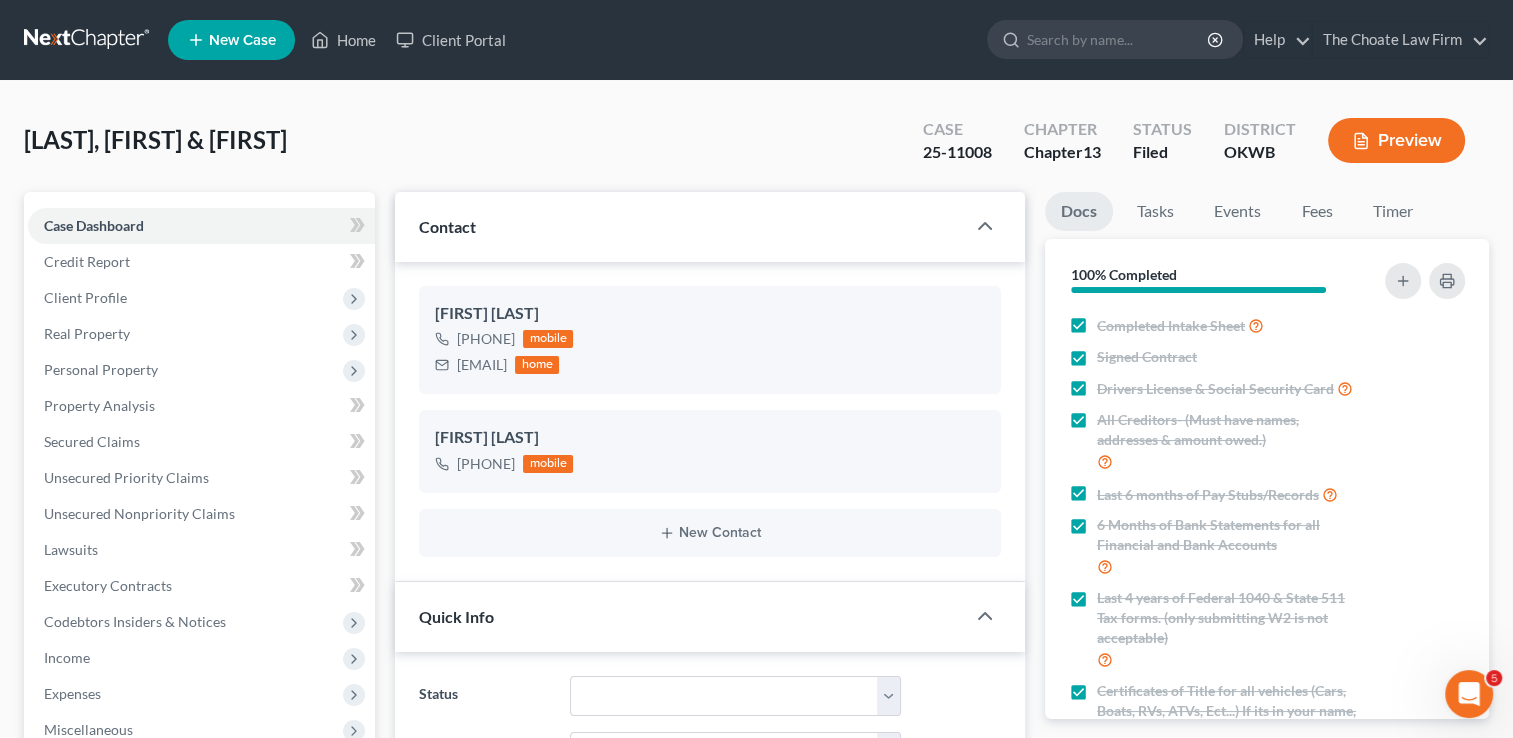 scroll, scrollTop: 1543, scrollLeft: 0, axis: vertical 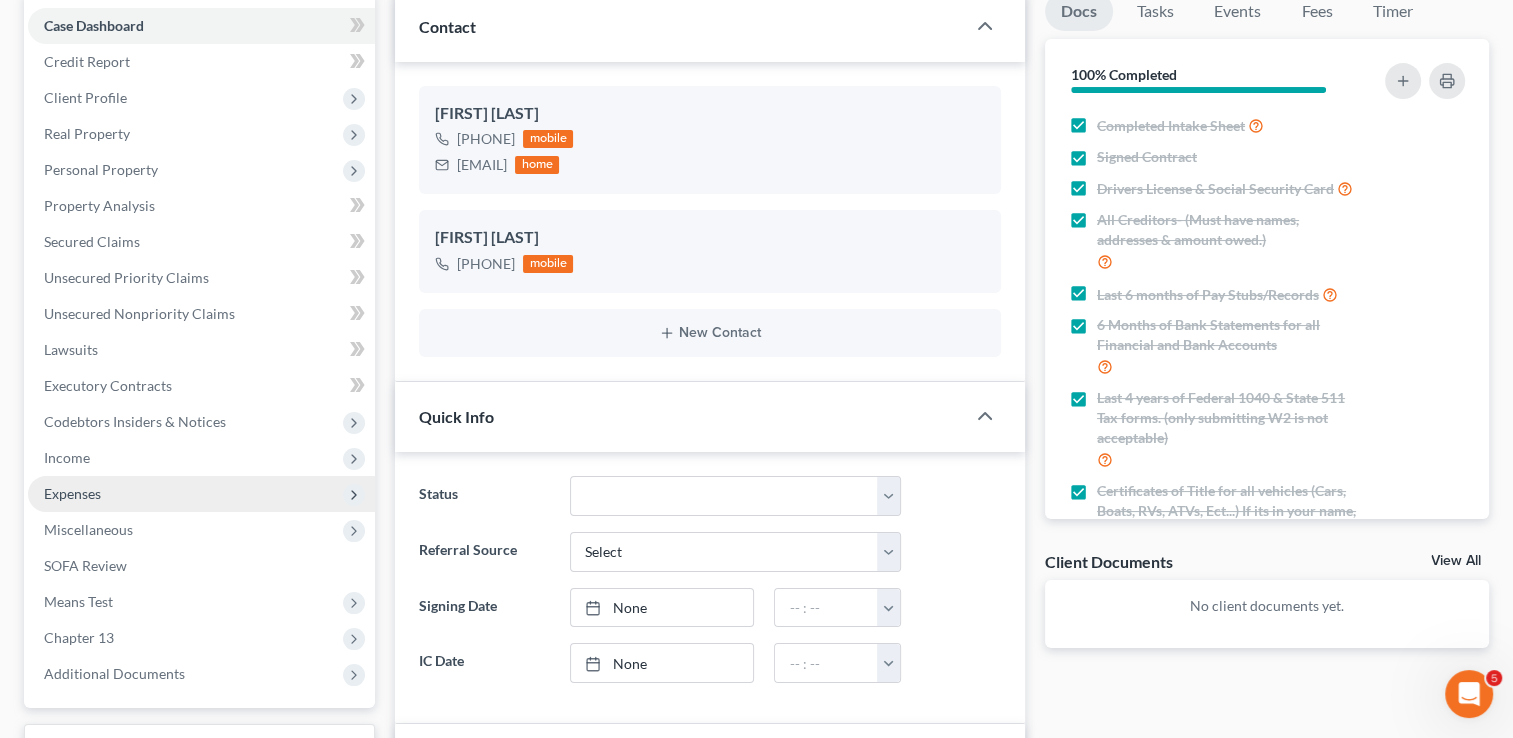 click on "Expenses" at bounding box center [201, 494] 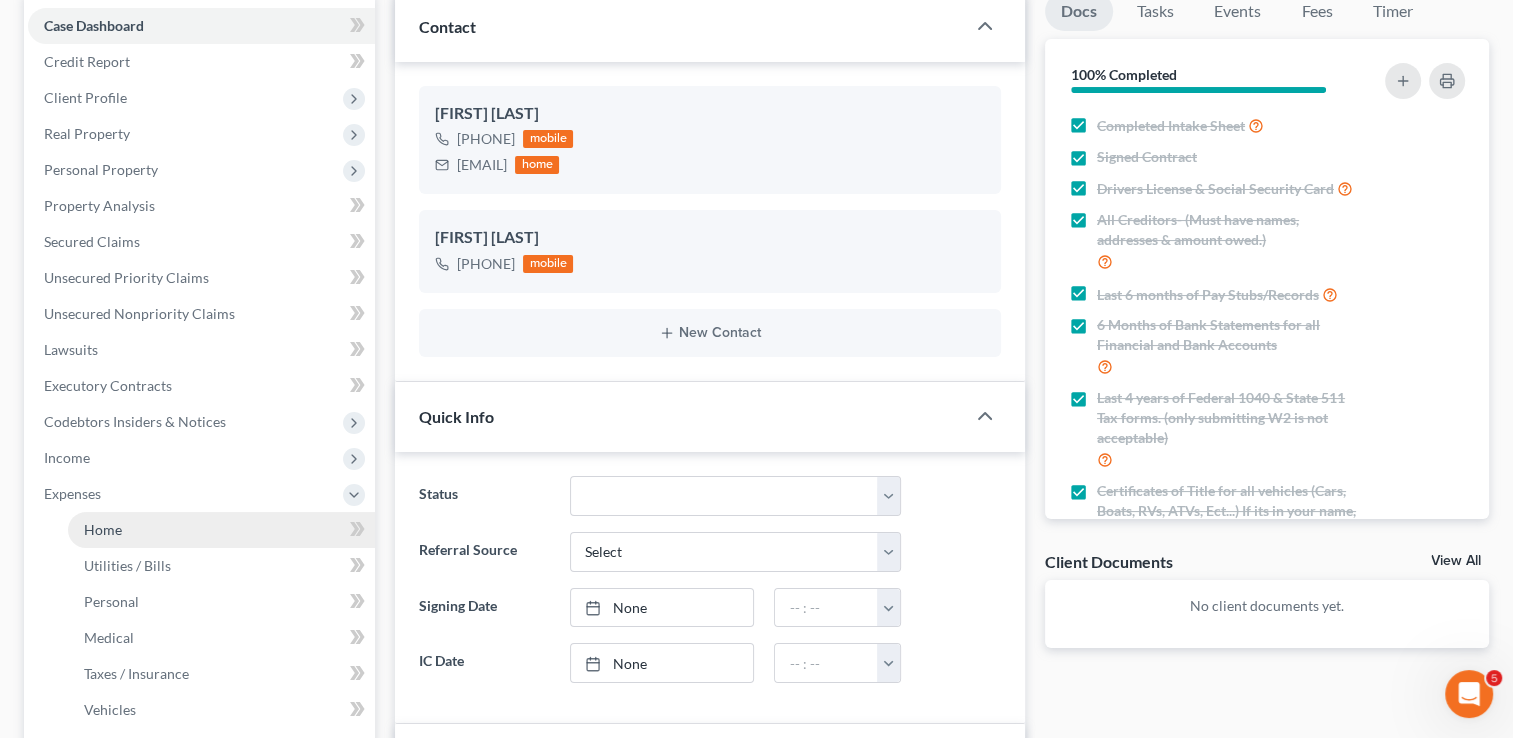 click on "Home" at bounding box center [103, 529] 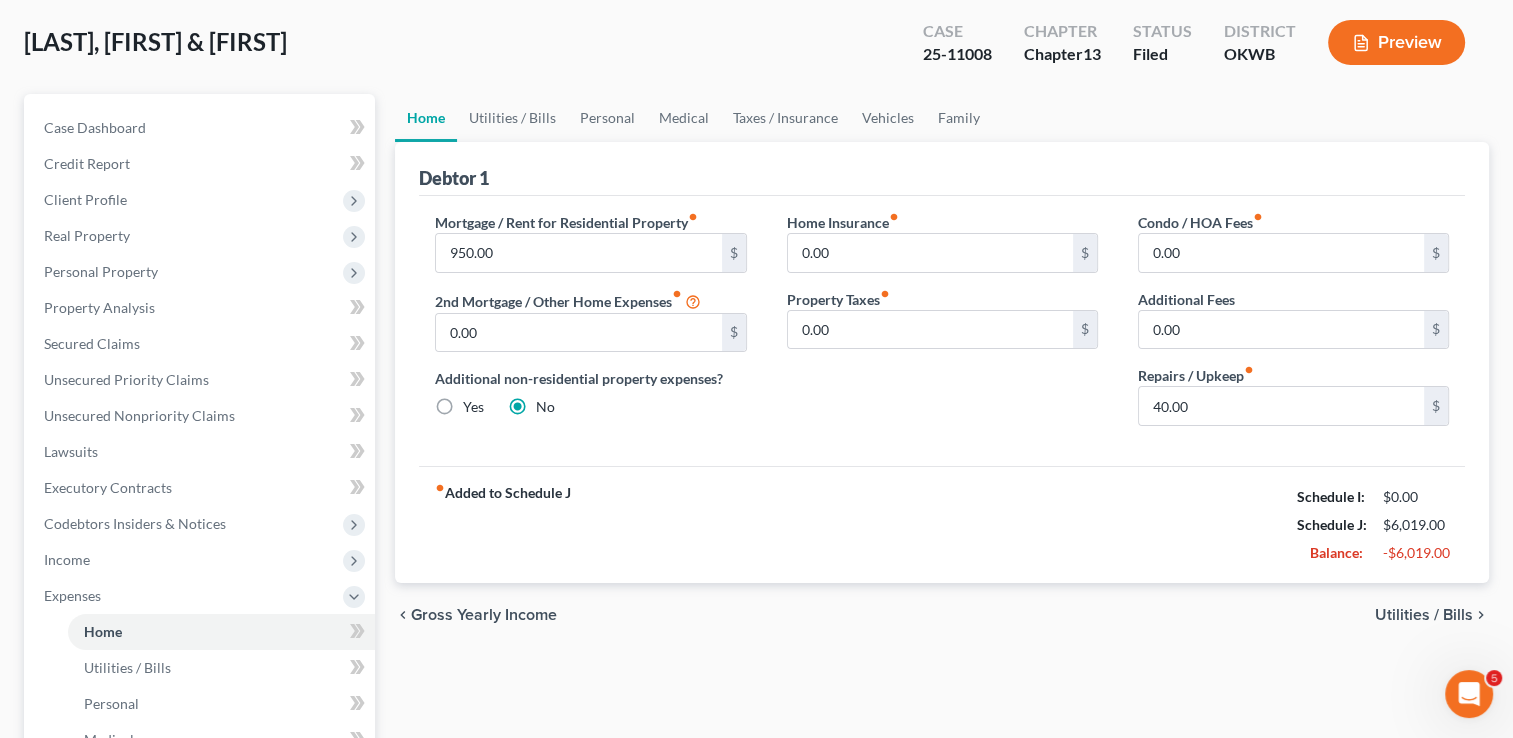 scroll, scrollTop: 0, scrollLeft: 0, axis: both 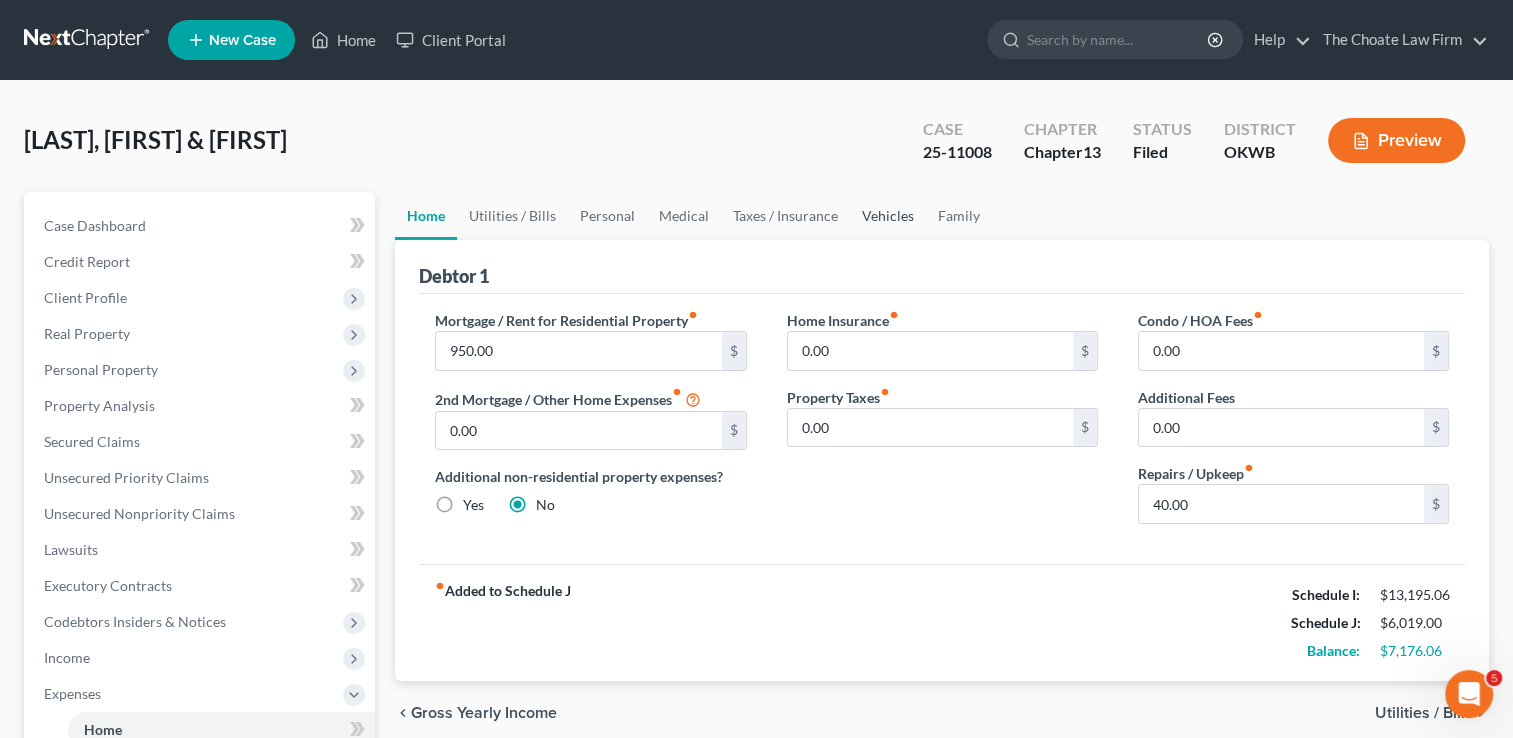 click on "Vehicles" at bounding box center [888, 216] 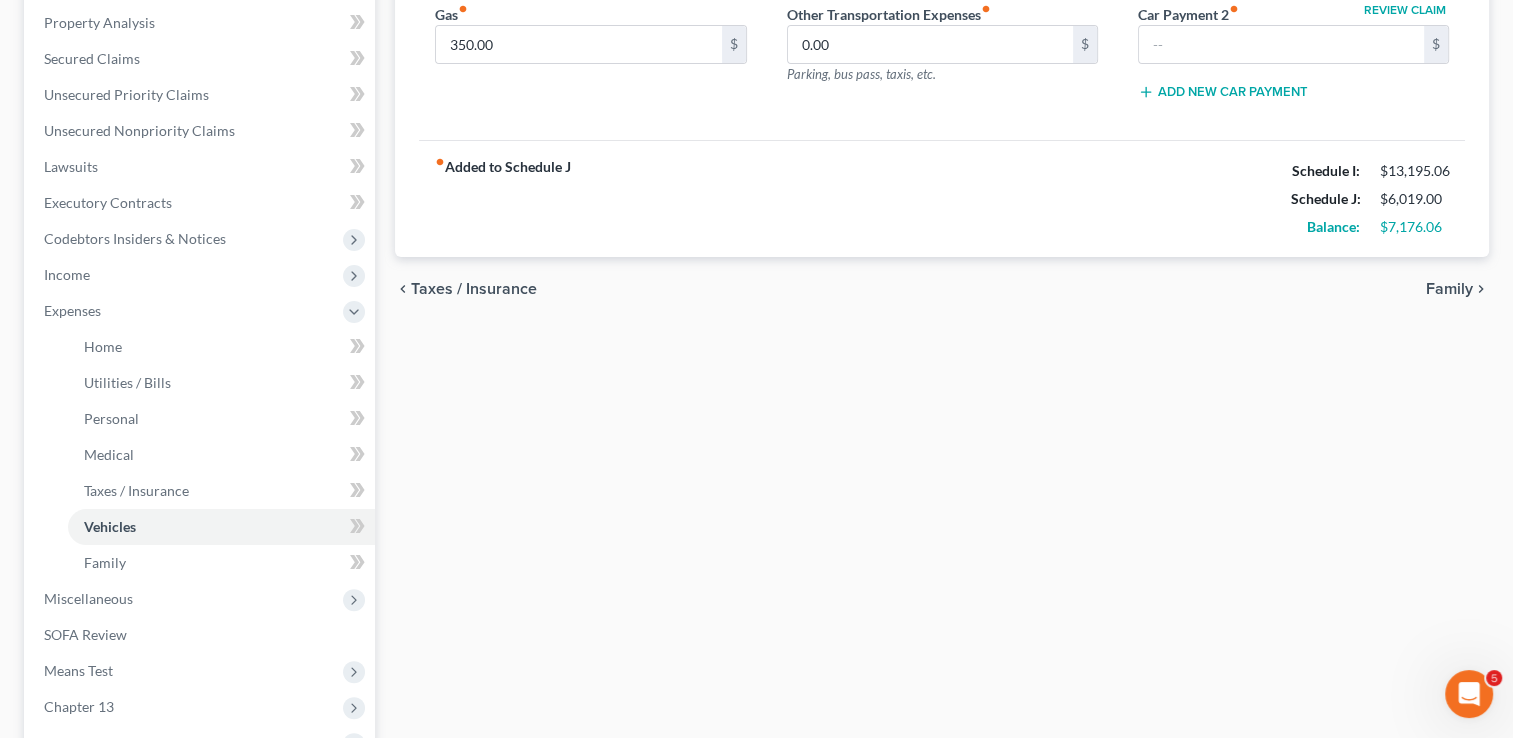 scroll, scrollTop: 400, scrollLeft: 0, axis: vertical 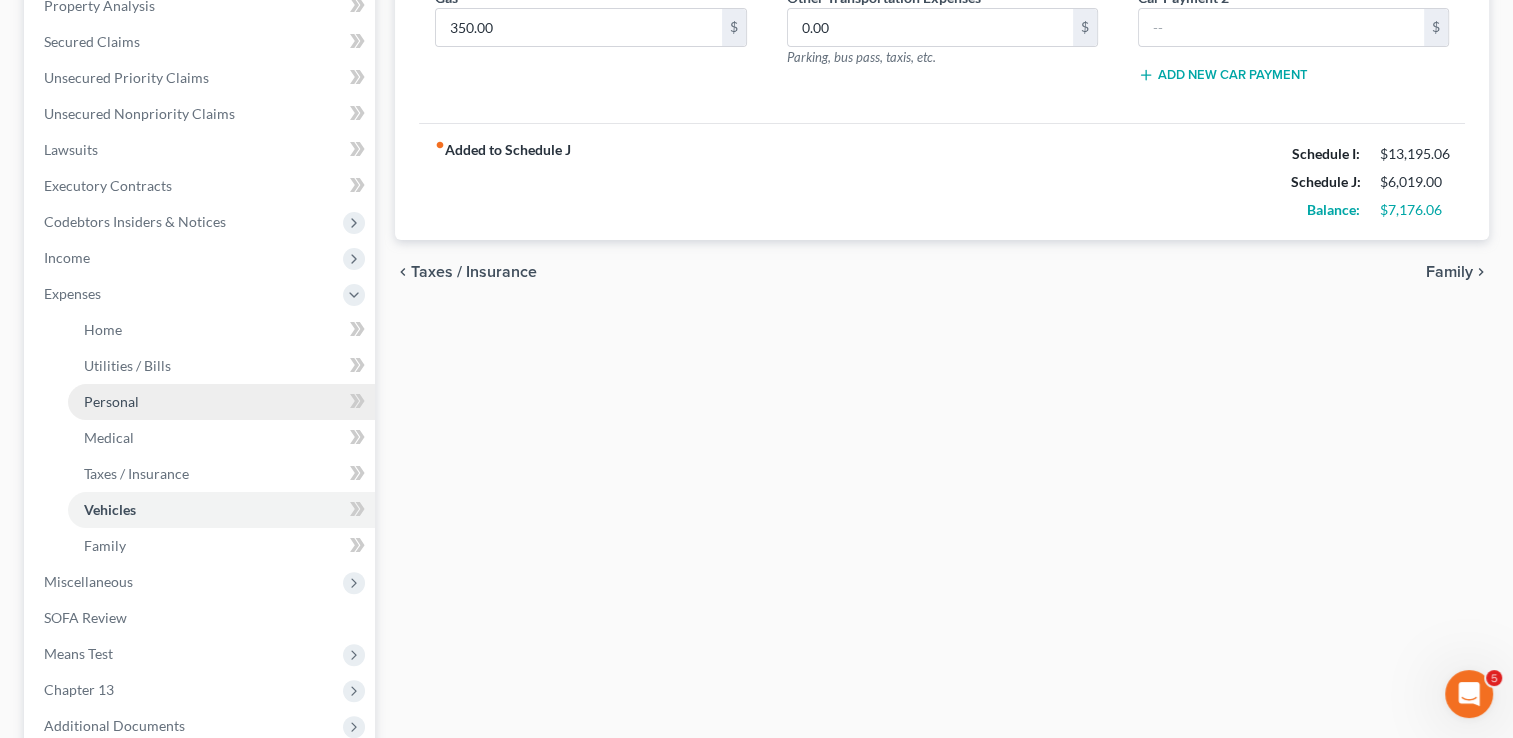click on "Personal" at bounding box center (221, 402) 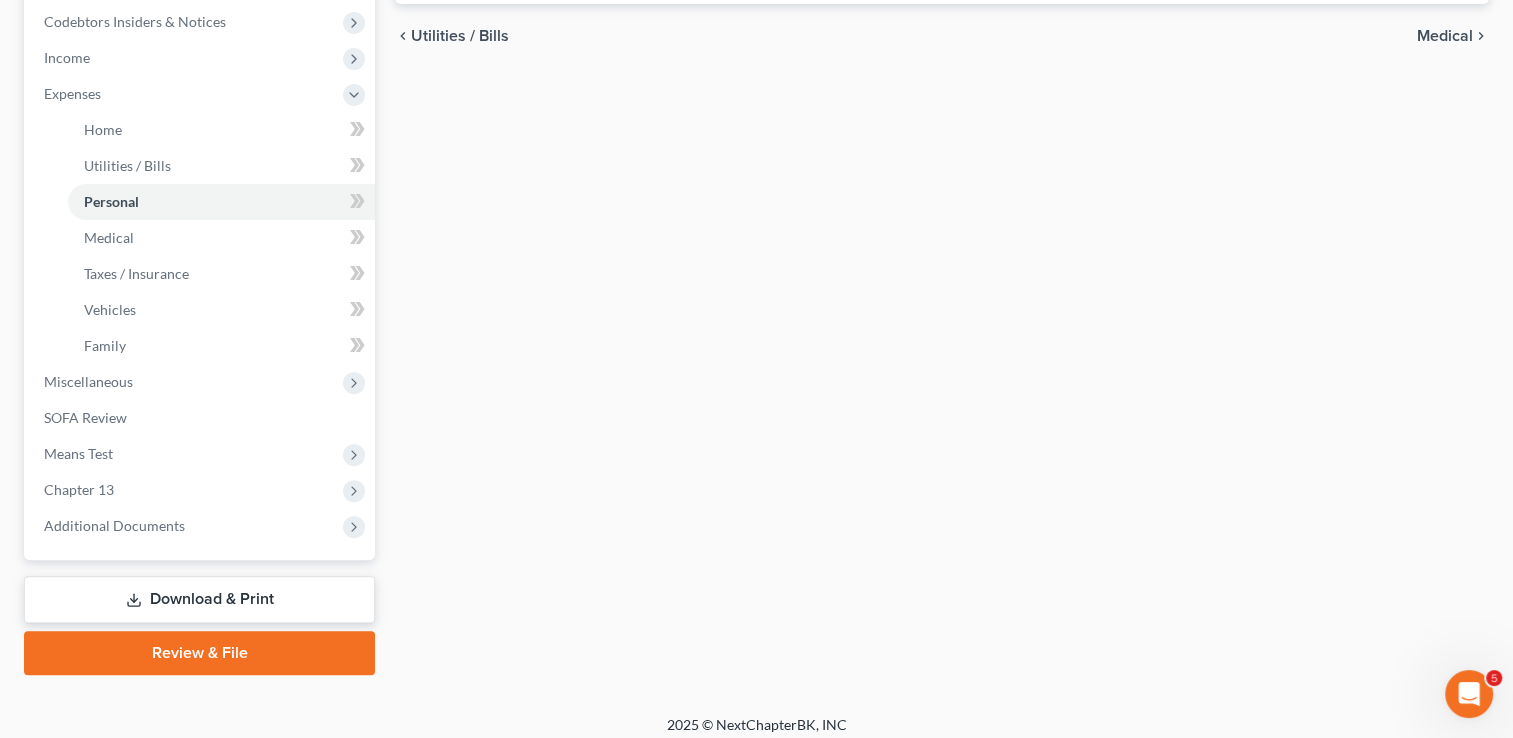 scroll, scrollTop: 611, scrollLeft: 0, axis: vertical 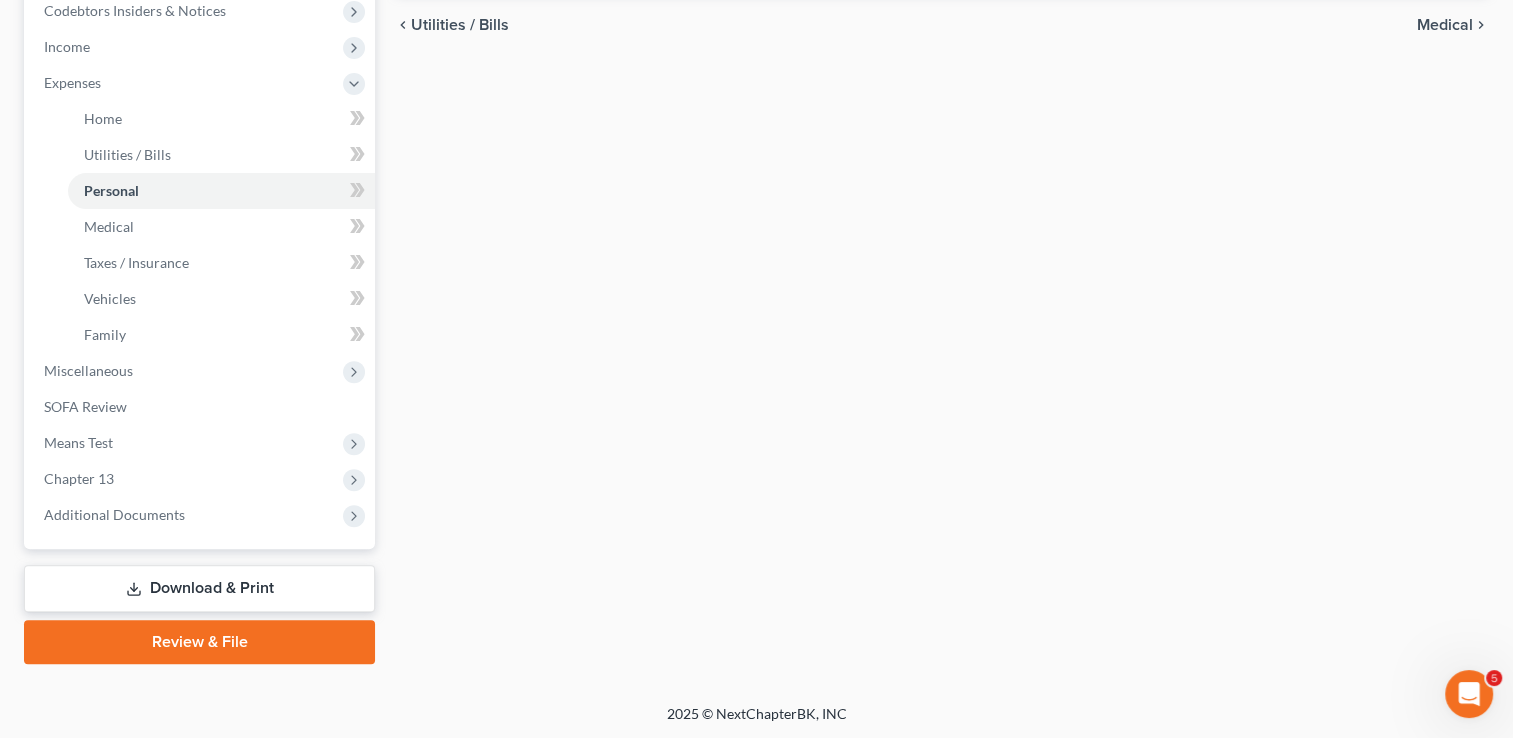 click on "Download & Print" at bounding box center [199, 588] 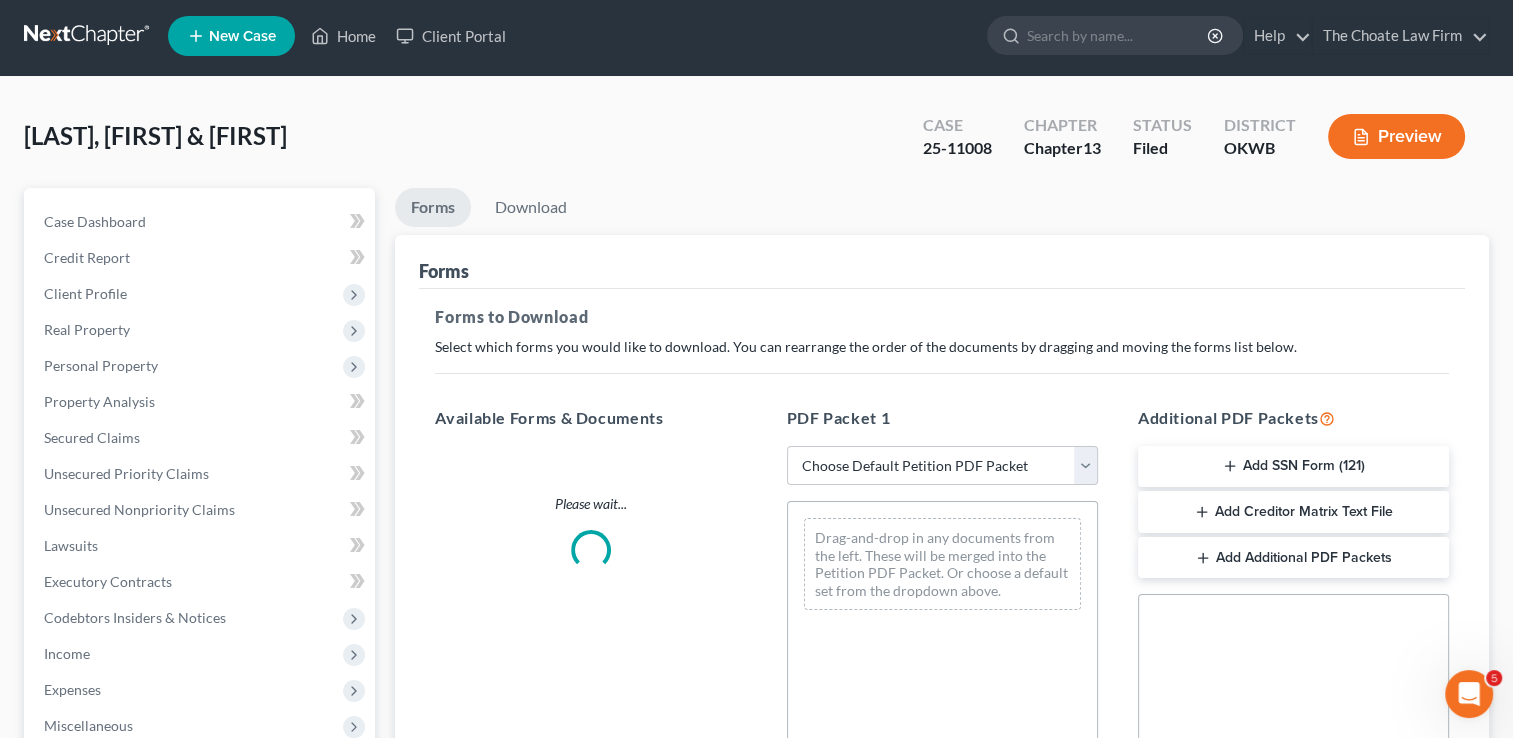 scroll, scrollTop: 0, scrollLeft: 0, axis: both 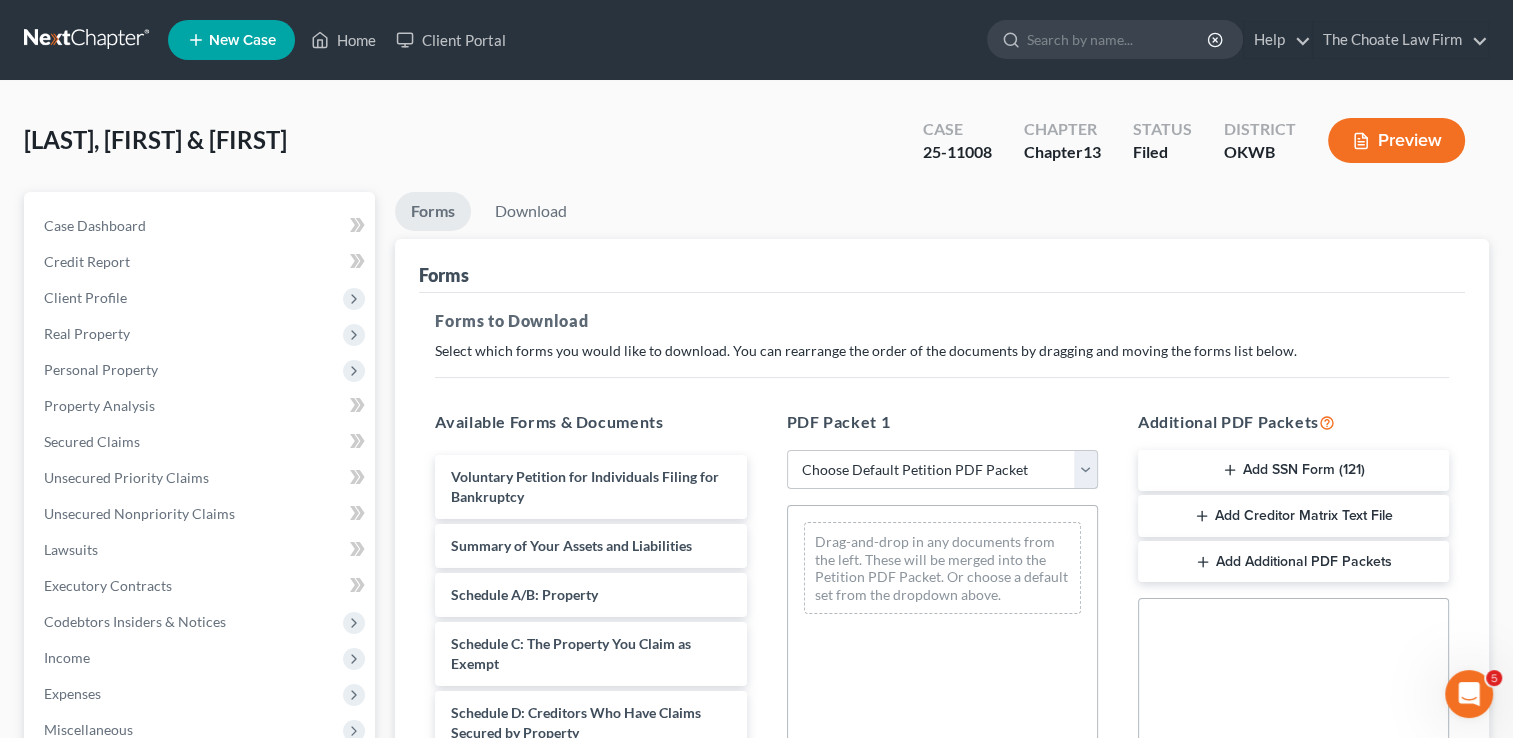 click on "Choose Default Petition PDF Packet Complete Bankruptcy Petition (all forms and schedules) Emergency Filing Forms (Petition and Creditor List Only) Amended Forms Signature Pages Only Supplemental Post Petition (Sch. I & J) Supplemental Post Petition (Sch. I) Supplemental Post Petition (Sch. J)" at bounding box center [942, 470] 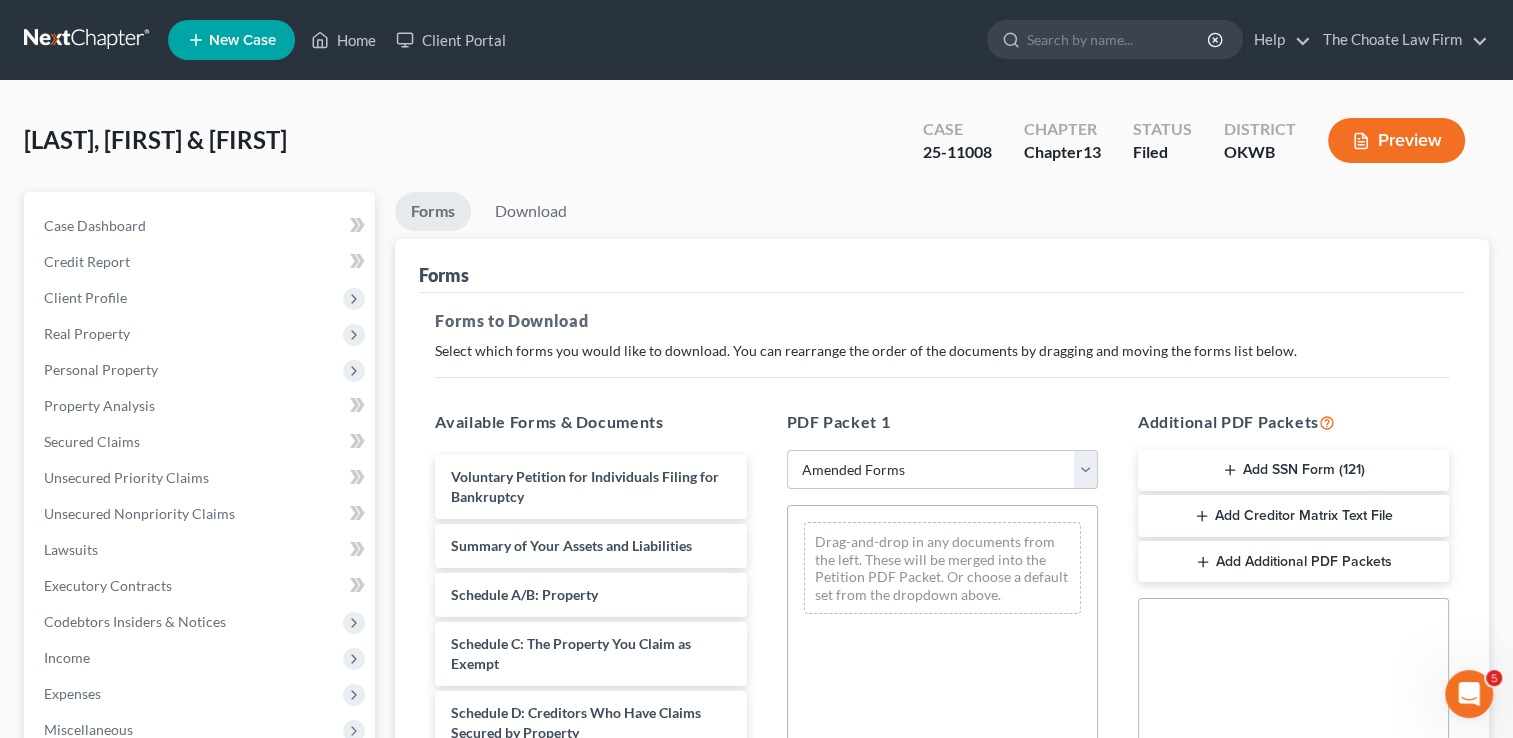 click on "Choose Default Petition PDF Packet Complete Bankruptcy Petition (all forms and schedules) Emergency Filing Forms (Petition and Creditor List Only) Amended Forms Signature Pages Only Supplemental Post Petition (Sch. I & J) Supplemental Post Petition (Sch. I) Supplemental Post Petition (Sch. J)" at bounding box center (942, 470) 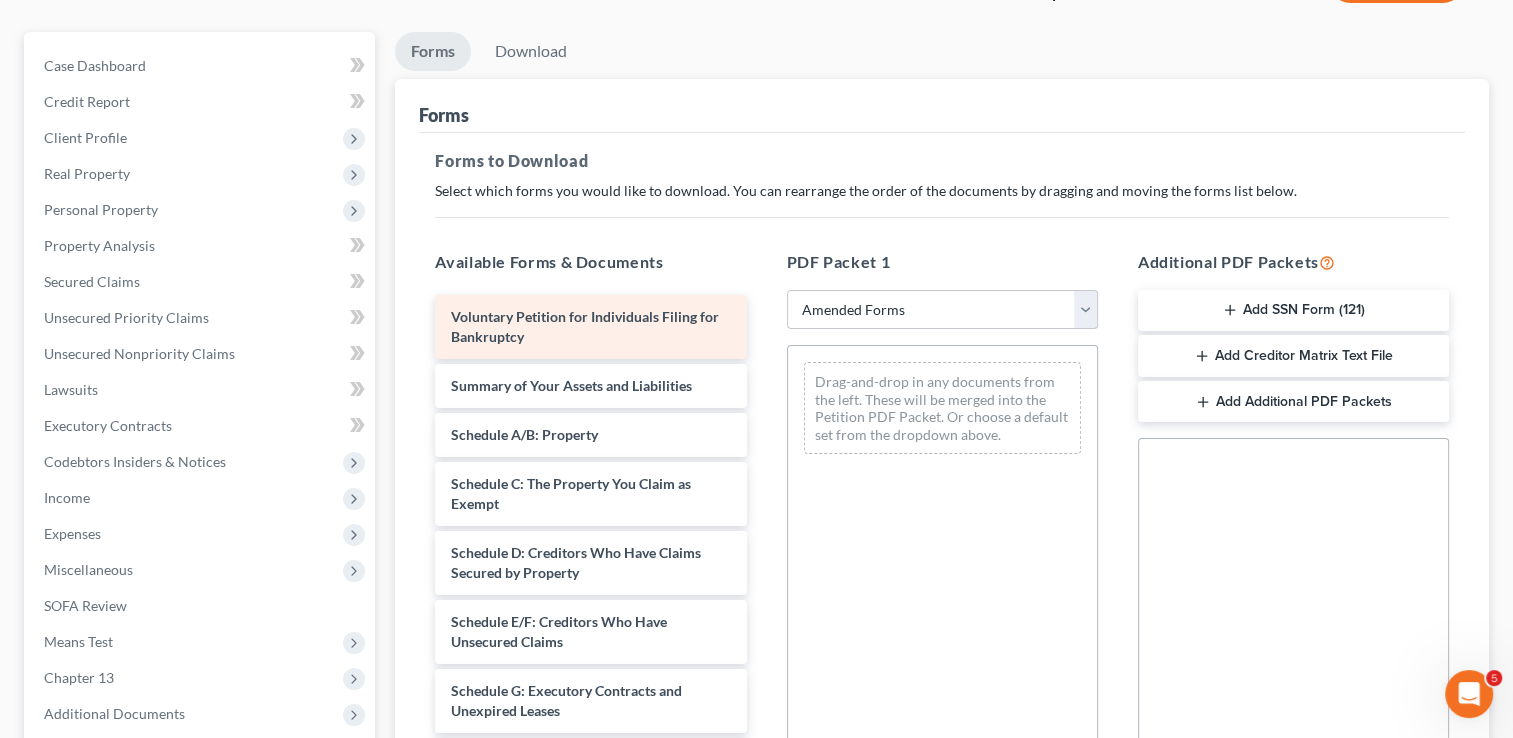 scroll, scrollTop: 200, scrollLeft: 0, axis: vertical 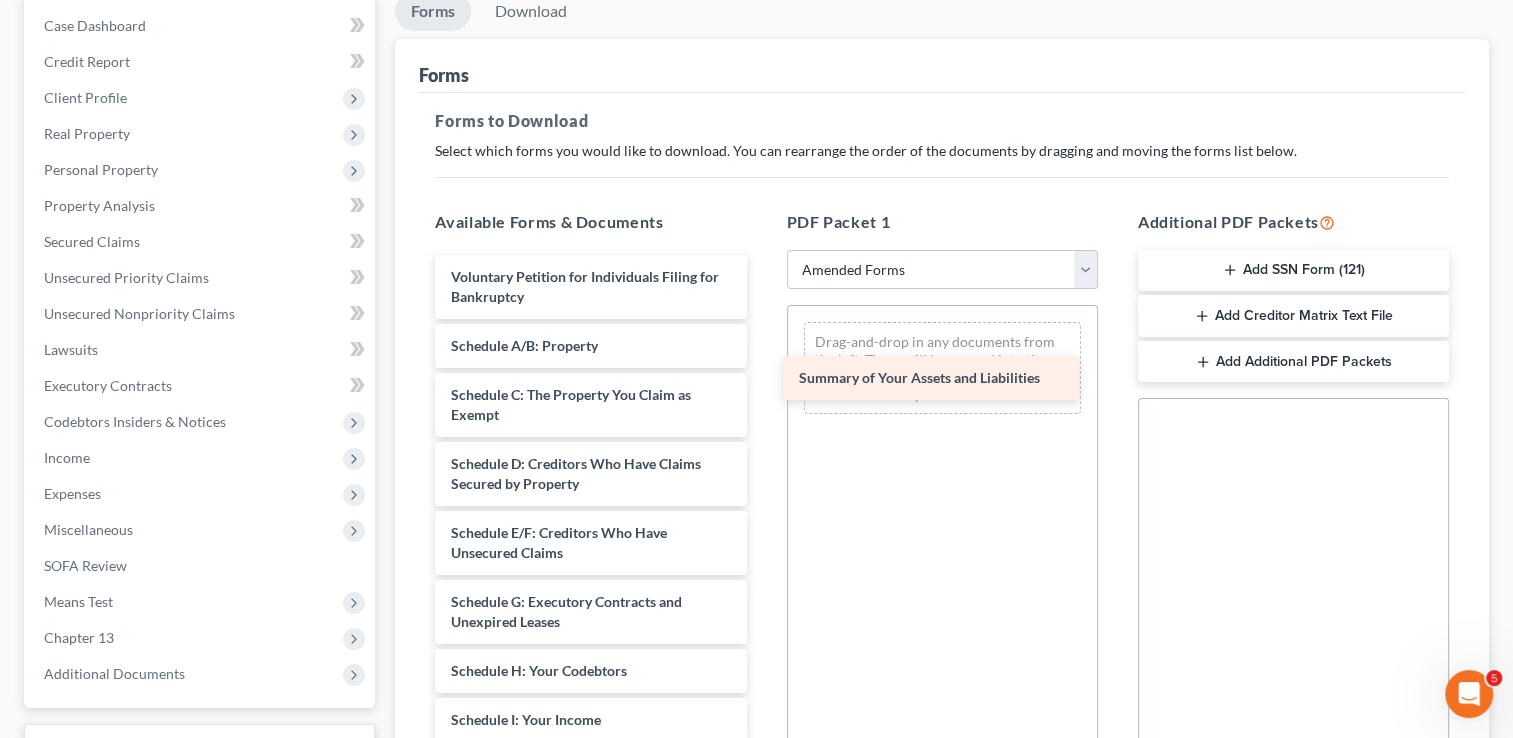 drag, startPoint x: 516, startPoint y: 344, endPoint x: 864, endPoint y: 378, distance: 349.65698 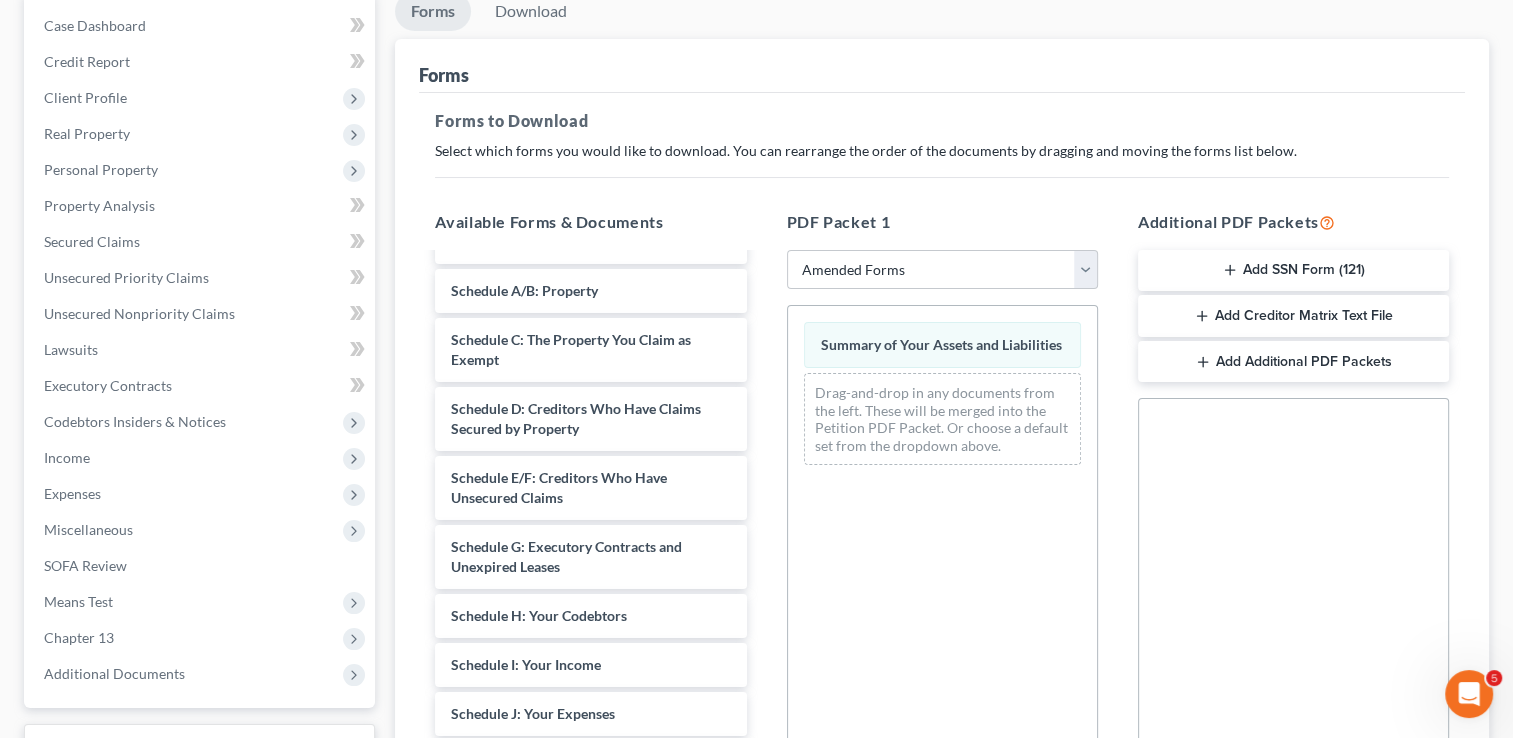 scroll, scrollTop: 100, scrollLeft: 0, axis: vertical 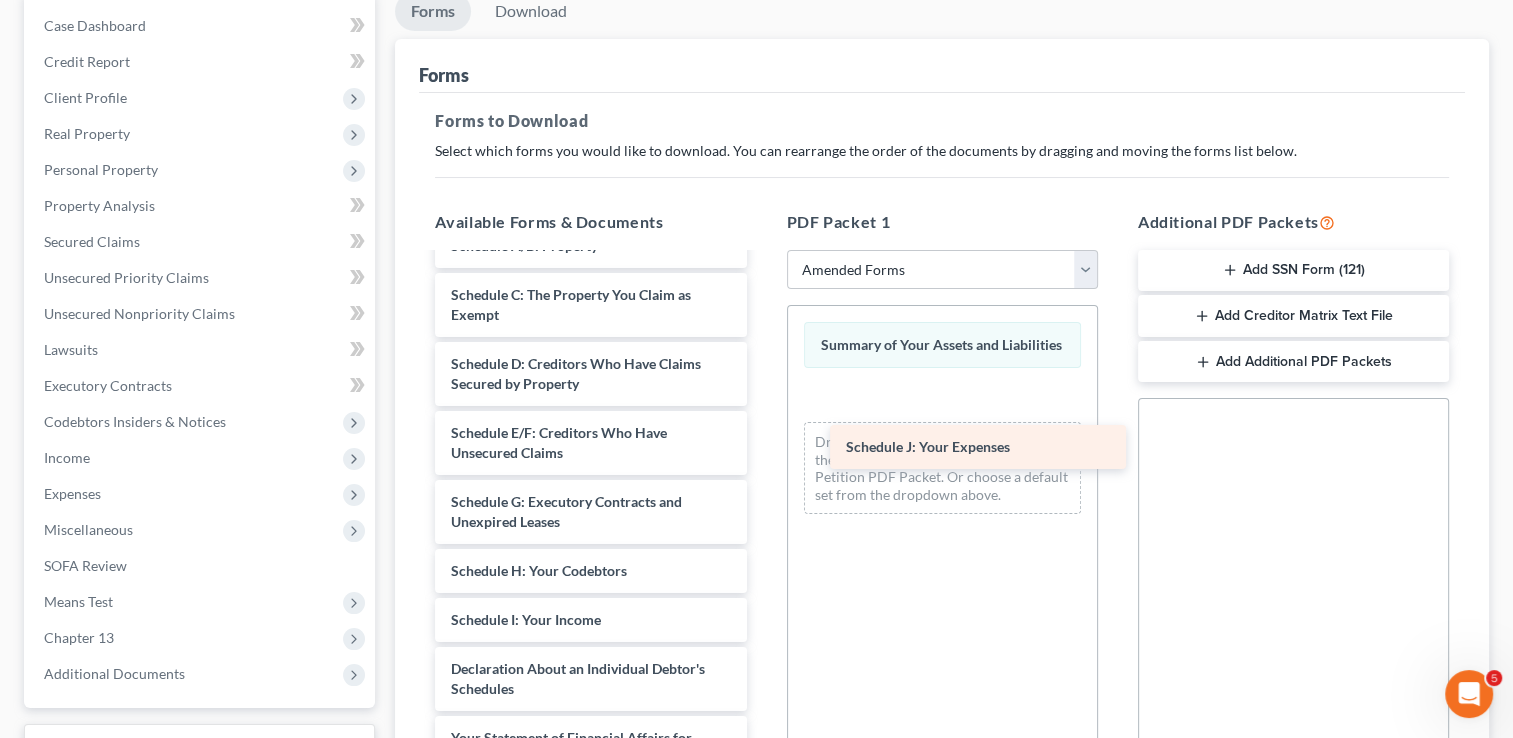 drag, startPoint x: 536, startPoint y: 666, endPoint x: 922, endPoint y: 437, distance: 448.81732 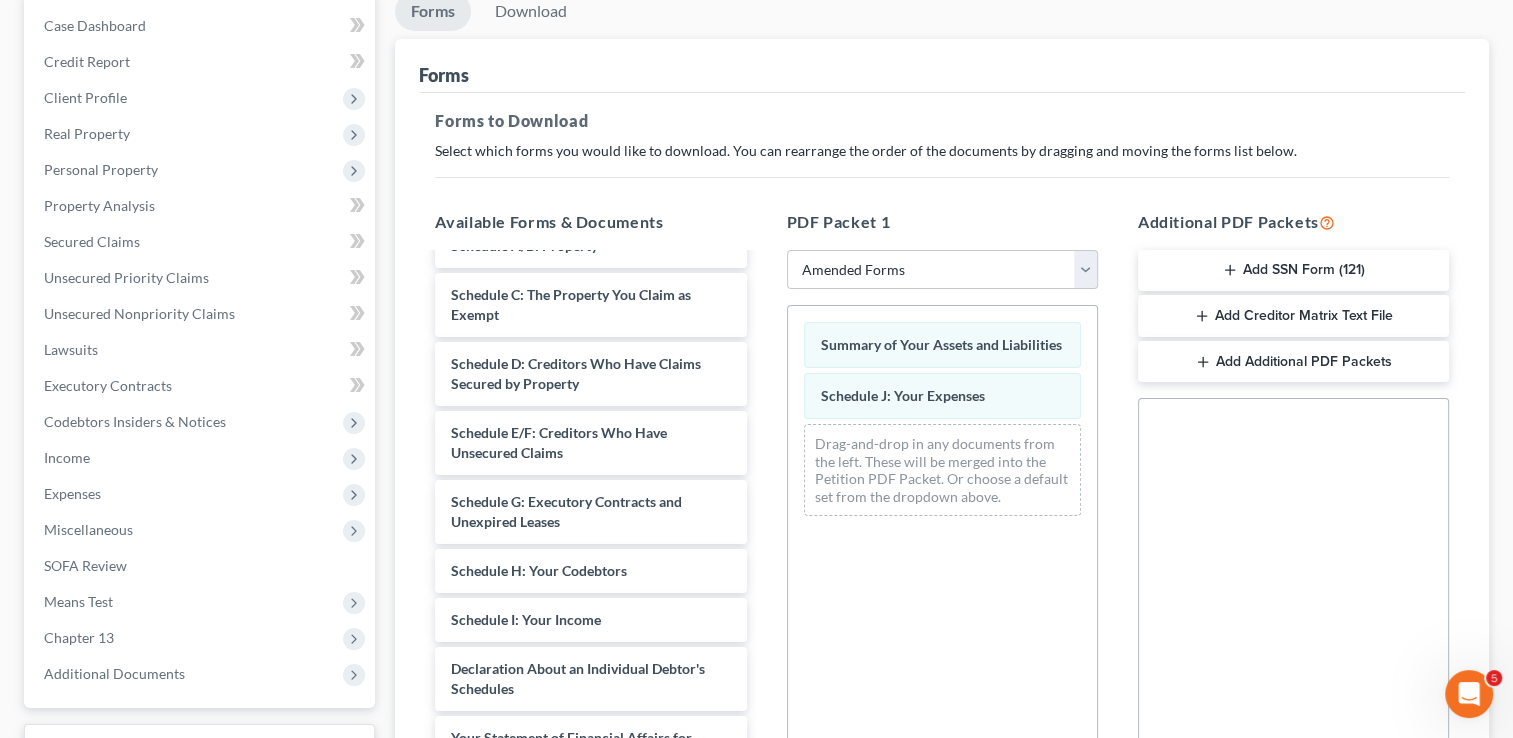 scroll, scrollTop: 300, scrollLeft: 0, axis: vertical 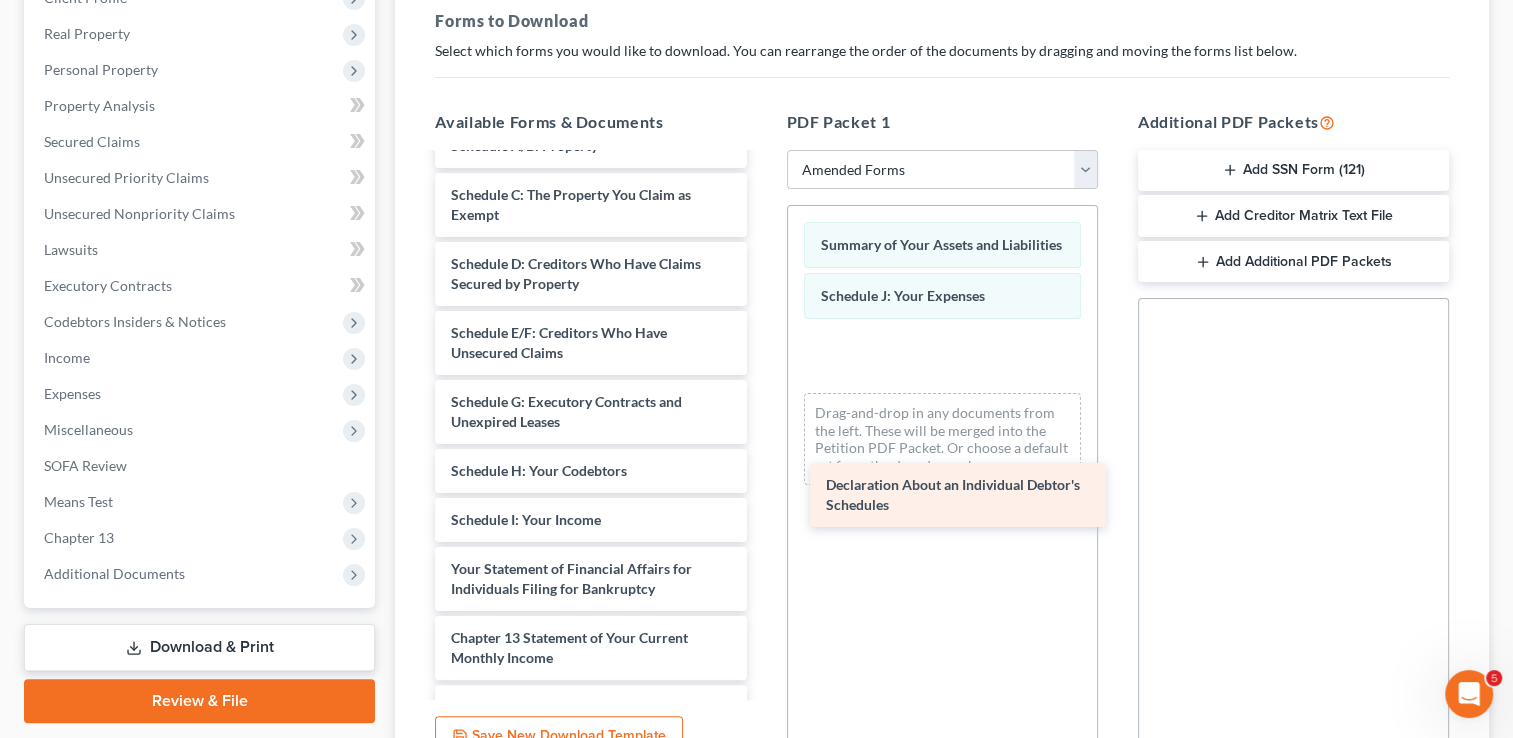 drag, startPoint x: 522, startPoint y: 570, endPoint x: 880, endPoint y: 398, distance: 397.17502 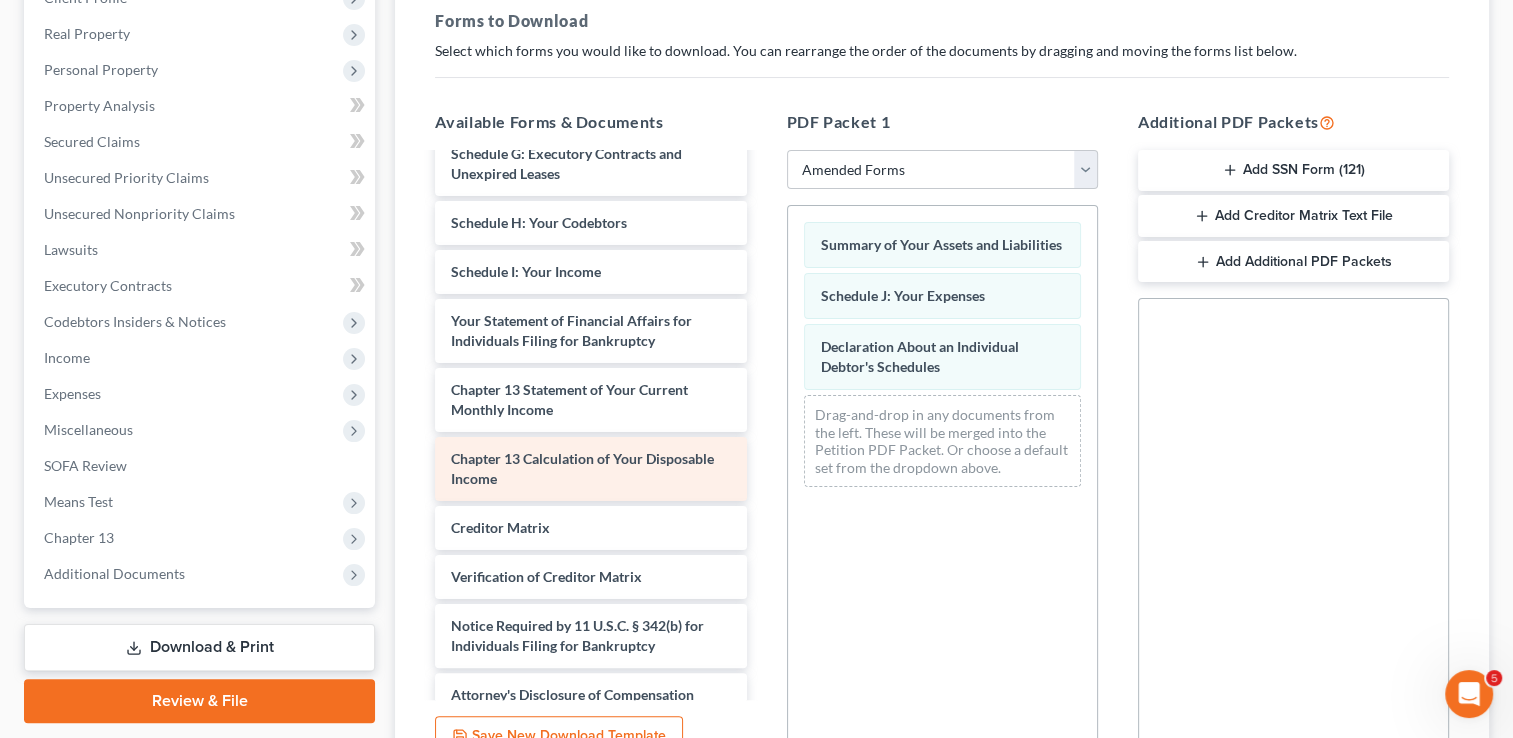 scroll, scrollTop: 369, scrollLeft: 0, axis: vertical 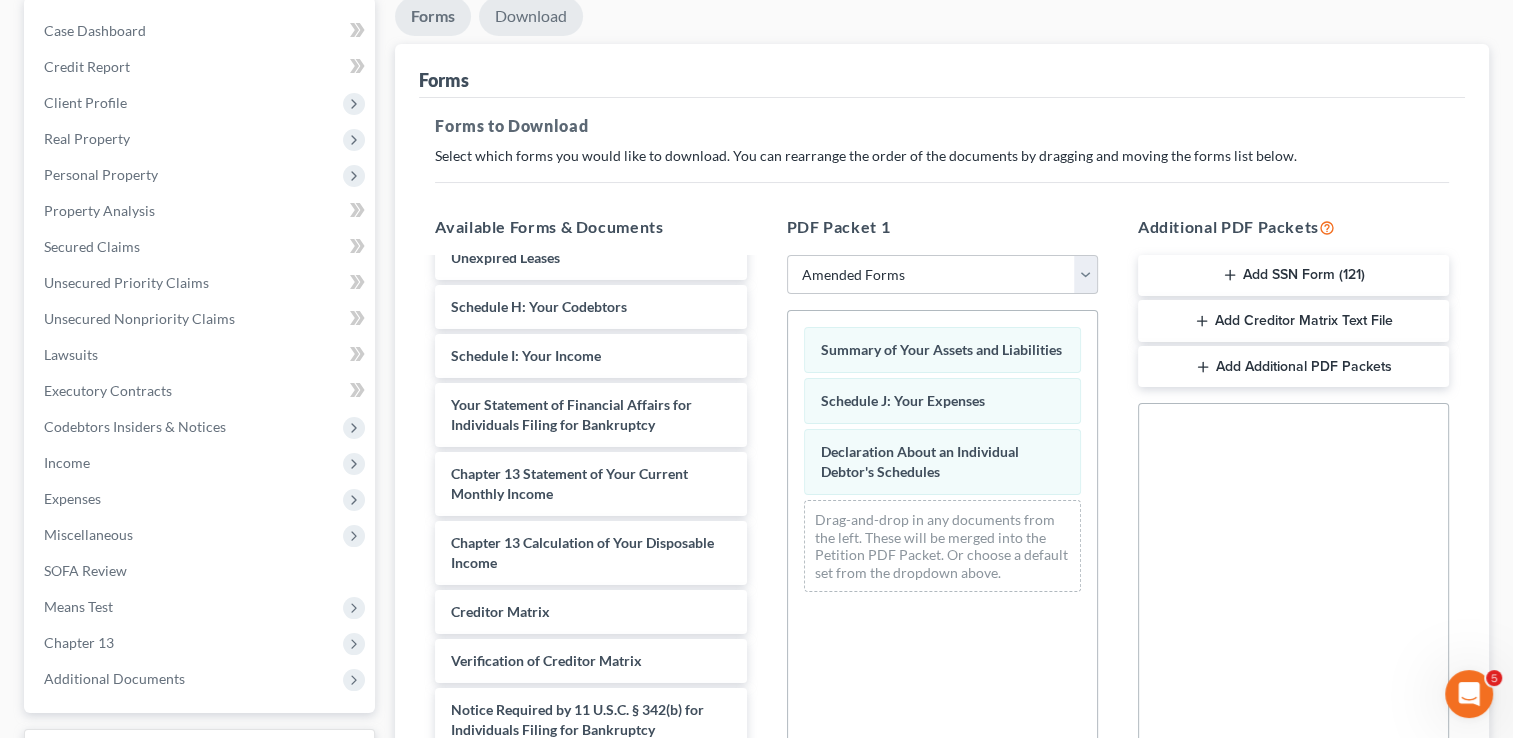 click on "Download" at bounding box center [531, 16] 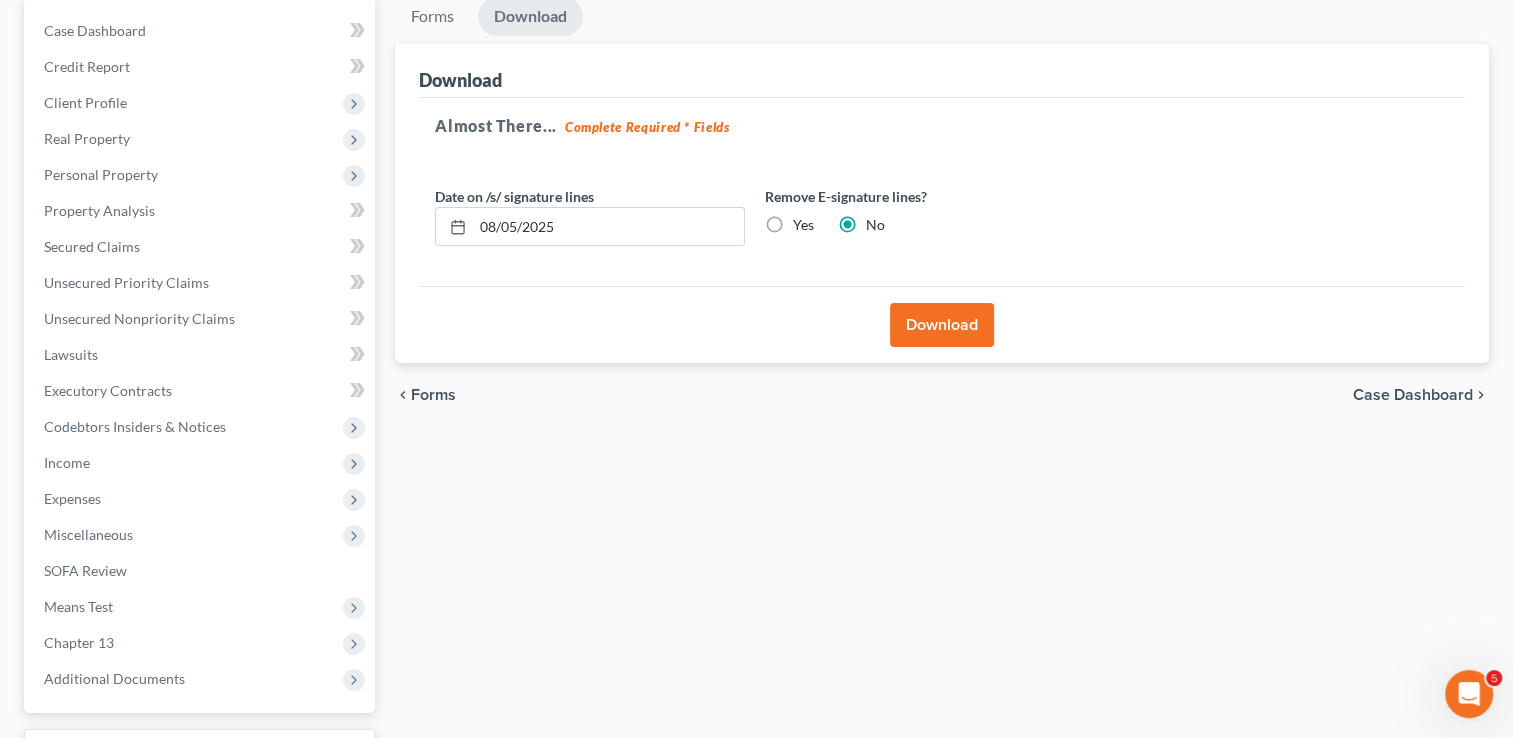 click on "Download" at bounding box center (942, 325) 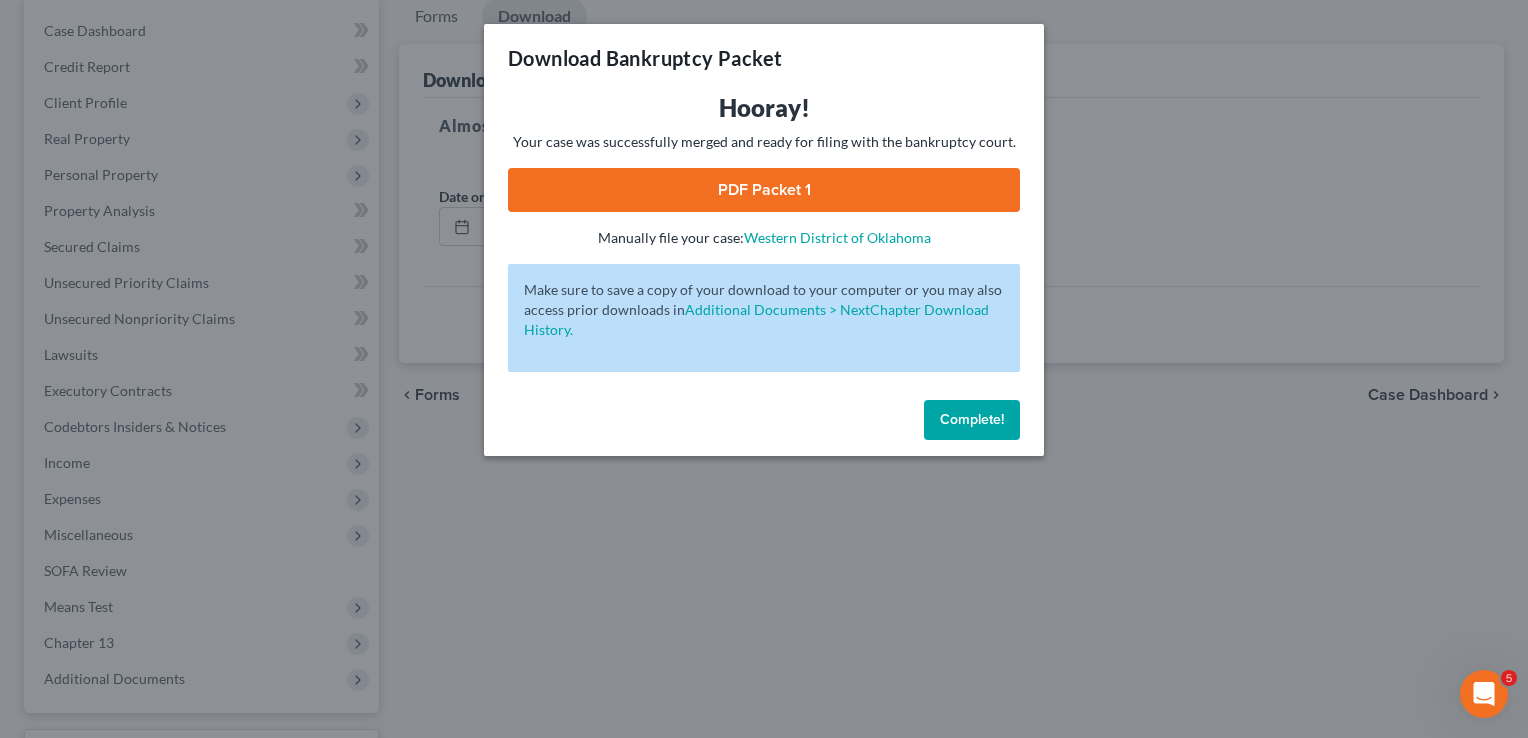 click on "PDF Packet 1" at bounding box center (764, 190) 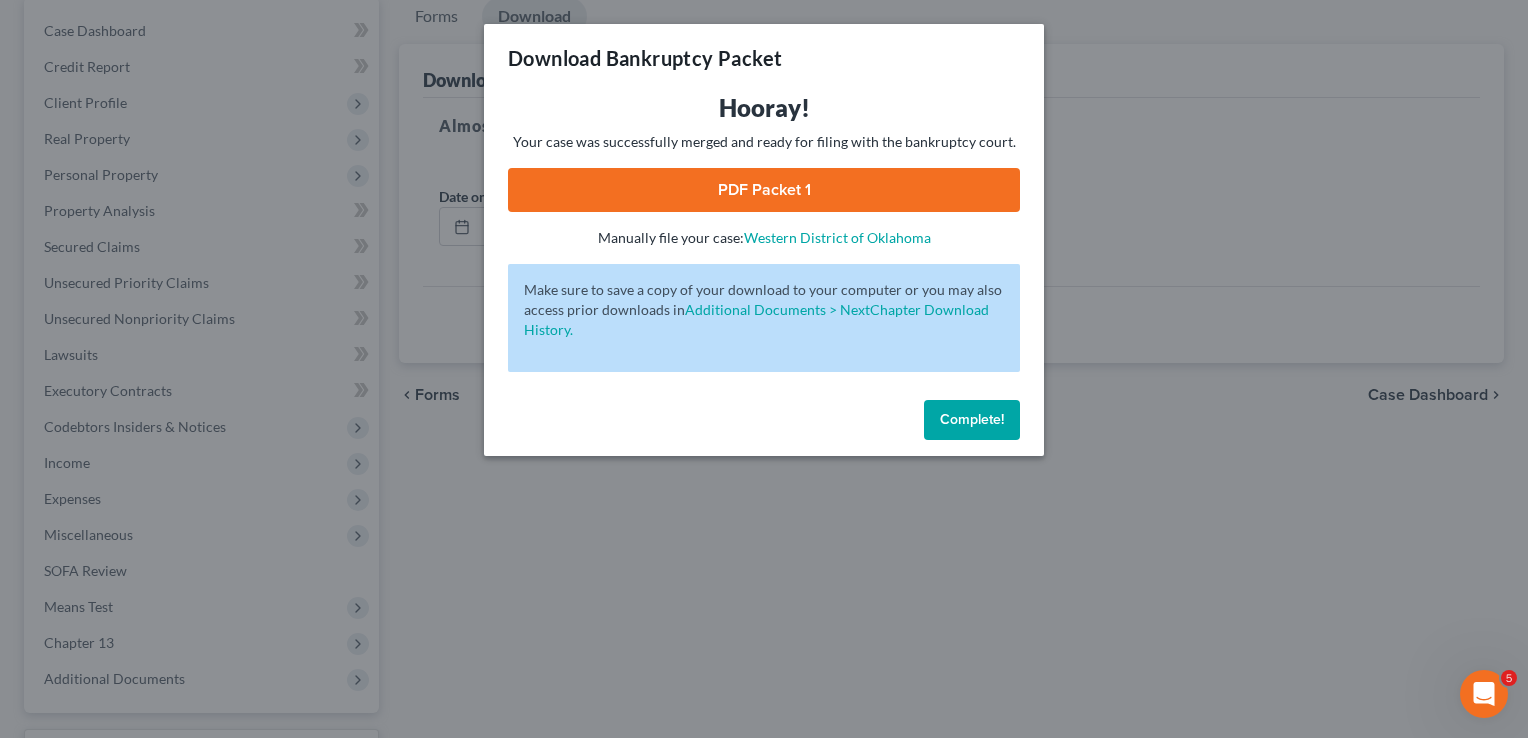 click on "Complete!" at bounding box center [972, 419] 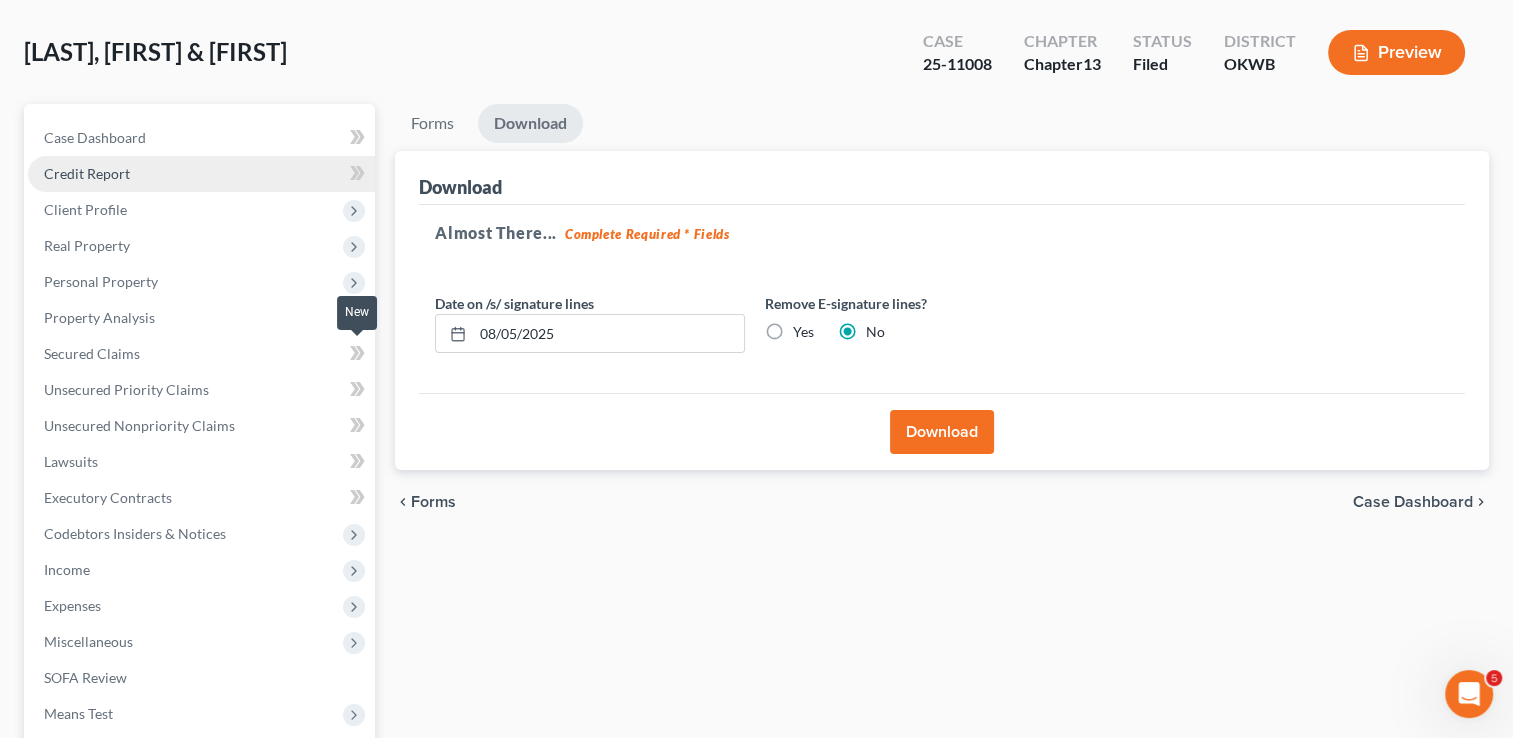 scroll, scrollTop: 0, scrollLeft: 0, axis: both 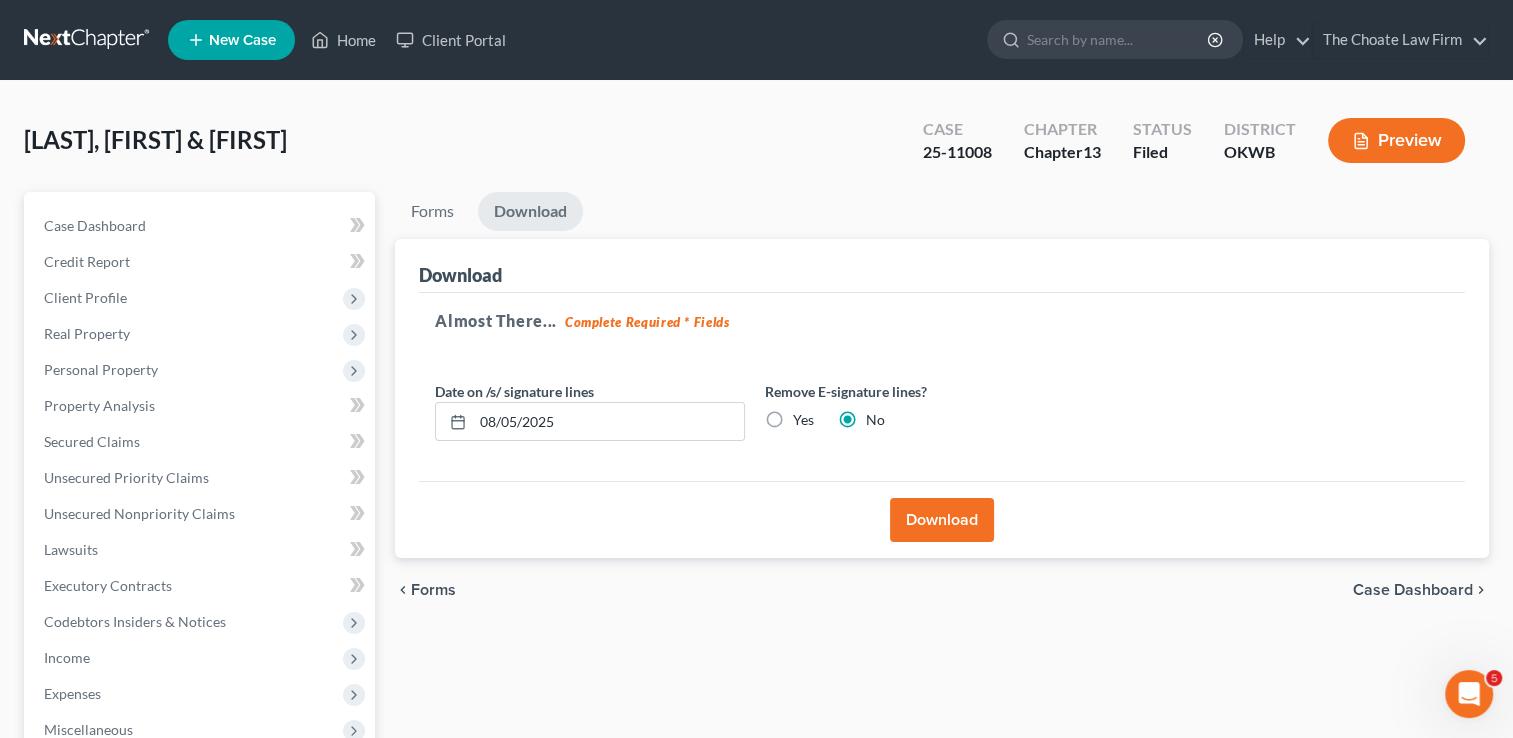 click at bounding box center [88, 40] 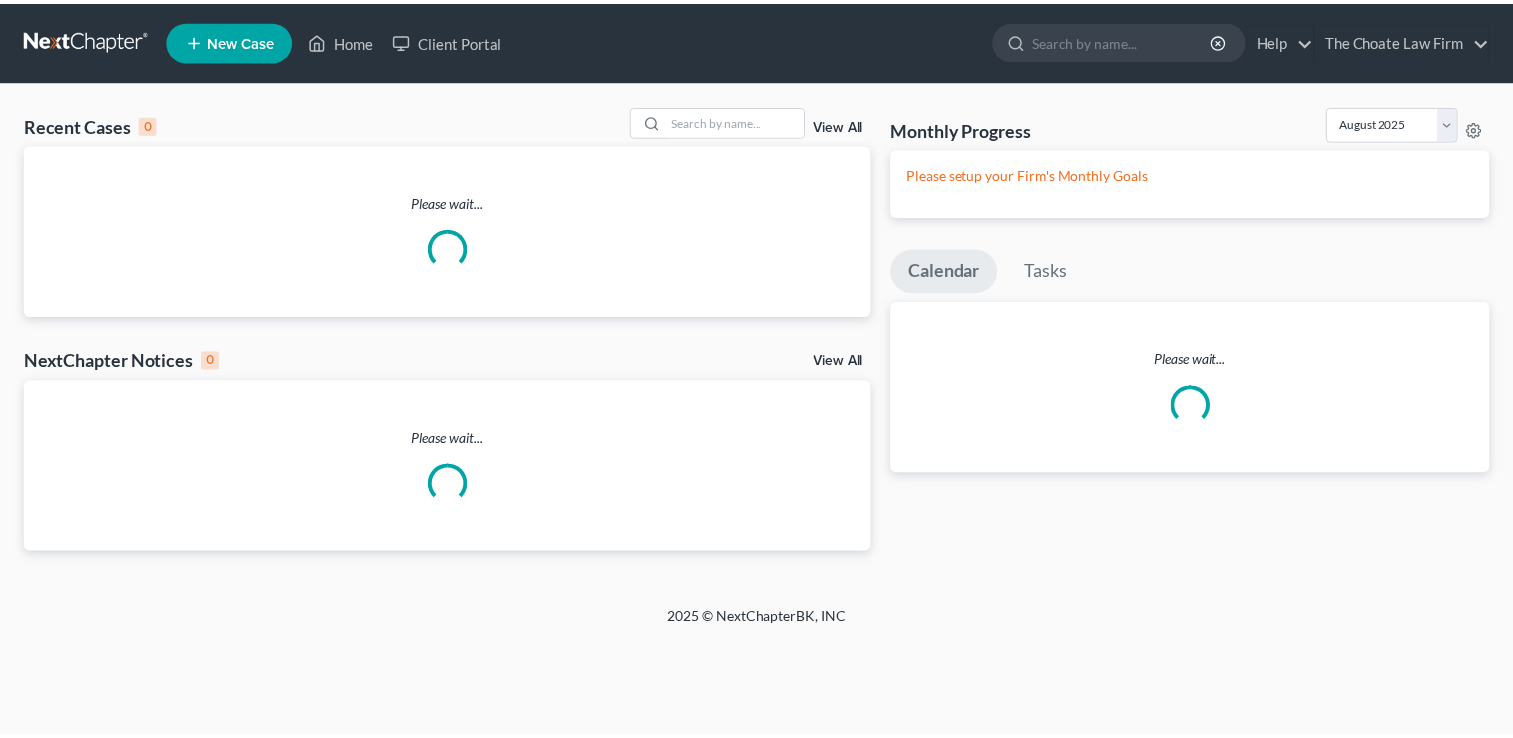 scroll, scrollTop: 0, scrollLeft: 0, axis: both 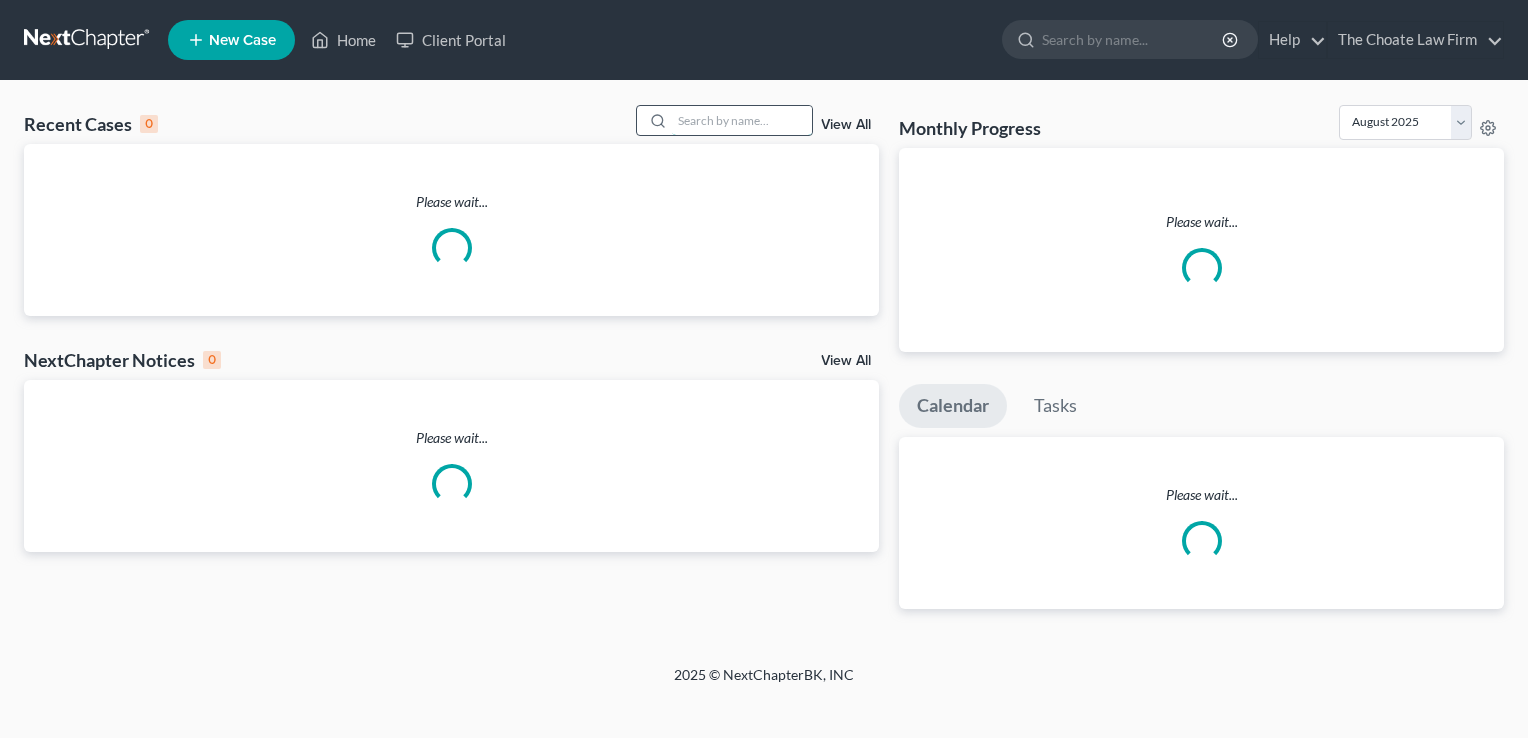 click at bounding box center [742, 120] 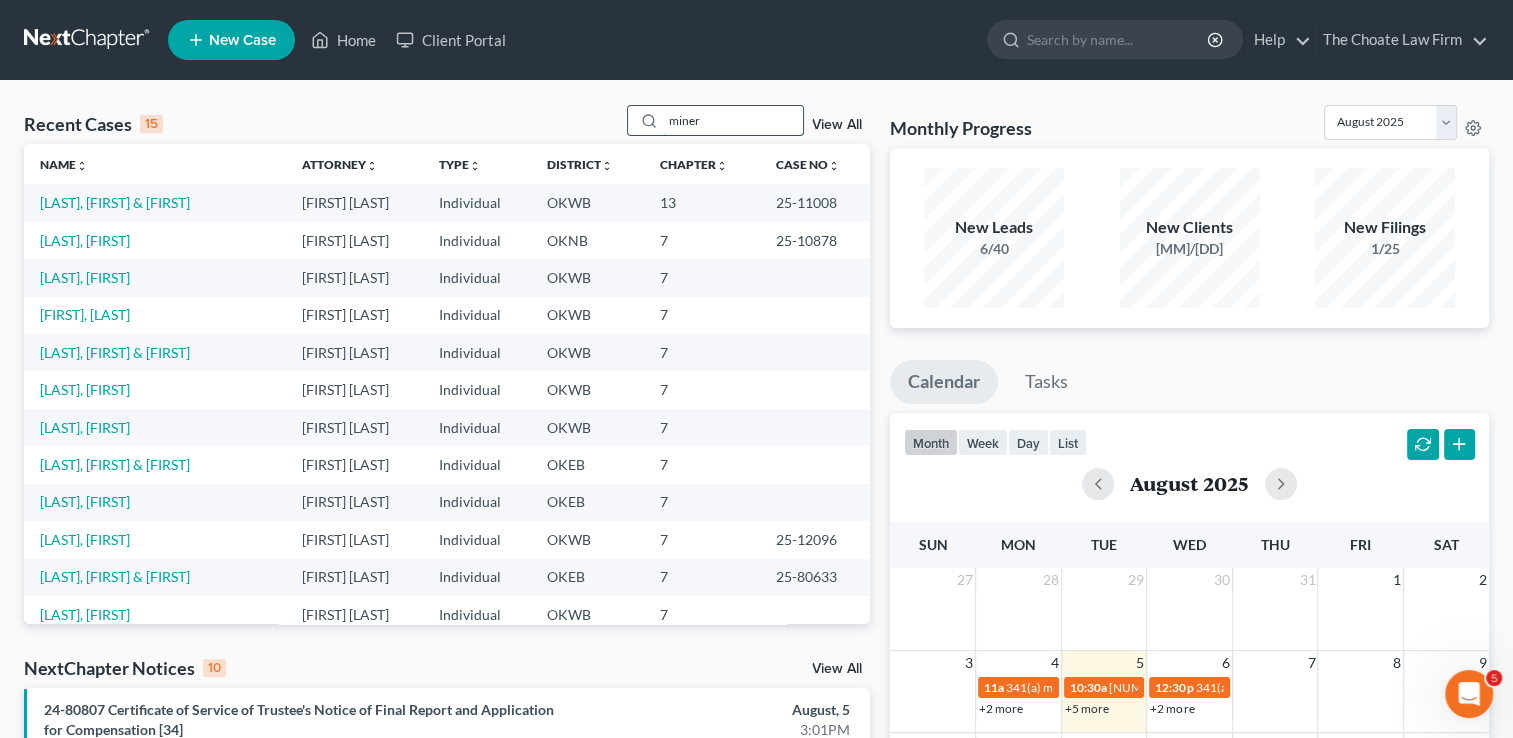 scroll, scrollTop: 0, scrollLeft: 0, axis: both 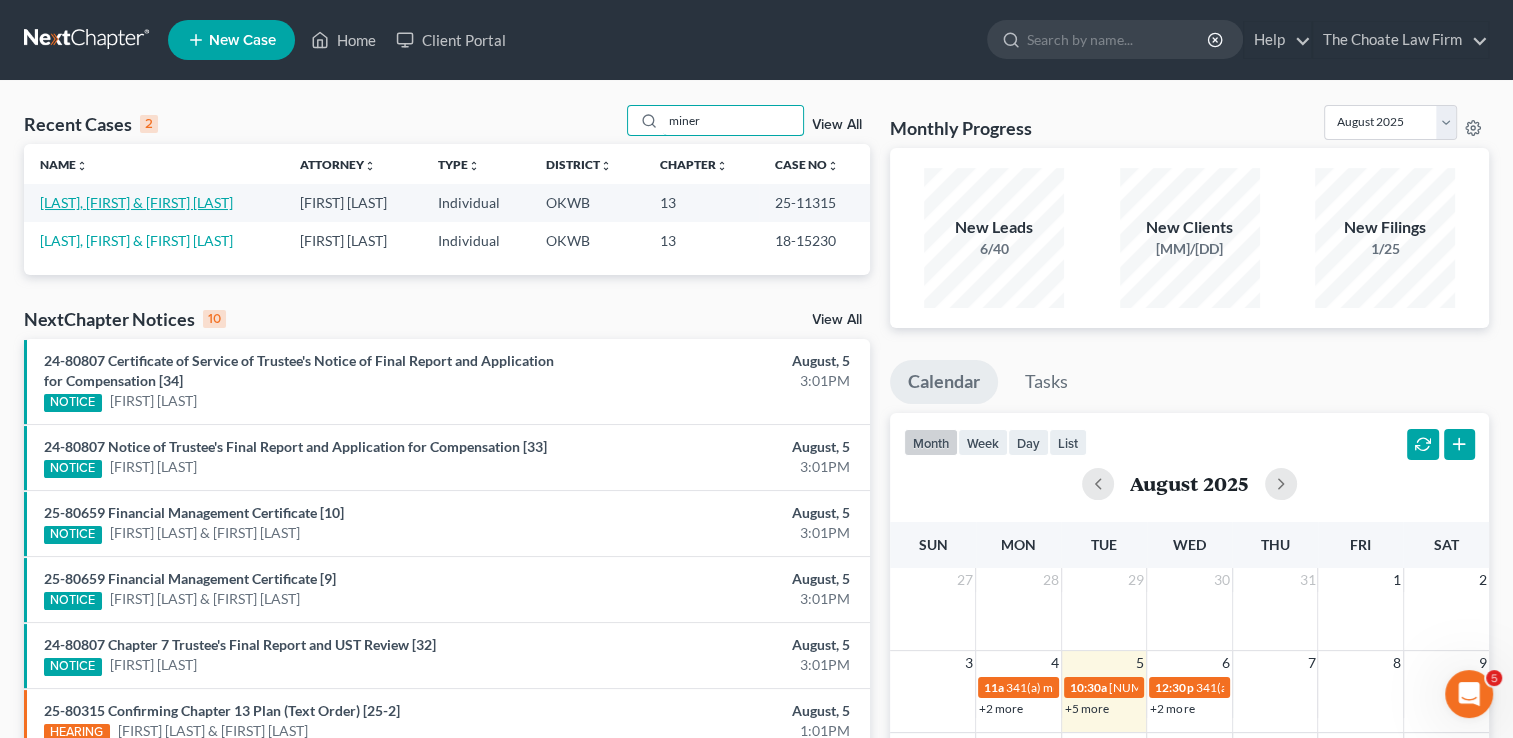 type on "miner" 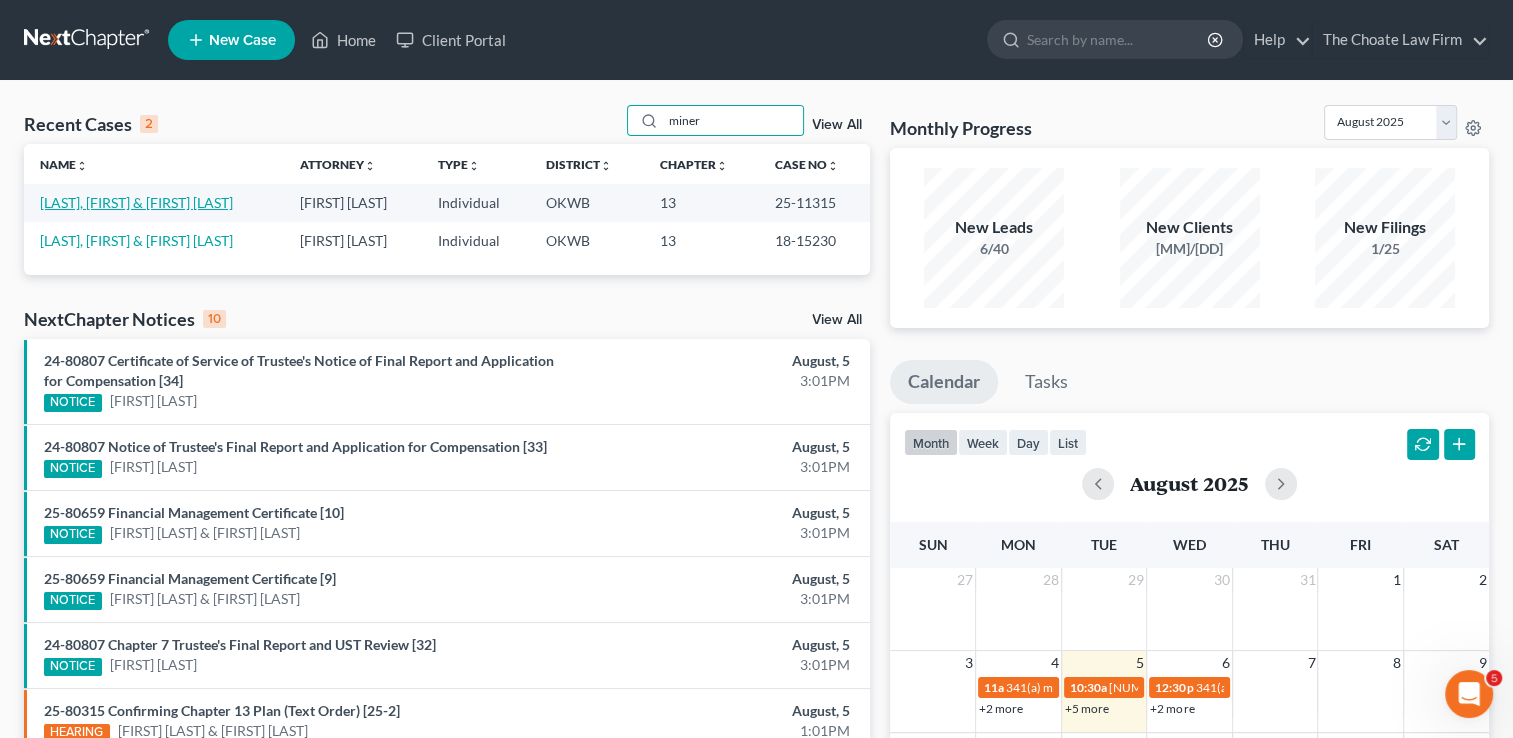 click on "[LAST], [FIRST] & [FIRST] [LAST]" at bounding box center (136, 202) 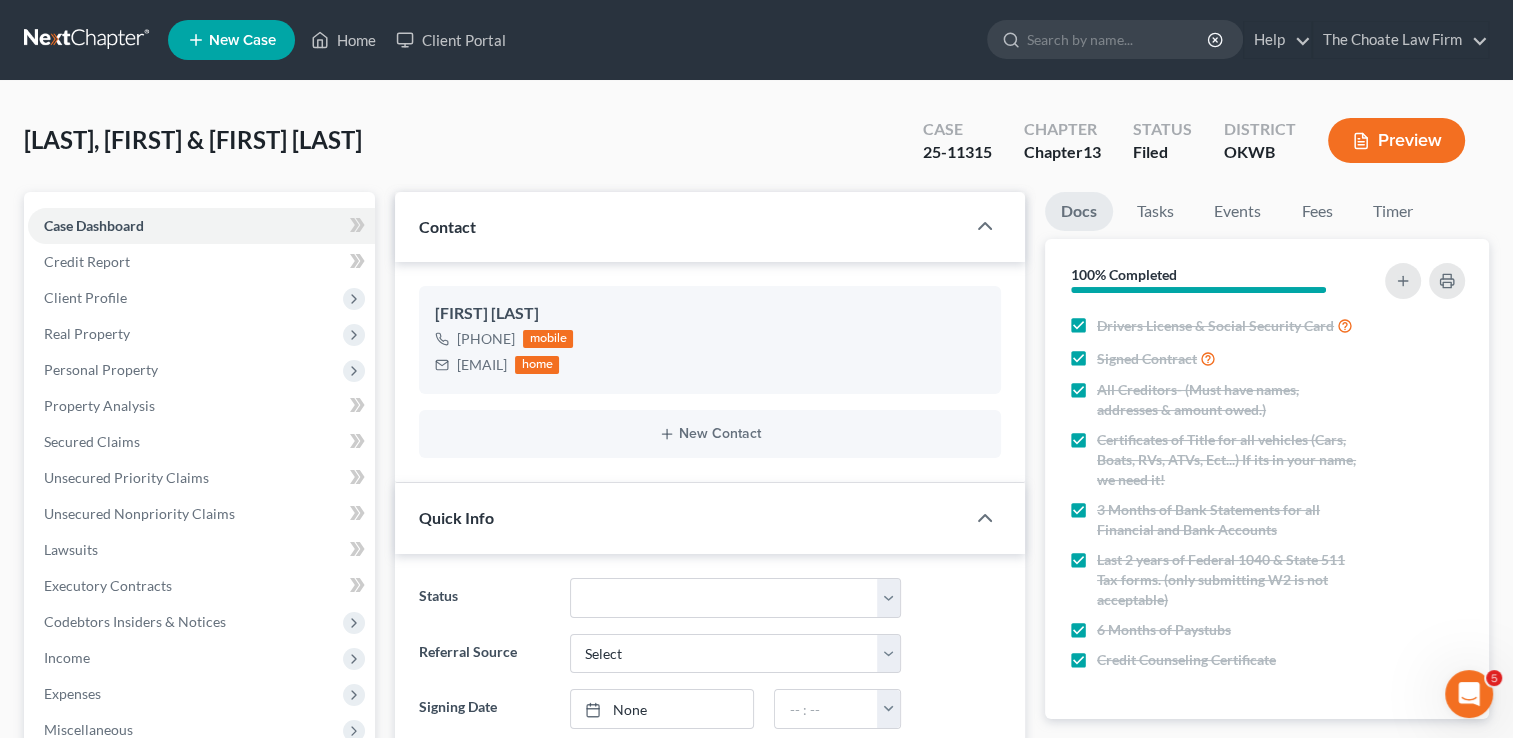 scroll, scrollTop: 2247, scrollLeft: 0, axis: vertical 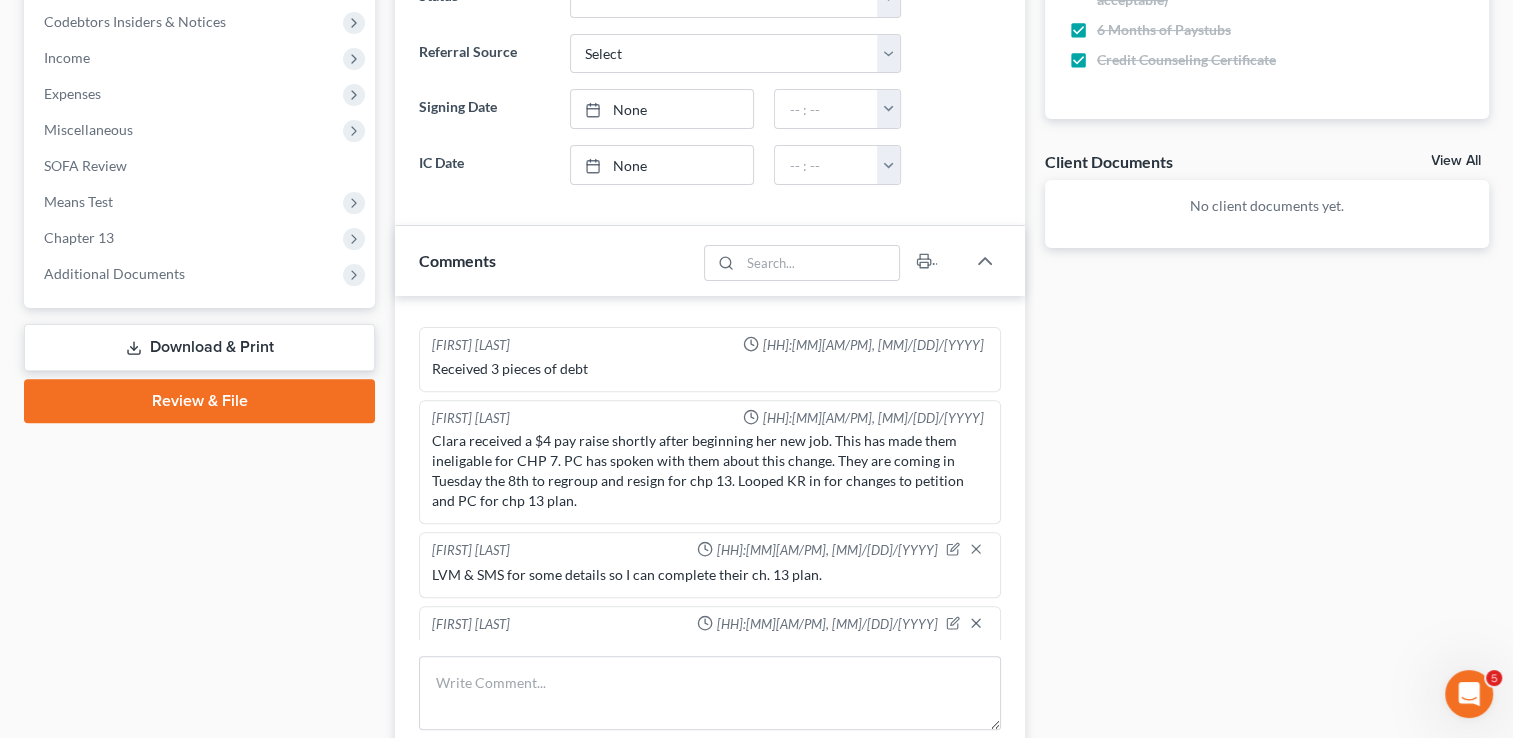 click on "Download & Print" at bounding box center (199, 347) 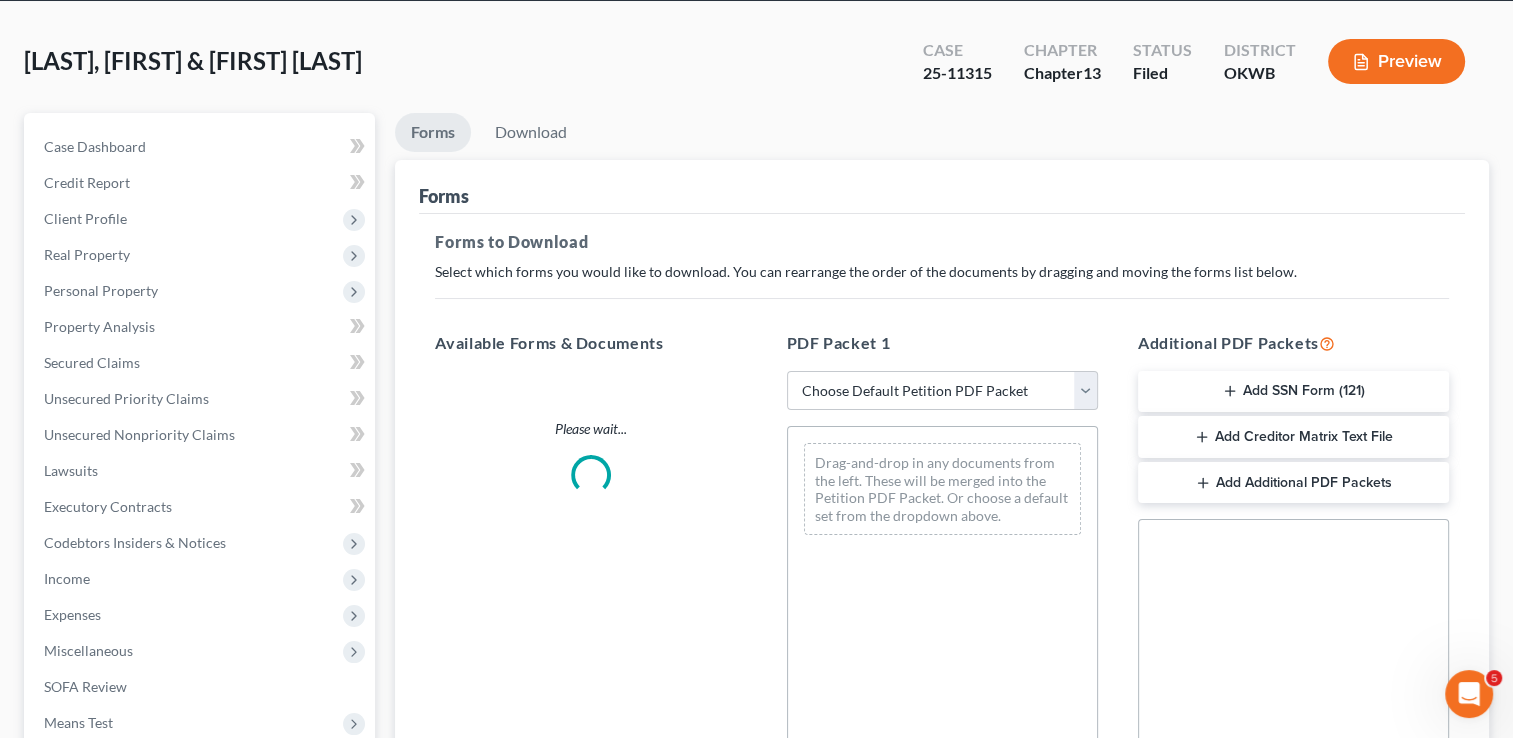 scroll, scrollTop: 0, scrollLeft: 0, axis: both 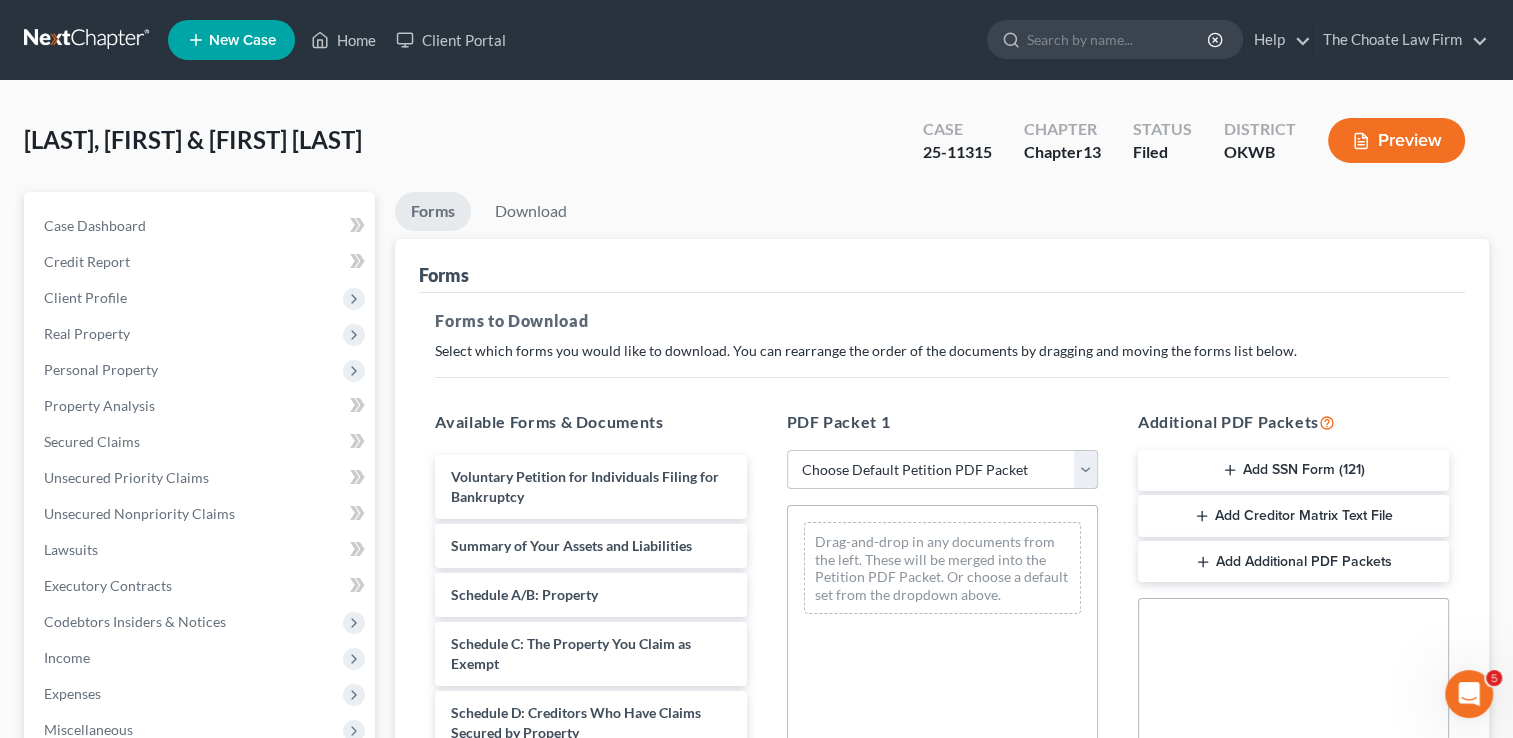 click on "Choose Default Petition PDF Packet Complete Bankruptcy Petition (all forms and schedules) Emergency Filing Forms (Petition and Creditor List Only) Amended Forms Signature Pages Only Supplemental Post Petition (Sch. I & J) Supplemental Post Petition (Sch. I) Supplemental Post Petition (Sch. J)" at bounding box center [942, 470] 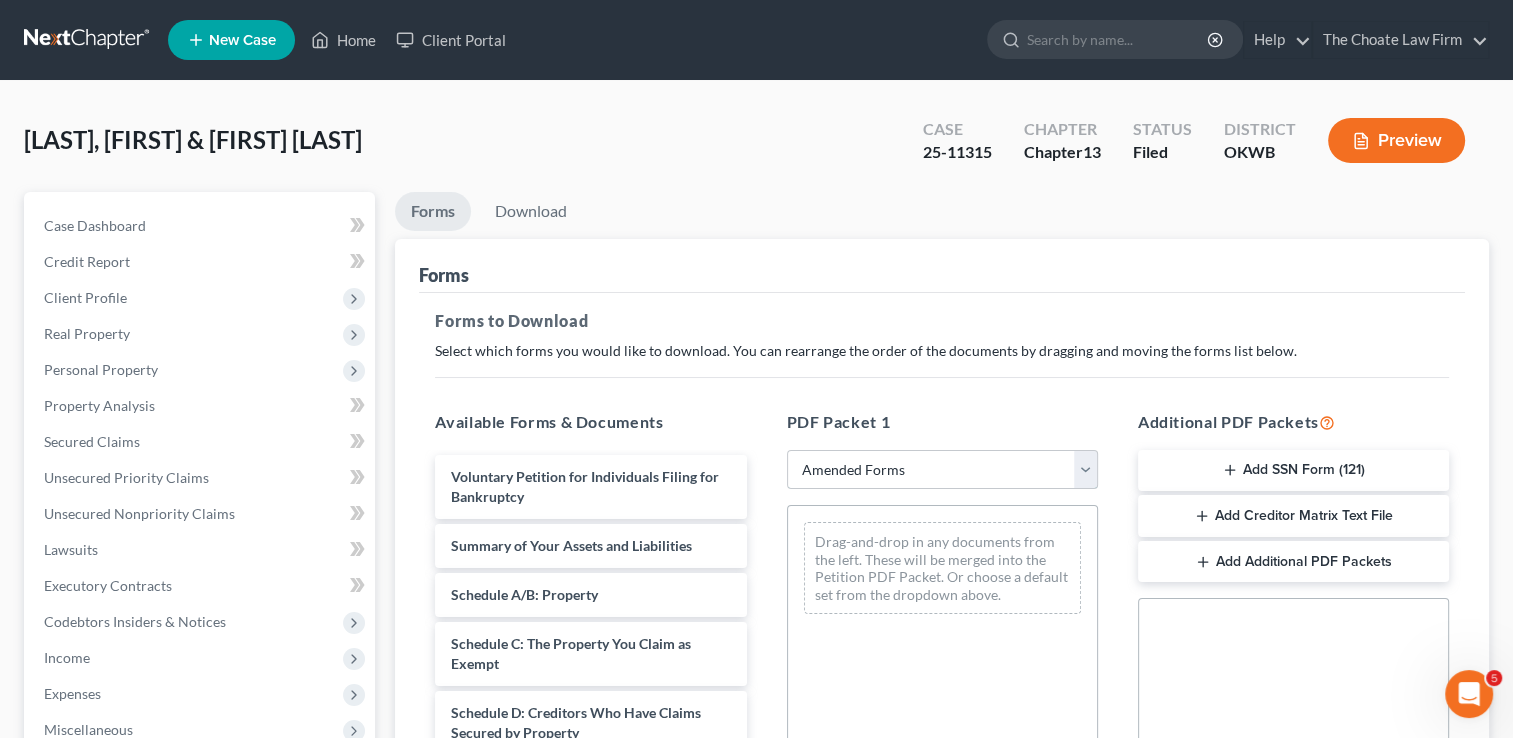 click on "Choose Default Petition PDF Packet Complete Bankruptcy Petition (all forms and schedules) Emergency Filing Forms (Petition and Creditor List Only) Amended Forms Signature Pages Only Supplemental Post Petition (Sch. I & J) Supplemental Post Petition (Sch. I) Supplemental Post Petition (Sch. J)" at bounding box center (942, 470) 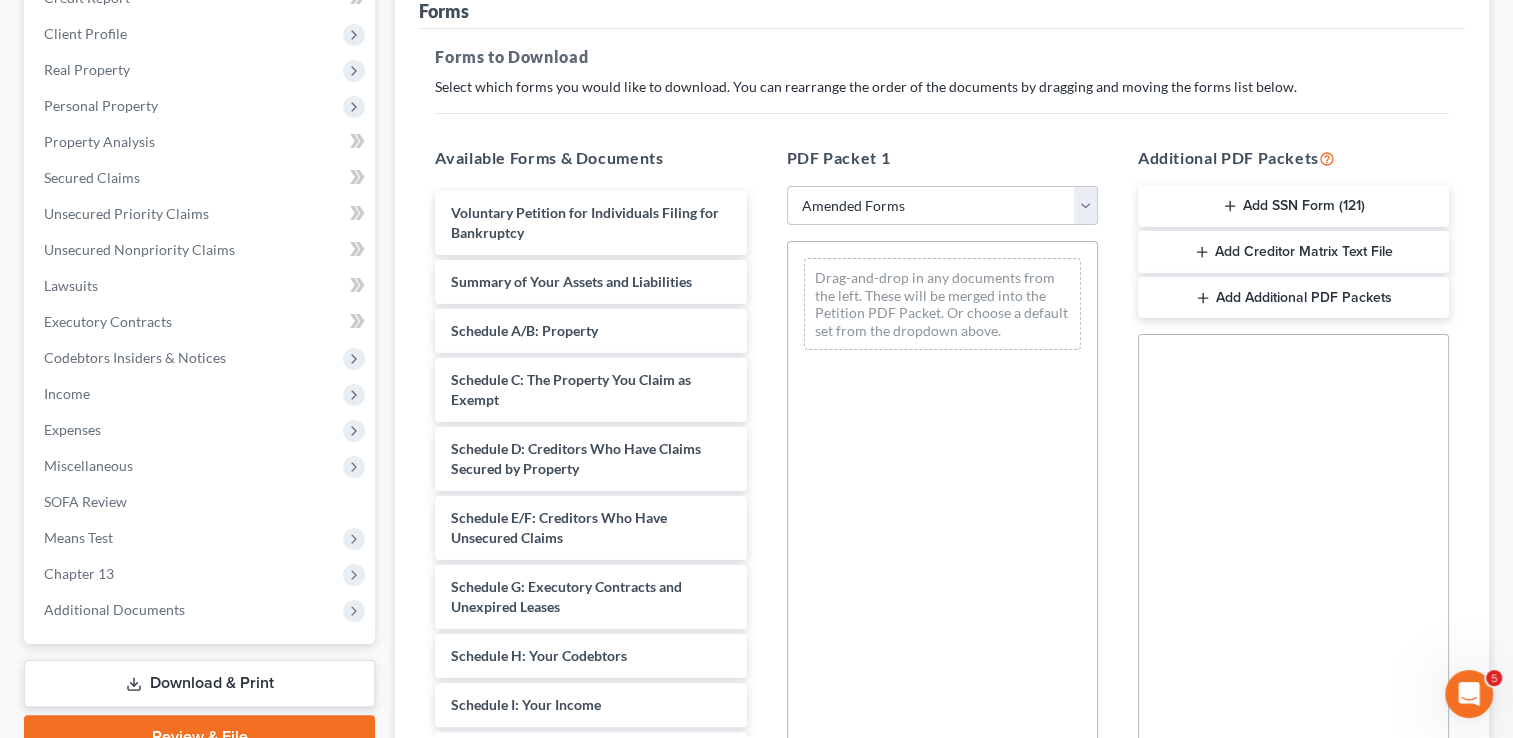 scroll, scrollTop: 300, scrollLeft: 0, axis: vertical 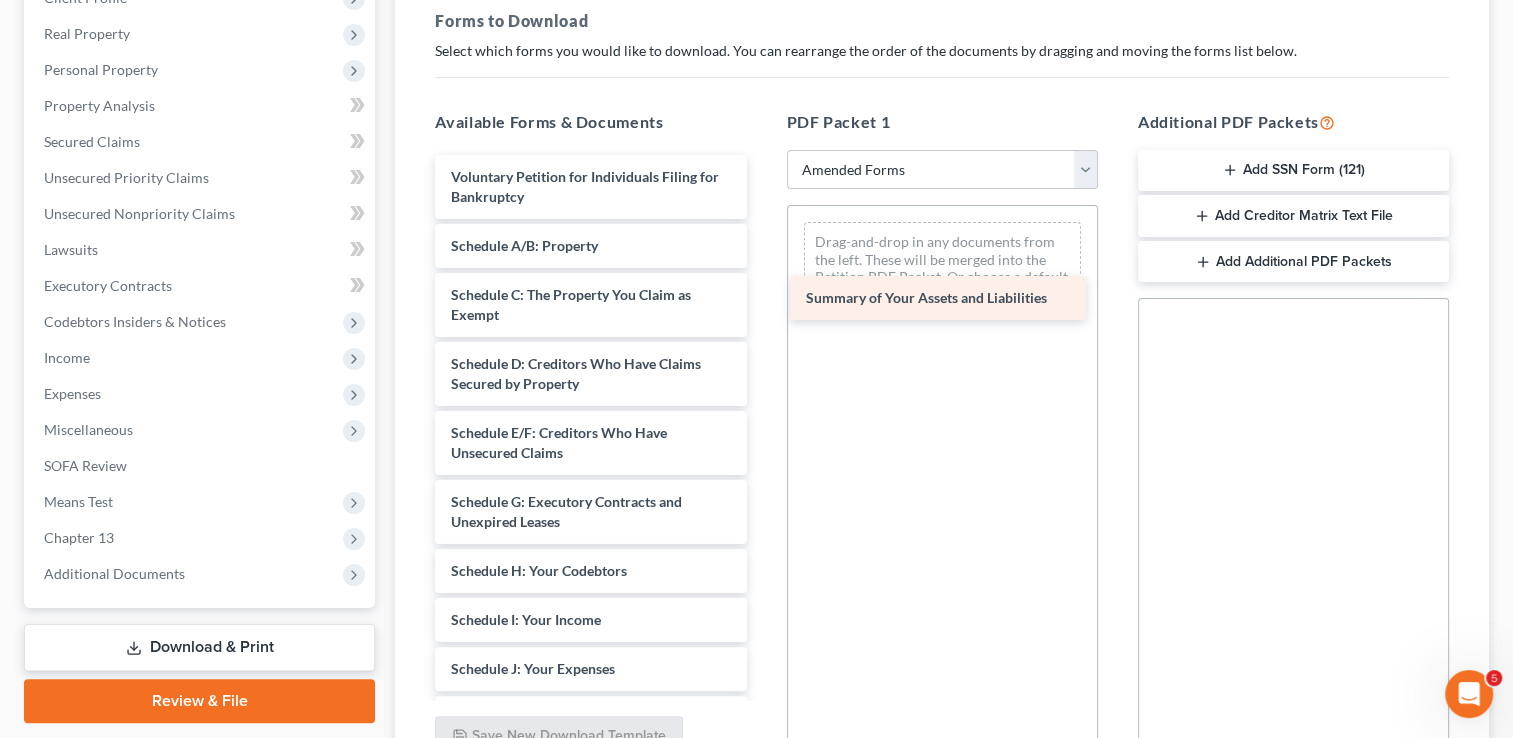 drag, startPoint x: 548, startPoint y: 242, endPoint x: 903, endPoint y: 296, distance: 359.08356 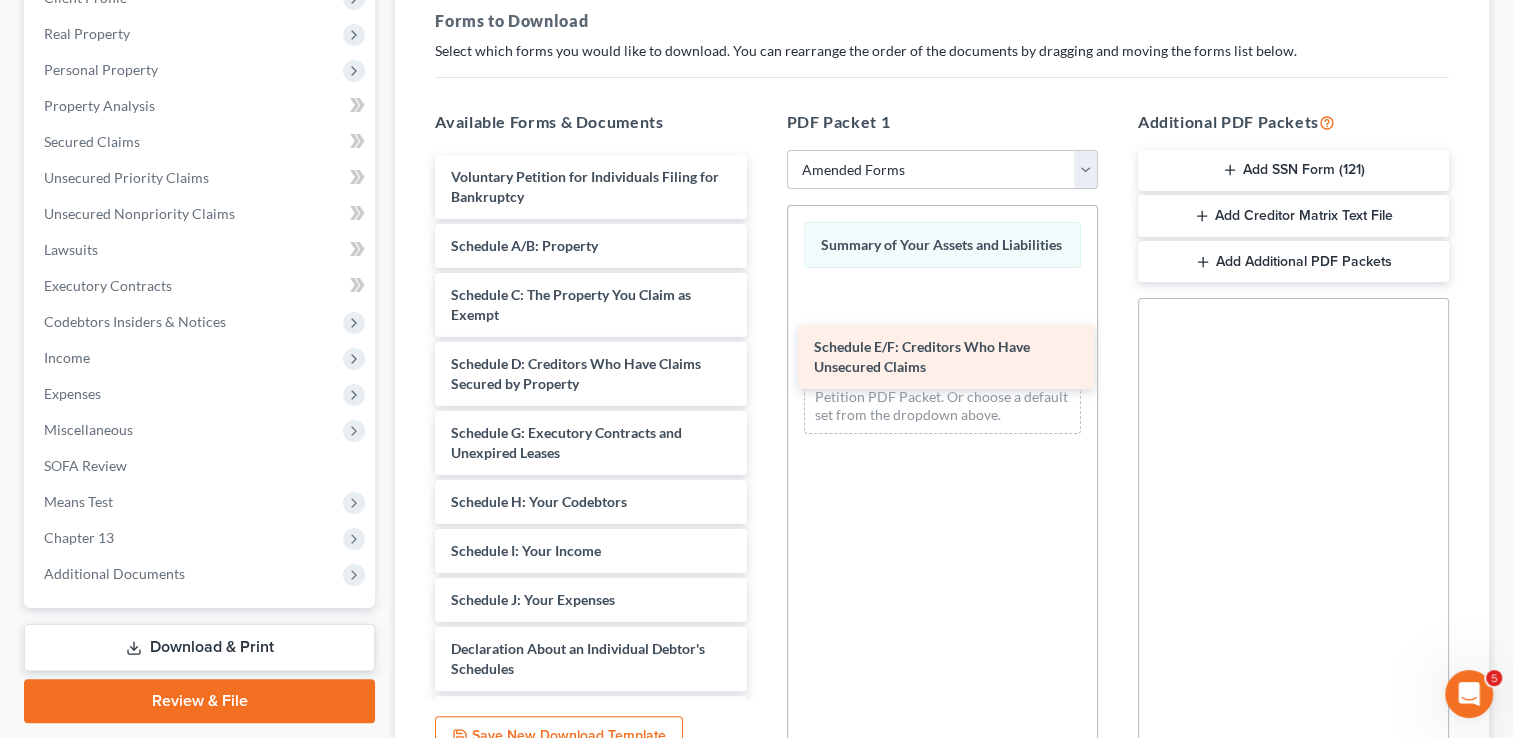 drag, startPoint x: 520, startPoint y: 440, endPoint x: 887, endPoint y: 349, distance: 378.11374 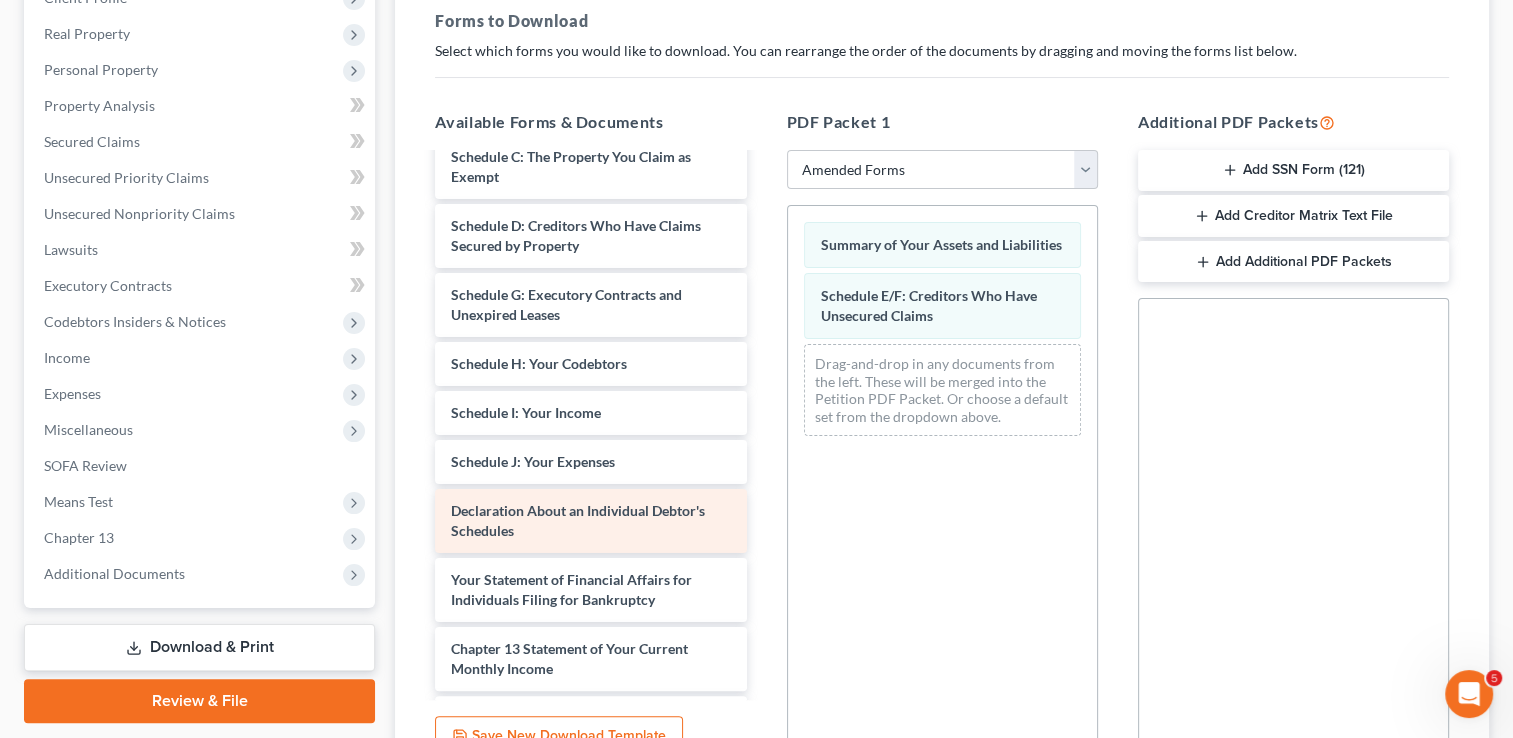 scroll, scrollTop: 200, scrollLeft: 0, axis: vertical 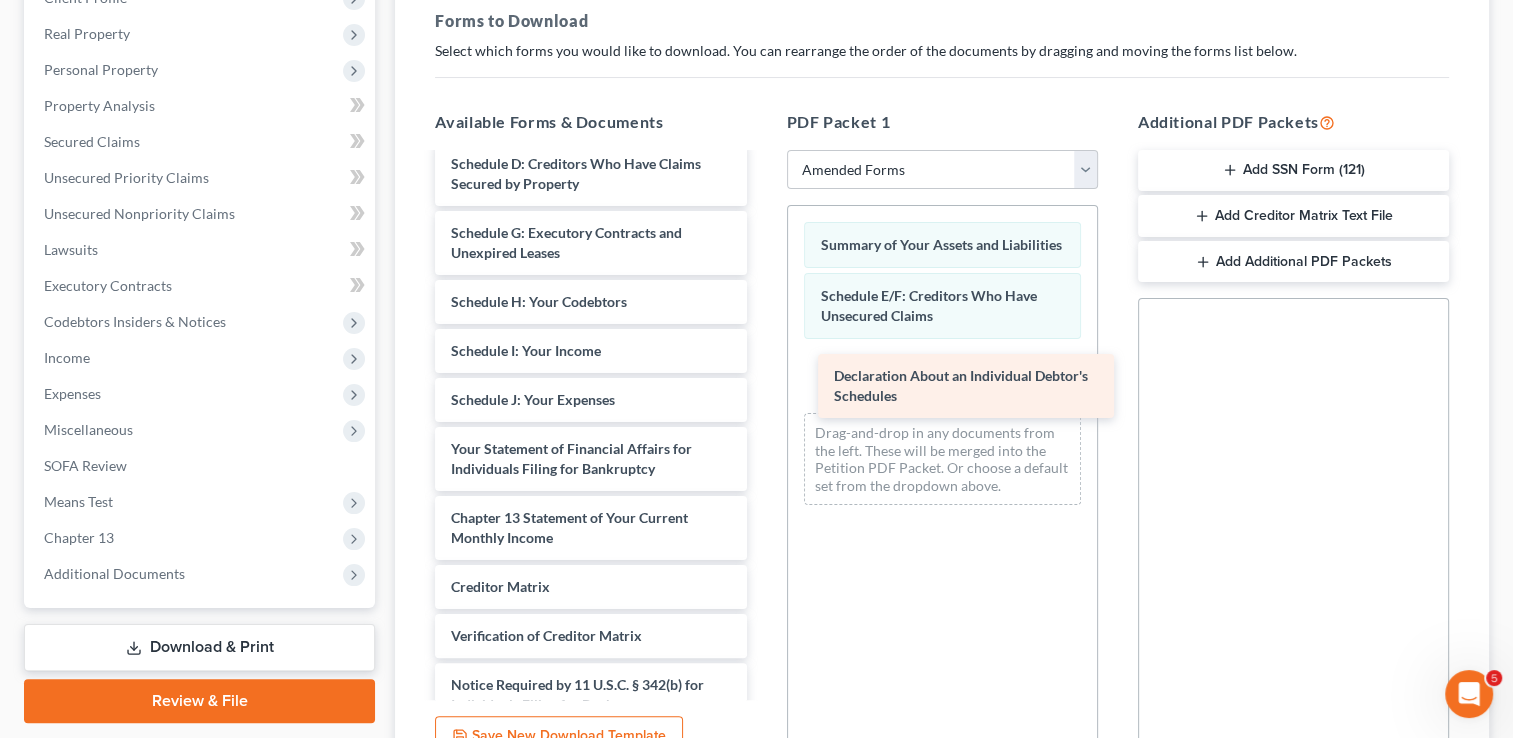 drag, startPoint x: 578, startPoint y: 448, endPoint x: 960, endPoint y: 376, distance: 388.72614 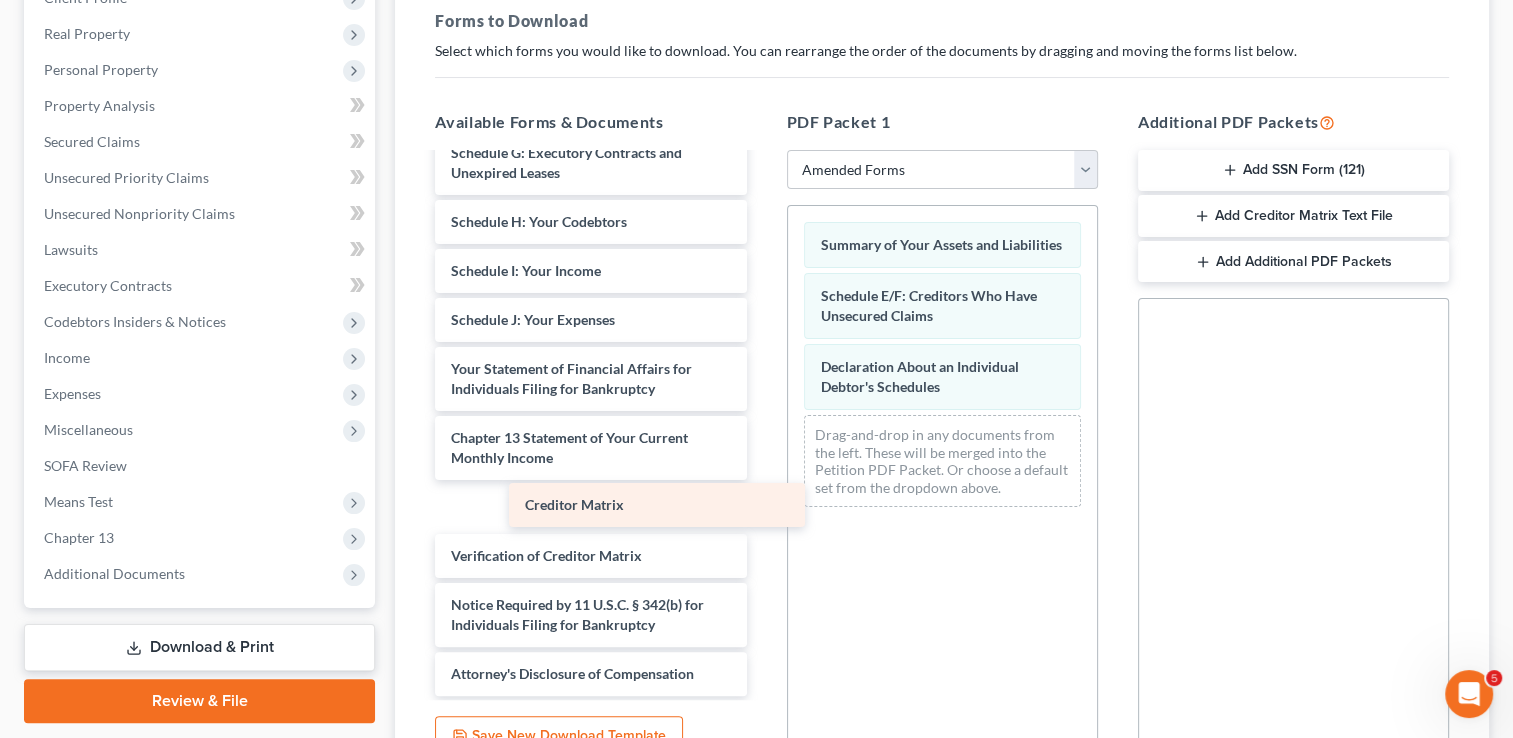 scroll, scrollTop: 232, scrollLeft: 0, axis: vertical 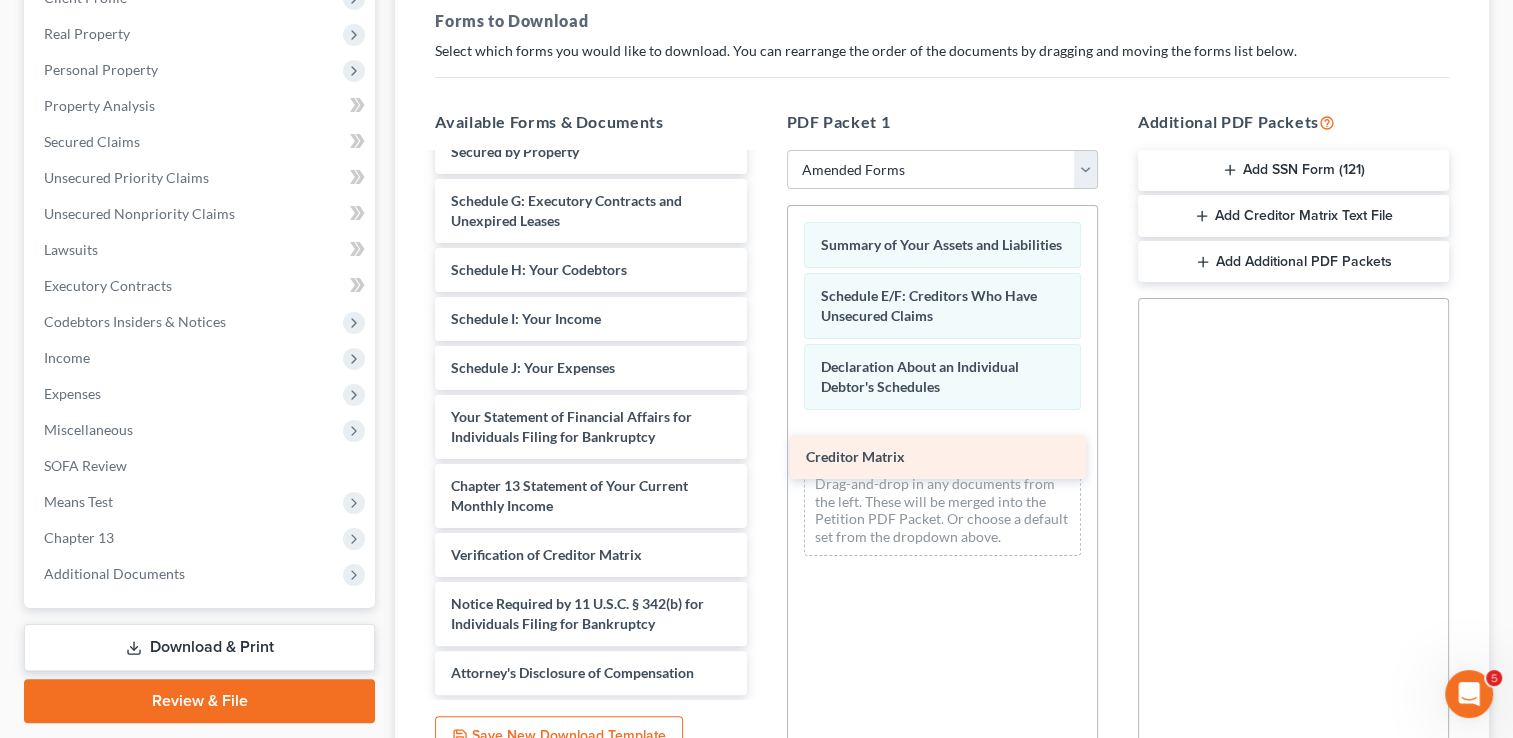 drag, startPoint x: 529, startPoint y: 506, endPoint x: 890, endPoint y: 450, distance: 365.31766 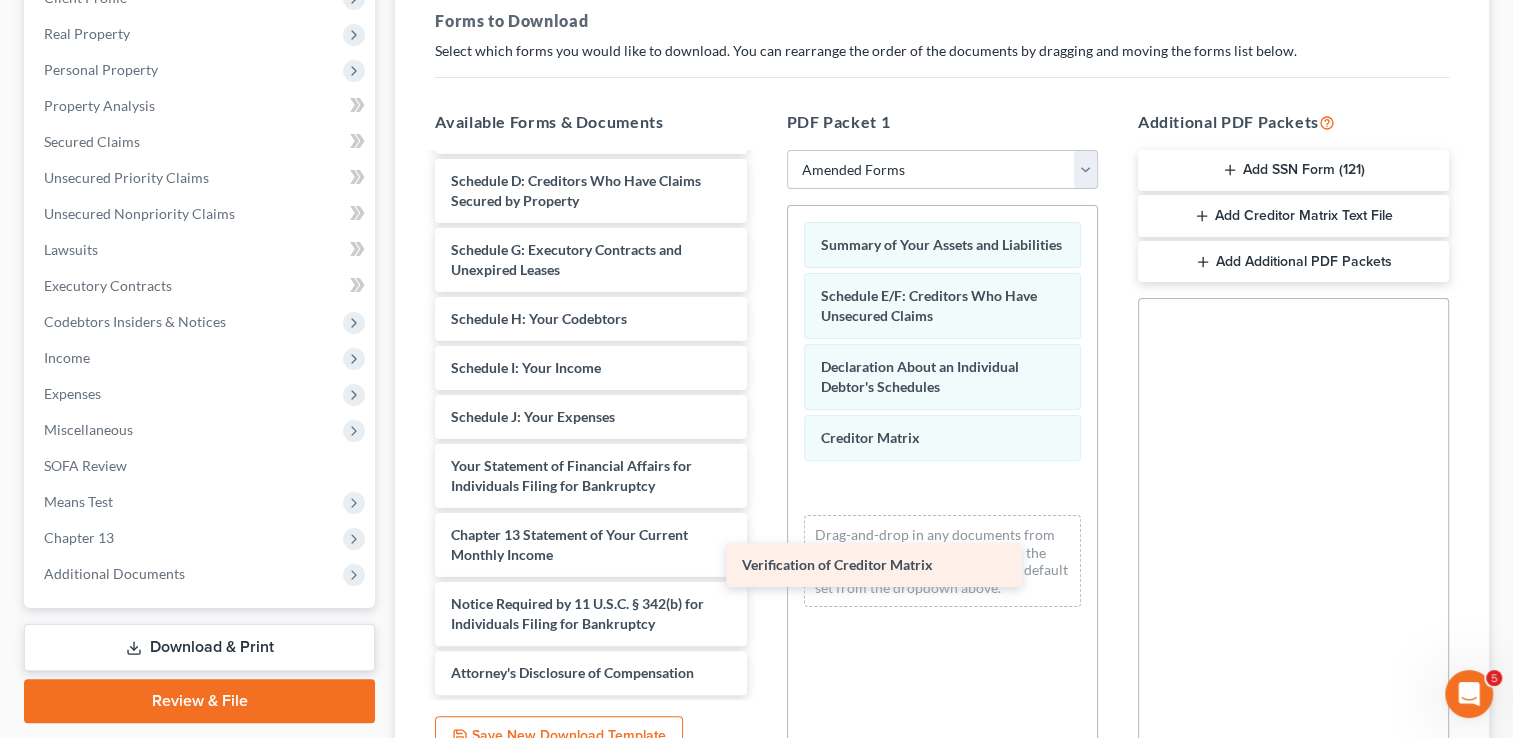 scroll, scrollTop: 182, scrollLeft: 0, axis: vertical 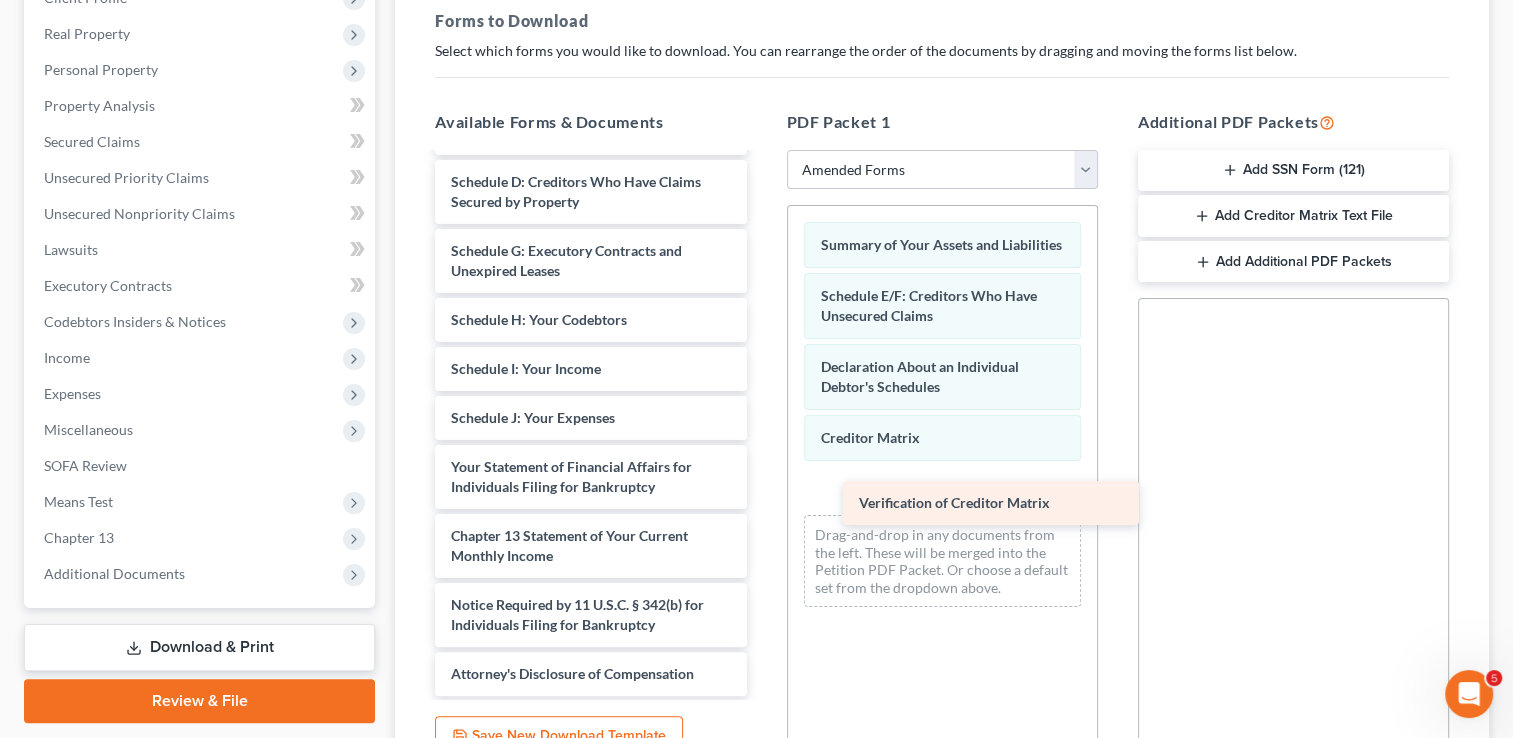 drag, startPoint x: 516, startPoint y: 558, endPoint x: 925, endPoint y: 507, distance: 412.16745 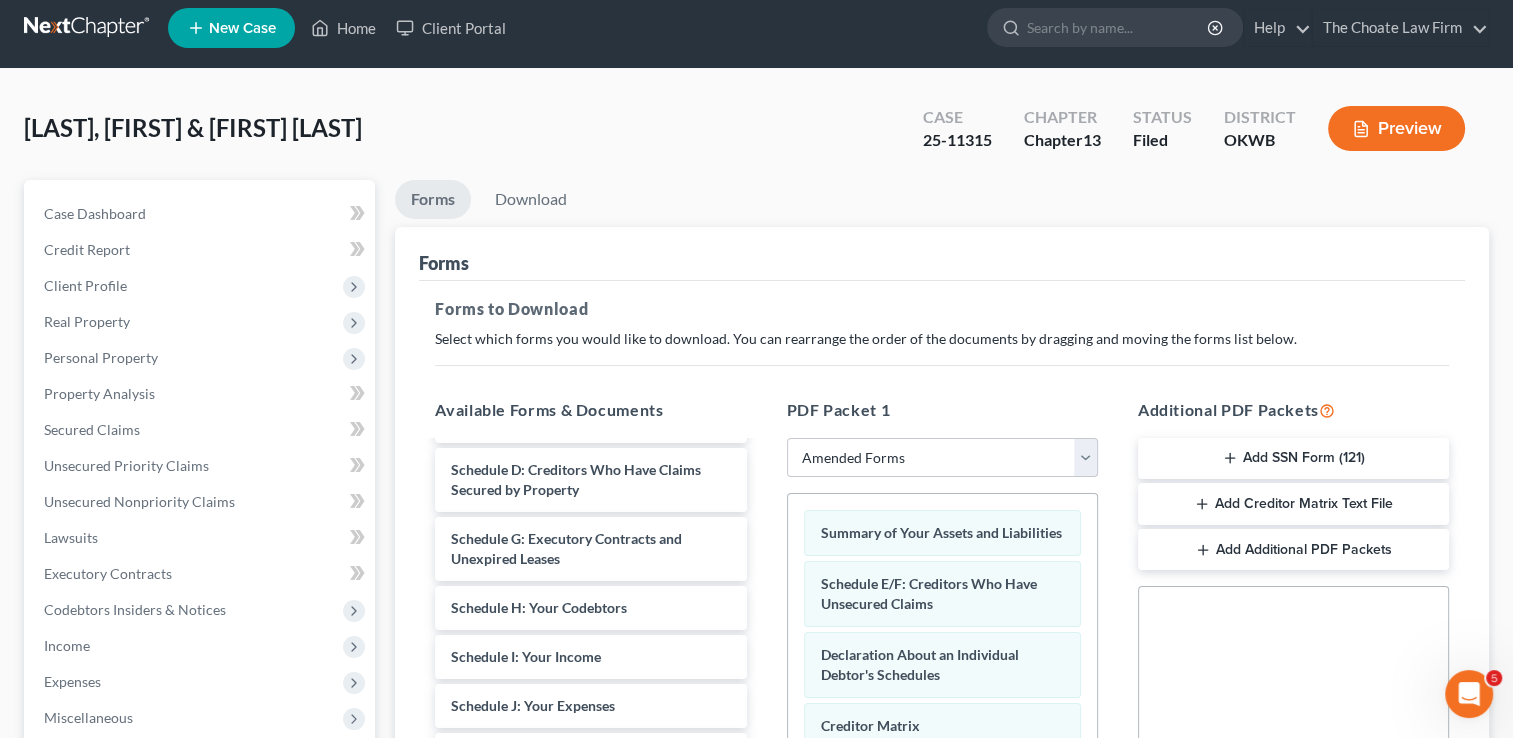 scroll, scrollTop: 0, scrollLeft: 0, axis: both 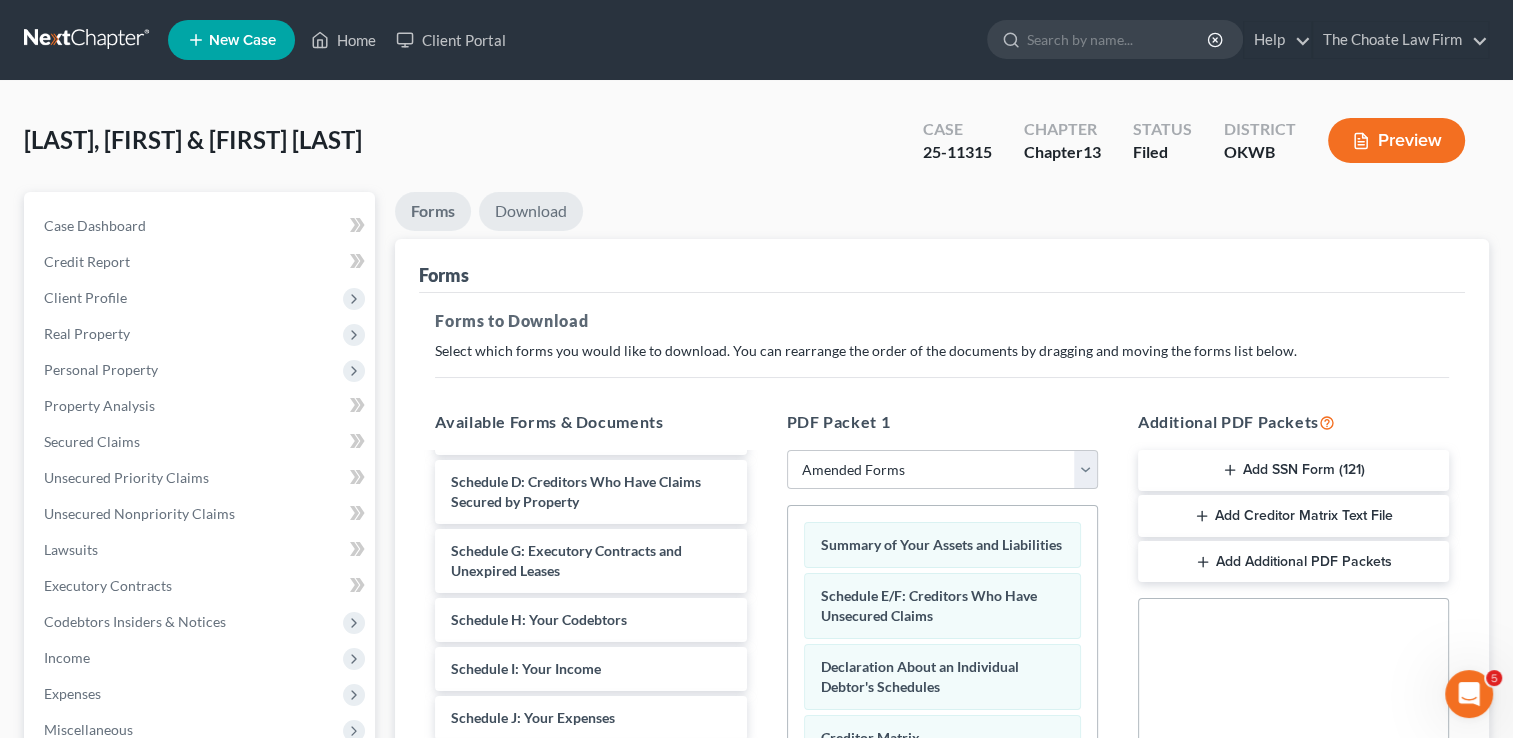 click on "Download" at bounding box center (531, 211) 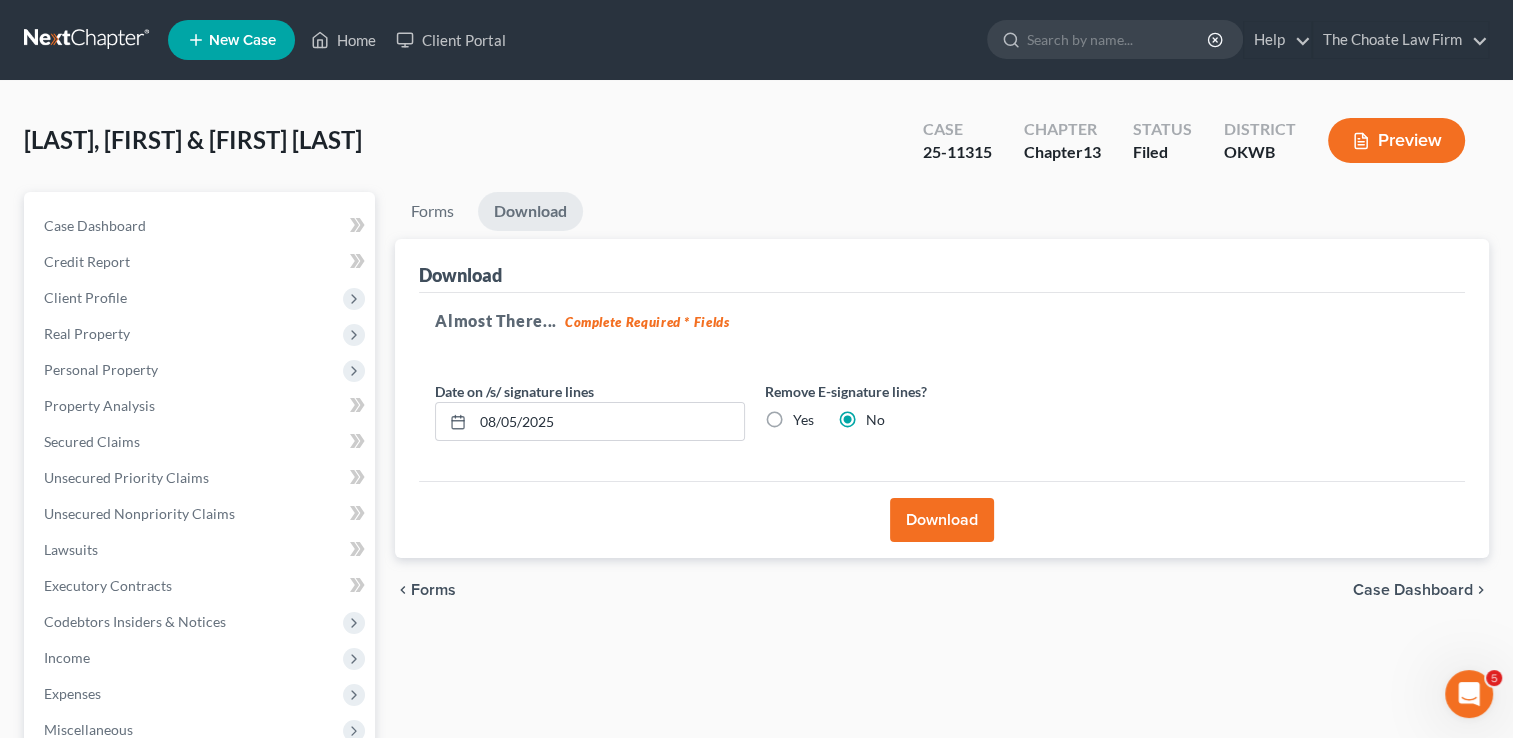 click on "Download" at bounding box center [942, 520] 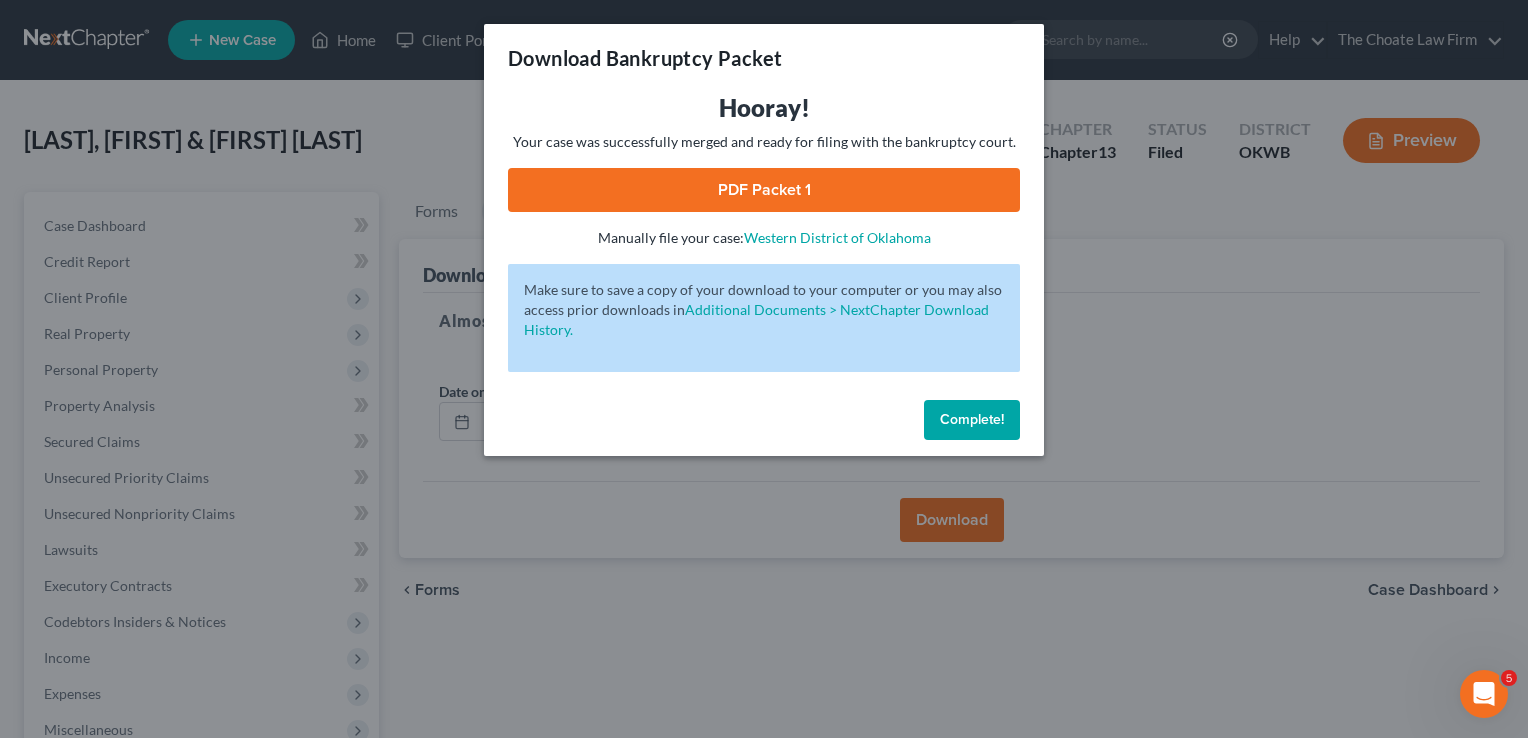 click on "PDF Packet 1" at bounding box center [764, 190] 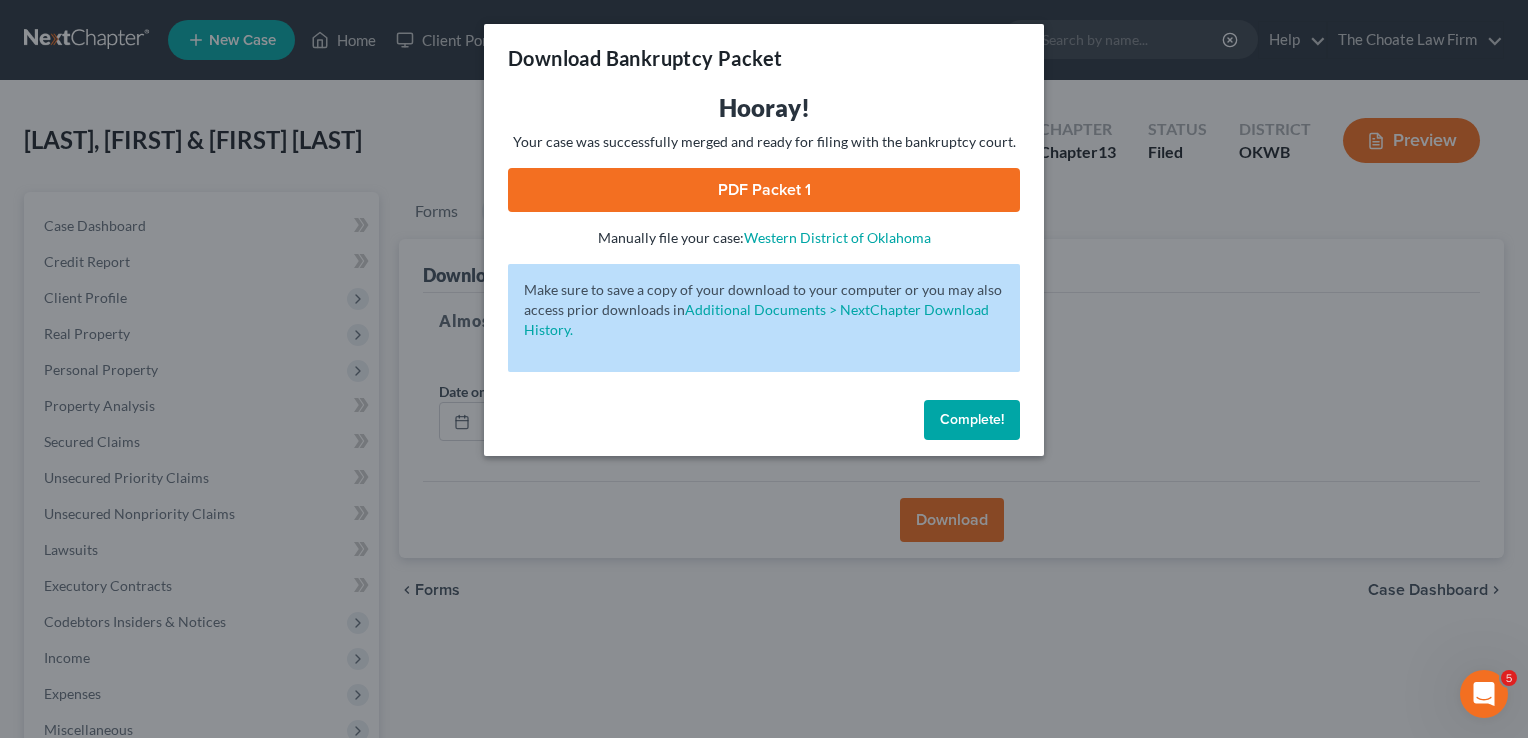 click on "Complete!" at bounding box center [972, 419] 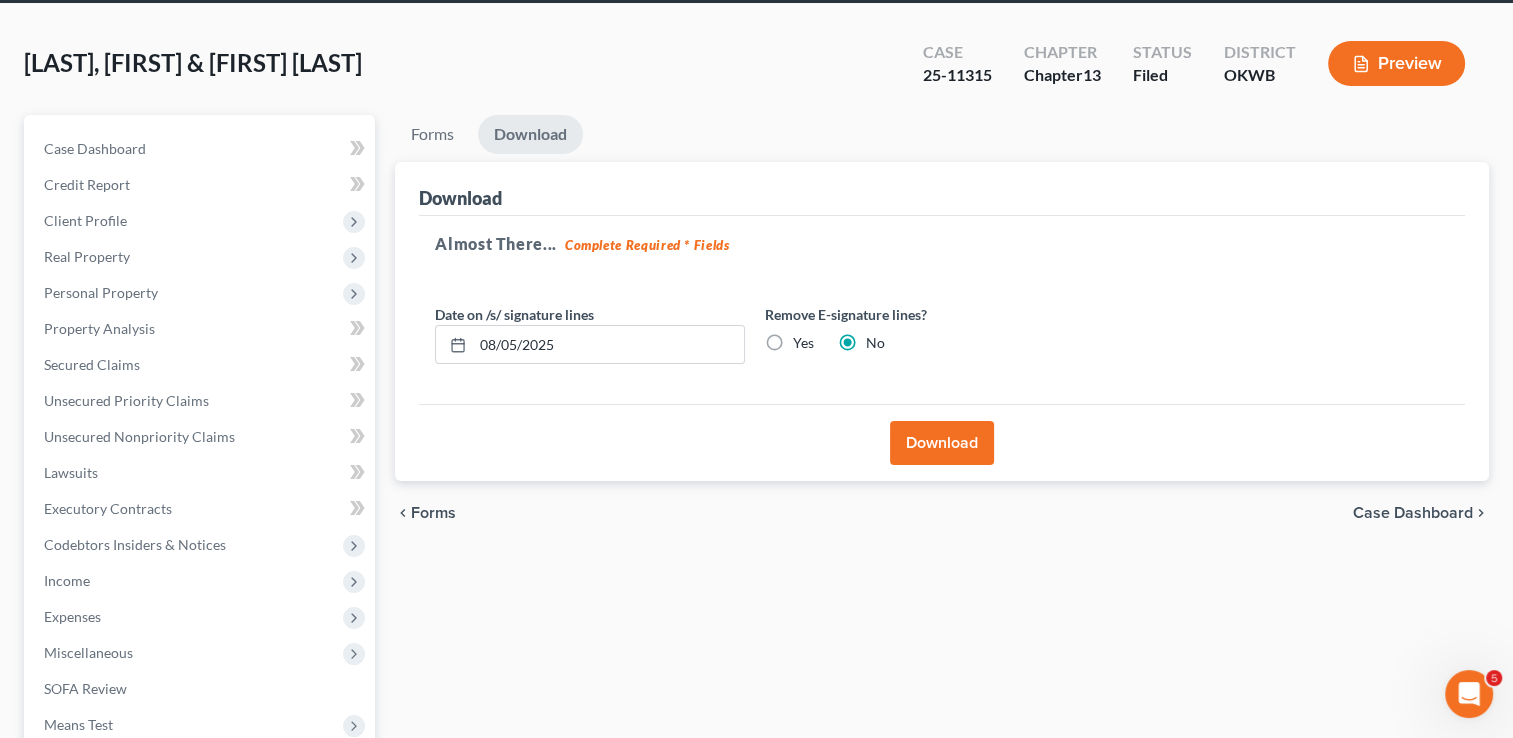 scroll, scrollTop: 359, scrollLeft: 0, axis: vertical 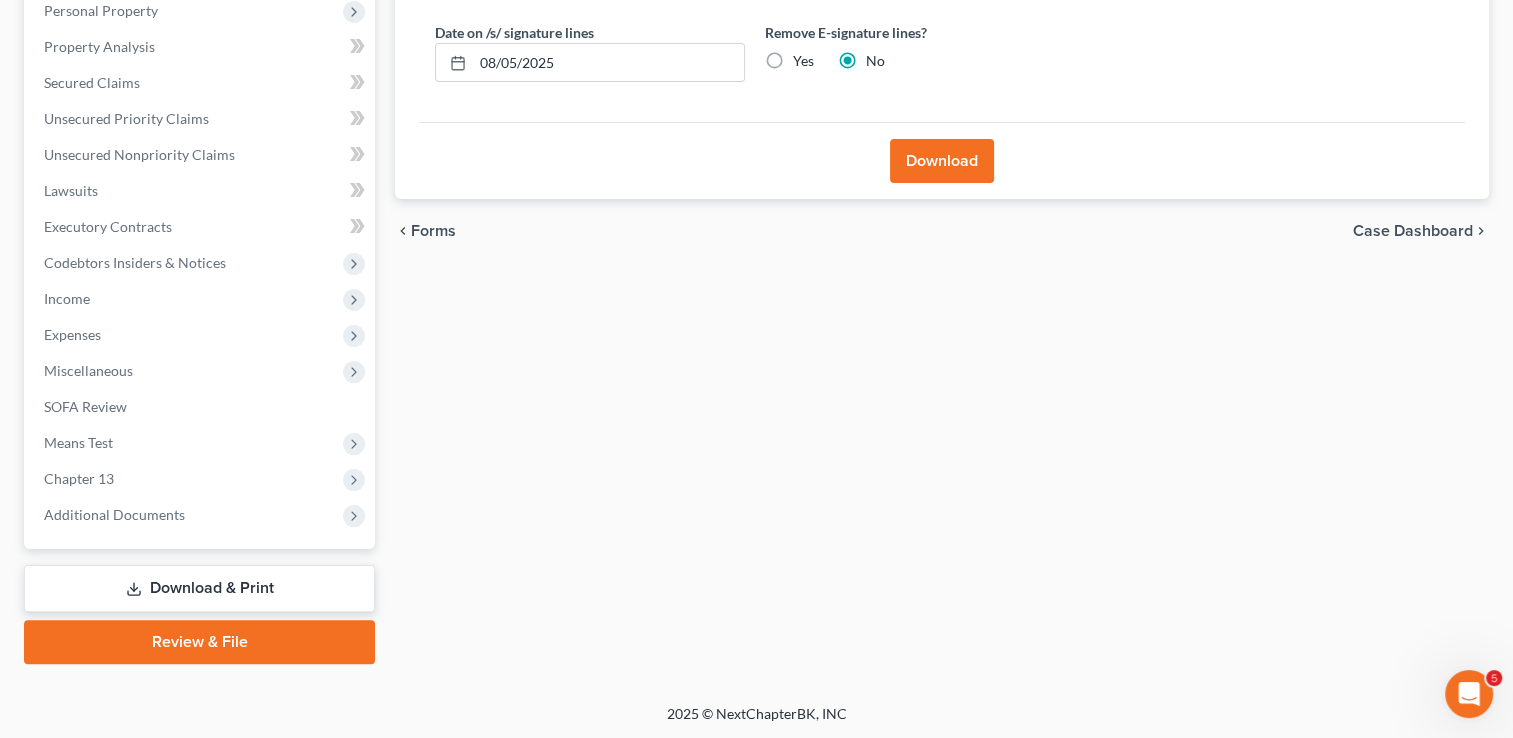 click on "Download & Print" at bounding box center (199, 588) 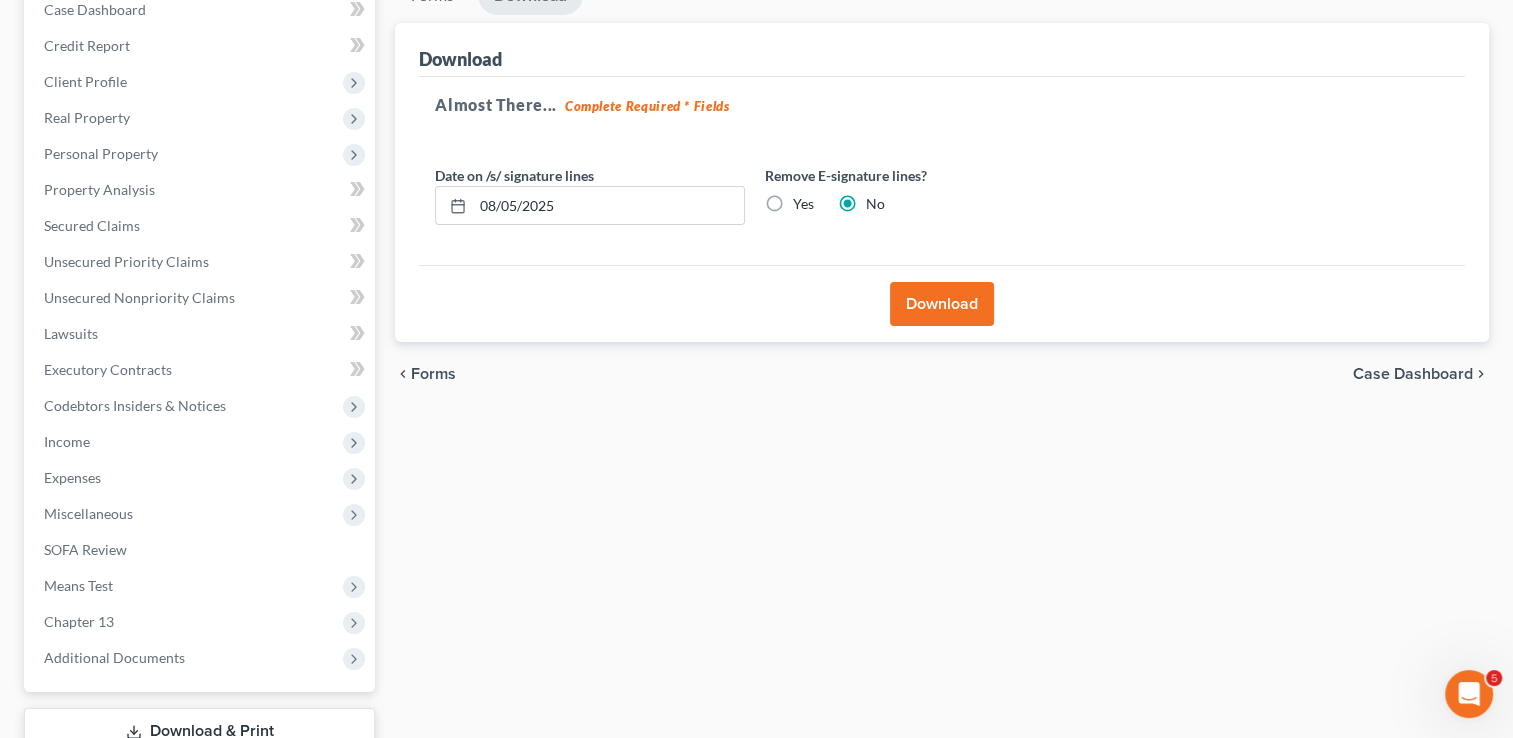 scroll, scrollTop: 0, scrollLeft: 0, axis: both 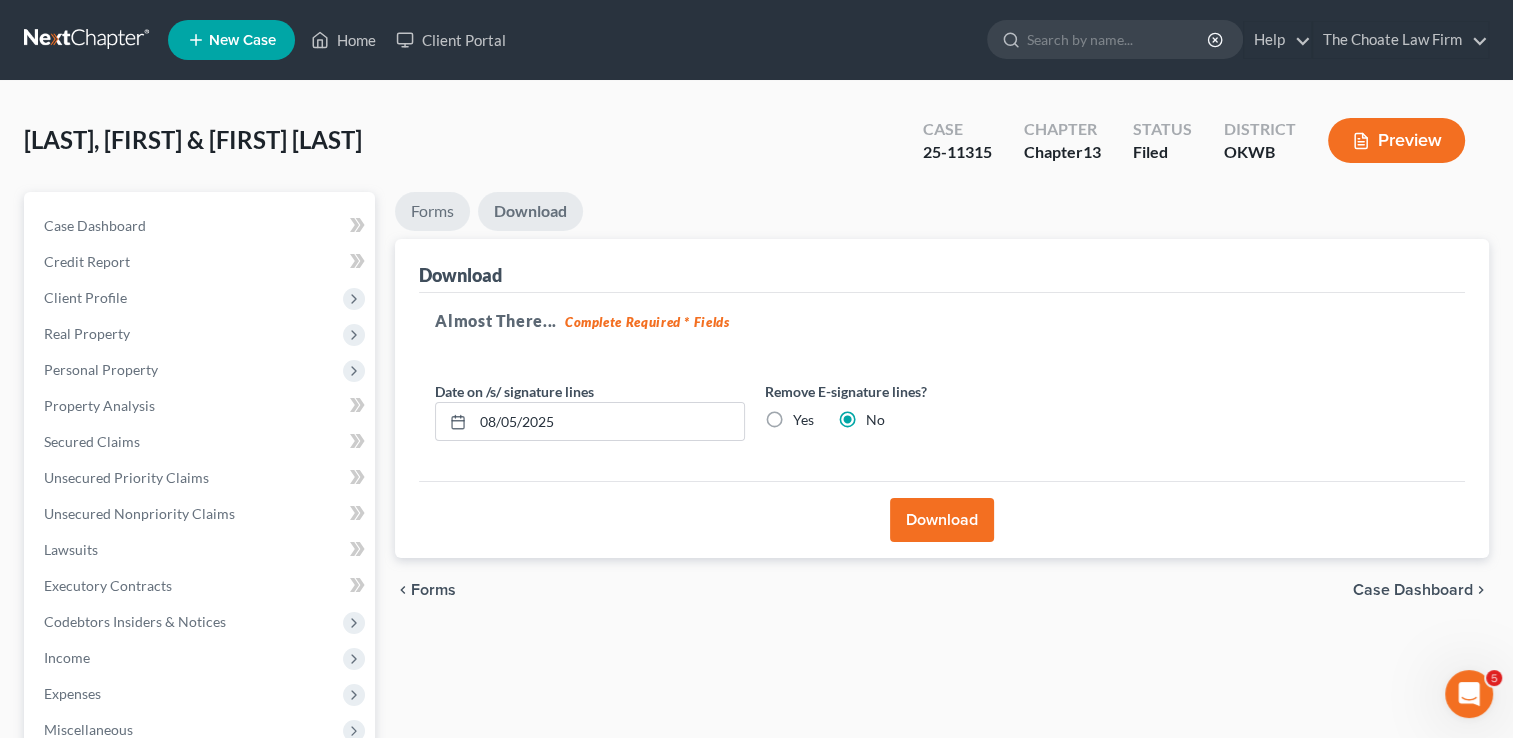 click on "Forms" at bounding box center (432, 211) 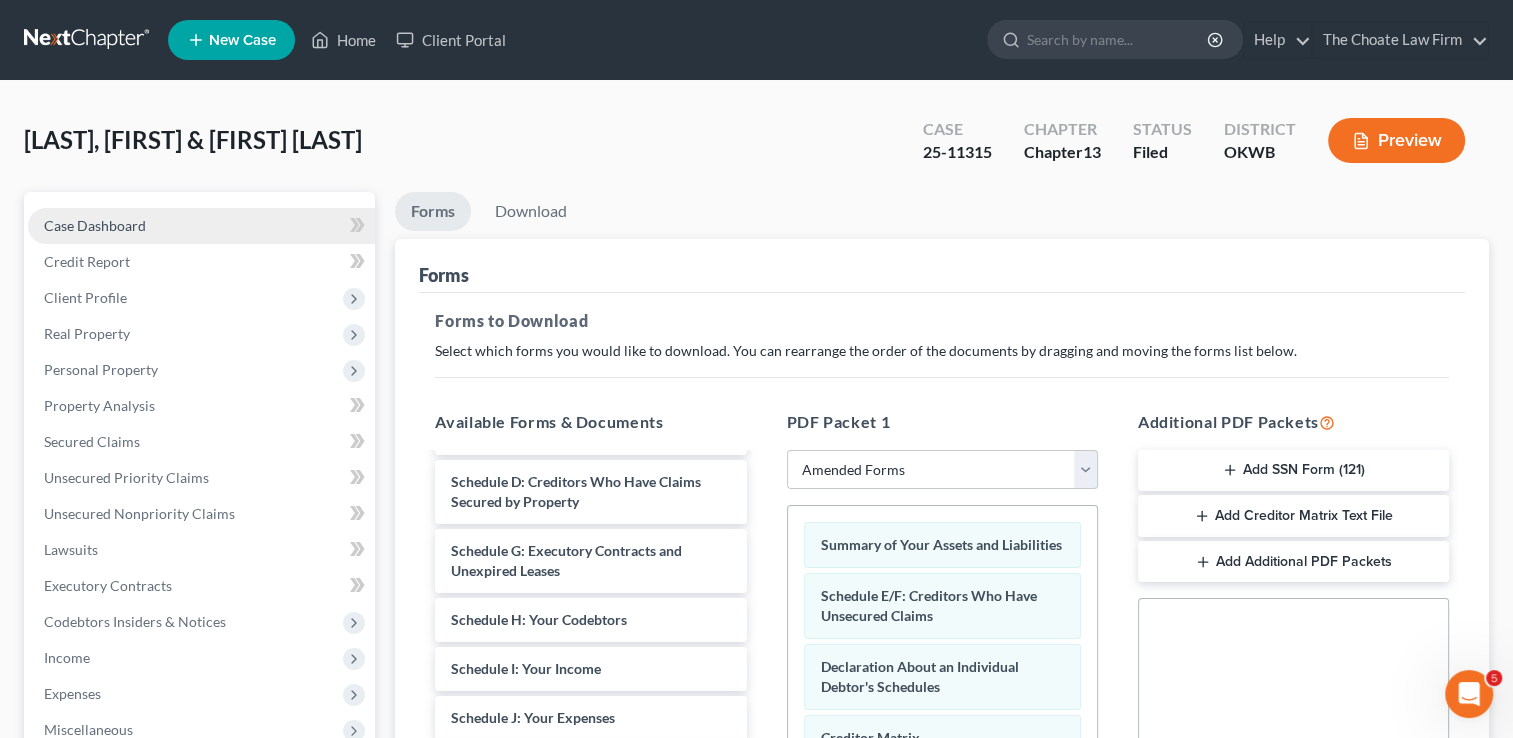 click on "Case Dashboard" at bounding box center (95, 225) 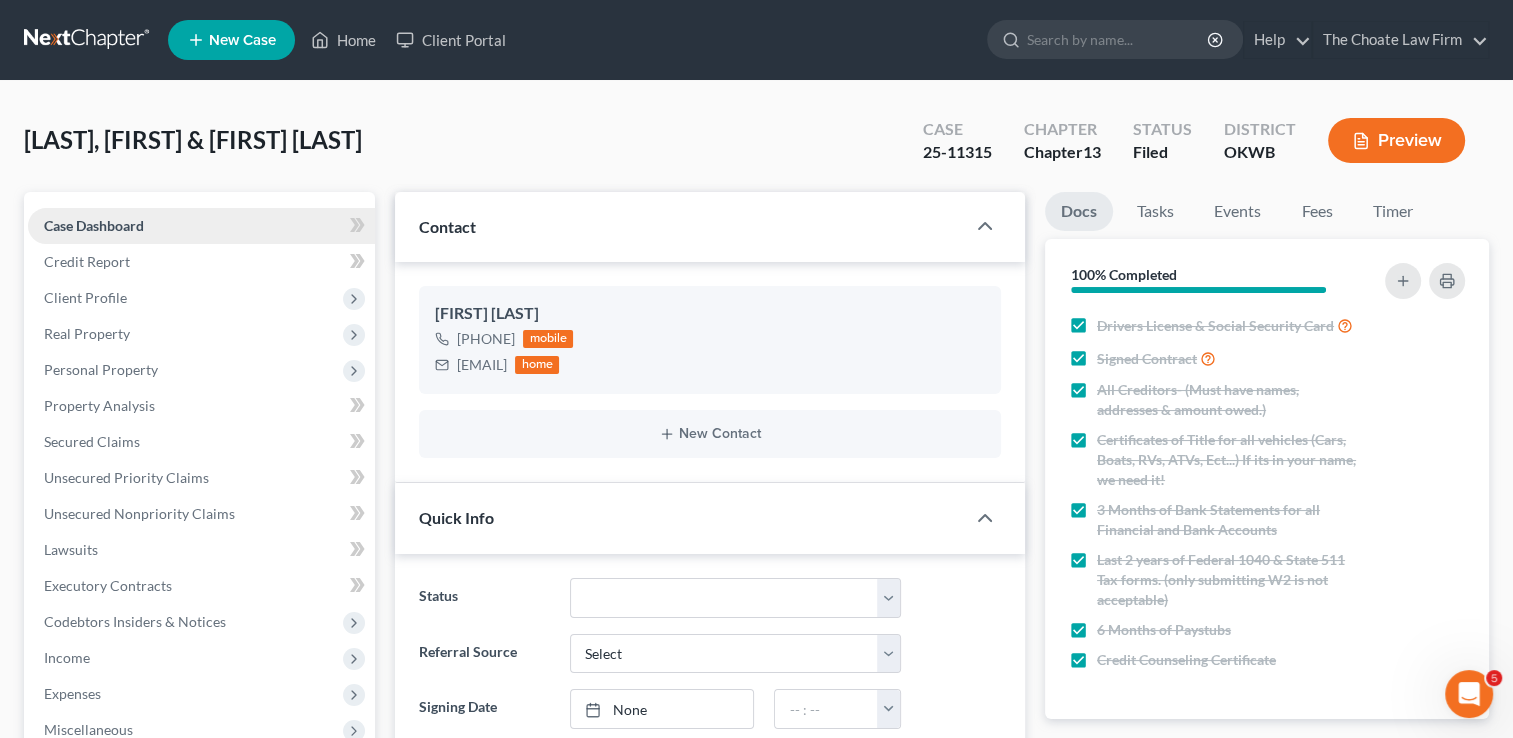 scroll, scrollTop: 2247, scrollLeft: 0, axis: vertical 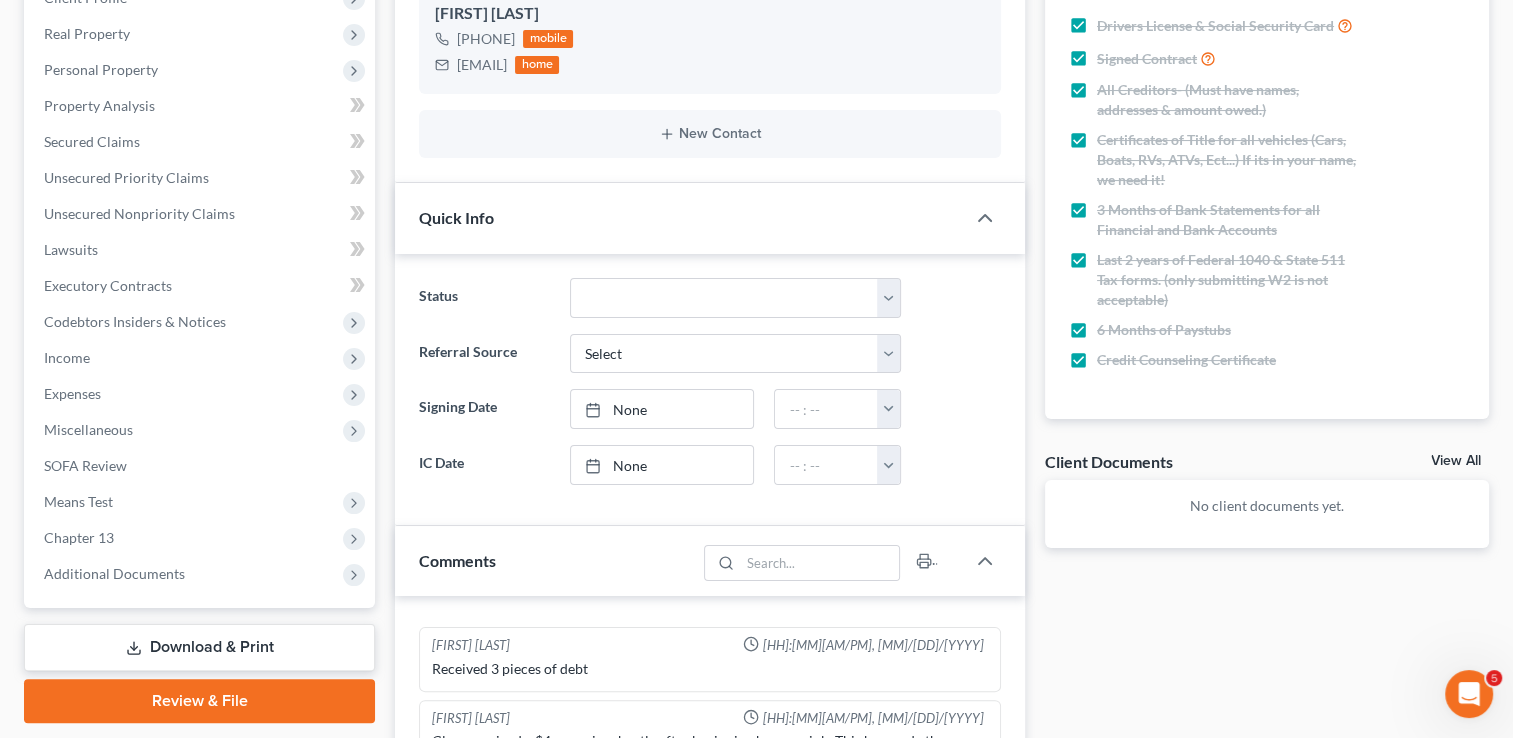 click on "Download & Print" at bounding box center [199, 647] 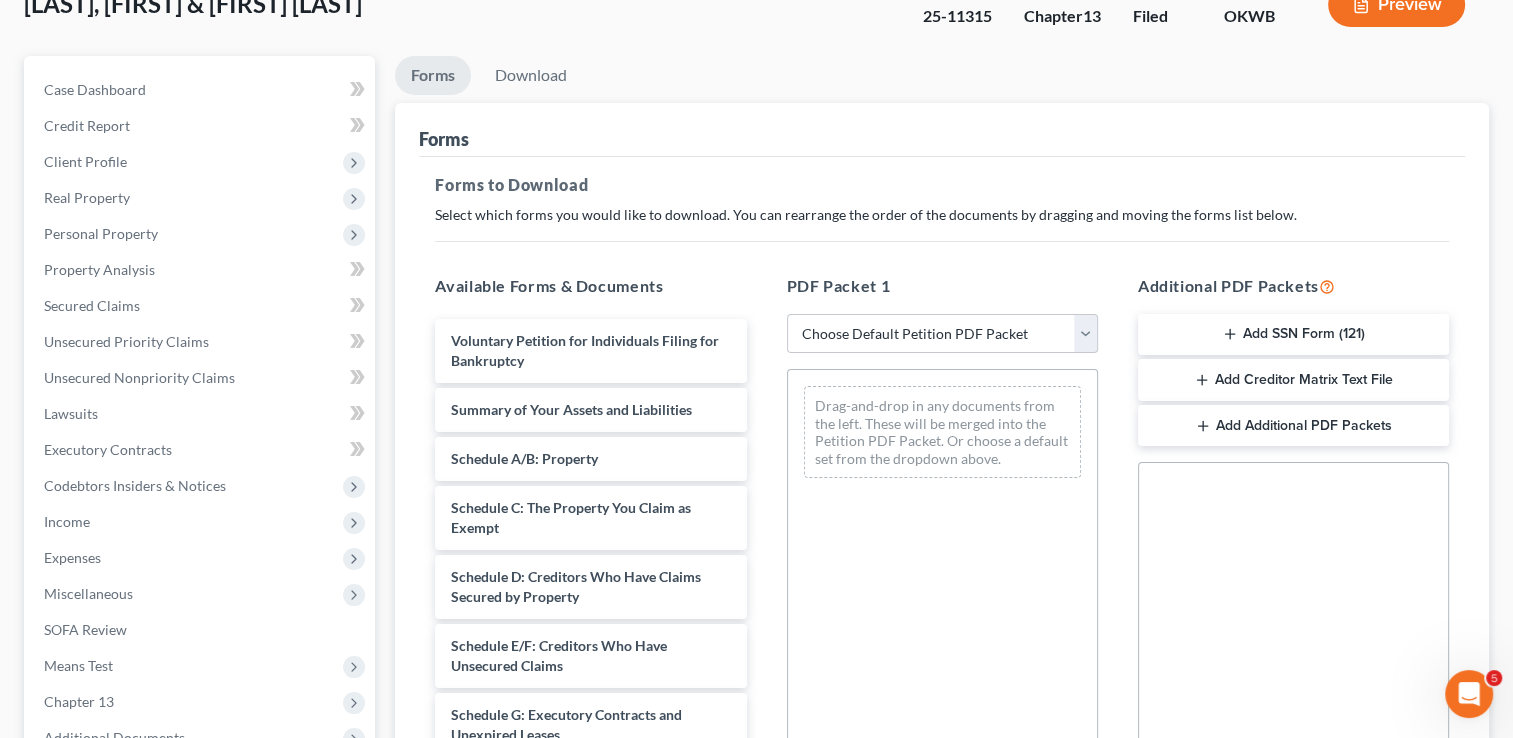 scroll, scrollTop: 200, scrollLeft: 0, axis: vertical 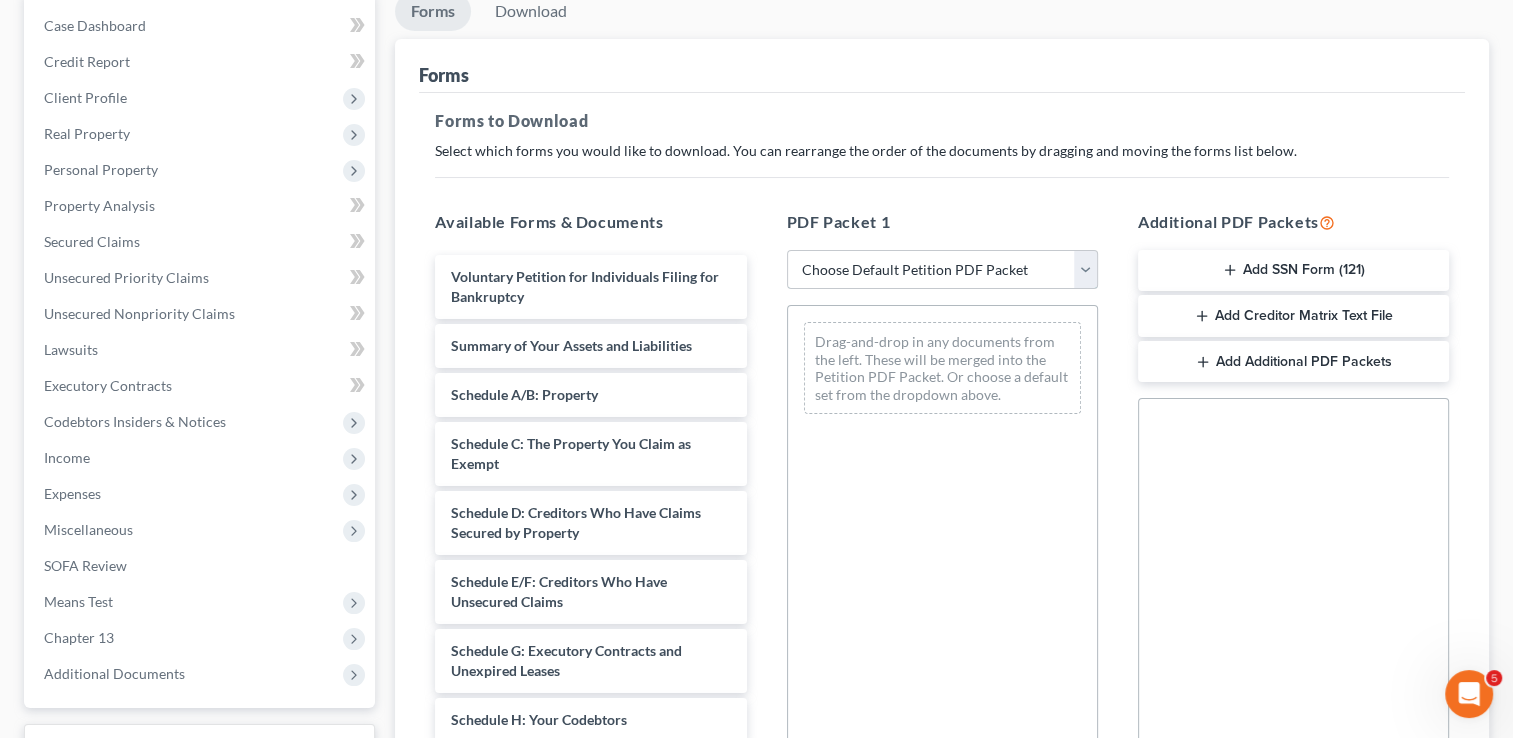 click on "Choose Default Petition PDF Packet Complete Bankruptcy Petition (all forms and schedules) Emergency Filing Forms (Petition and Creditor List Only) Amended Forms Signature Pages Only Supplemental Post Petition (Sch. I & J) Supplemental Post Petition (Sch. I) Supplemental Post Petition (Sch. J)" at bounding box center (942, 270) 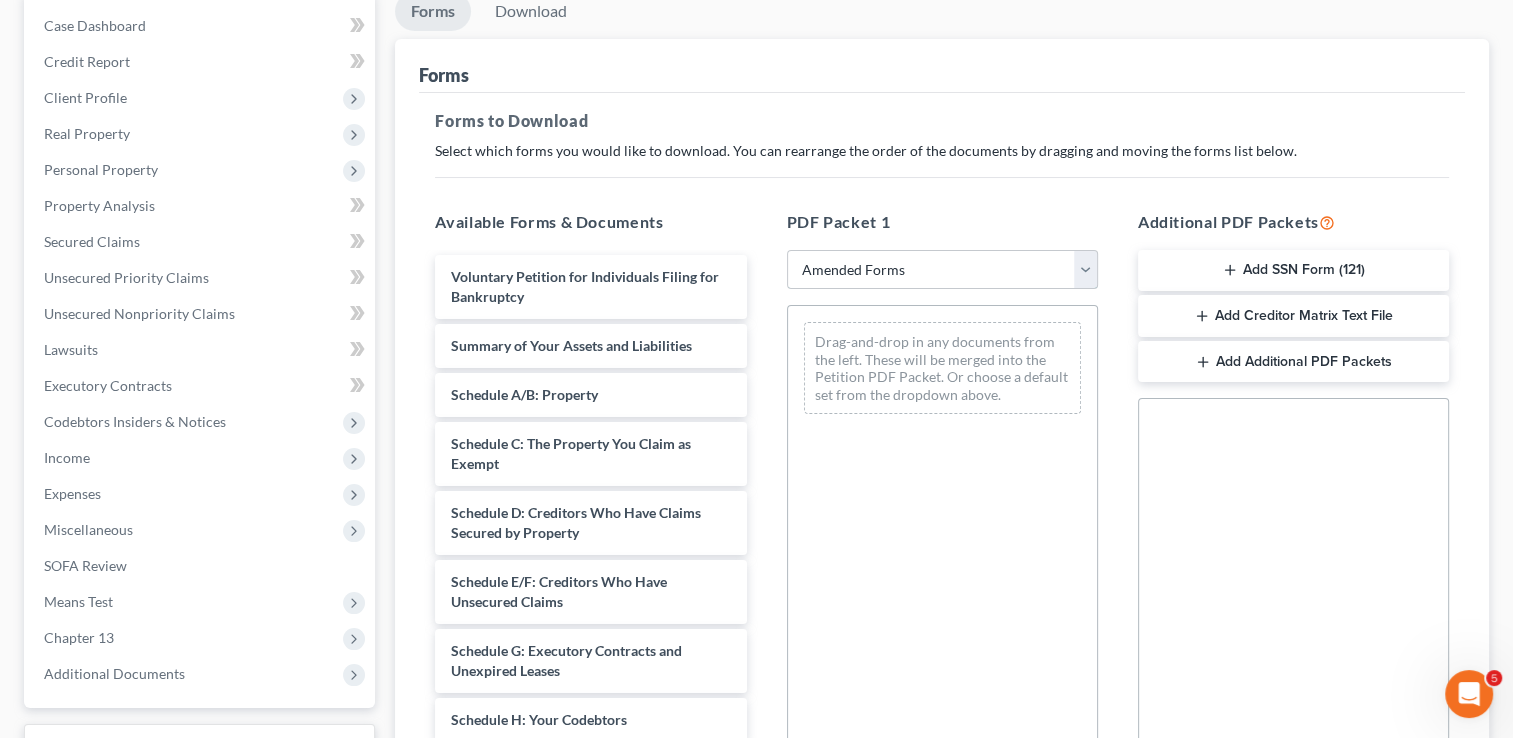 click on "Choose Default Petition PDF Packet Complete Bankruptcy Petition (all forms and schedules) Emergency Filing Forms (Petition and Creditor List Only) Amended Forms Signature Pages Only Supplemental Post Petition (Sch. I & J) Supplemental Post Petition (Sch. I) Supplemental Post Petition (Sch. J)" at bounding box center (942, 270) 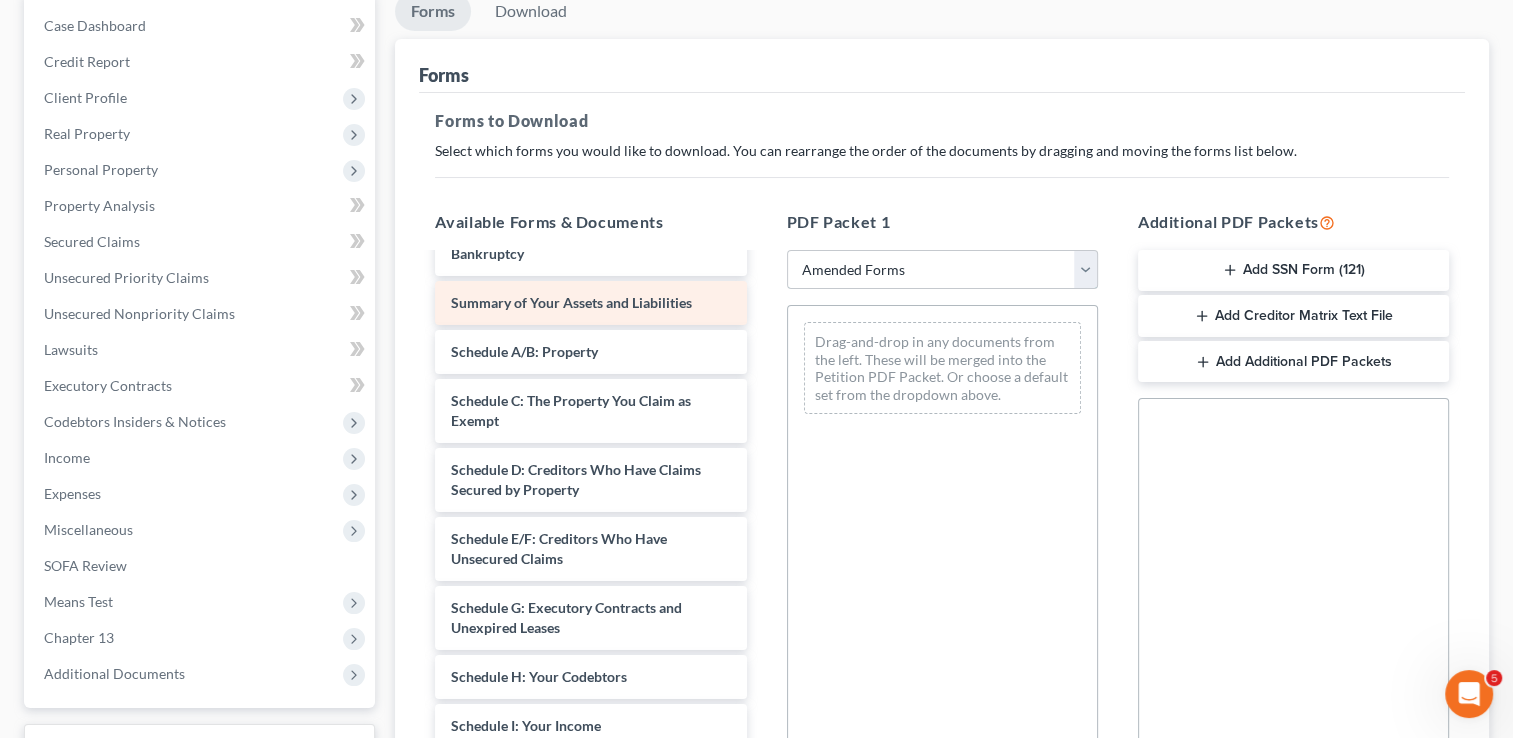 scroll, scrollTop: 0, scrollLeft: 0, axis: both 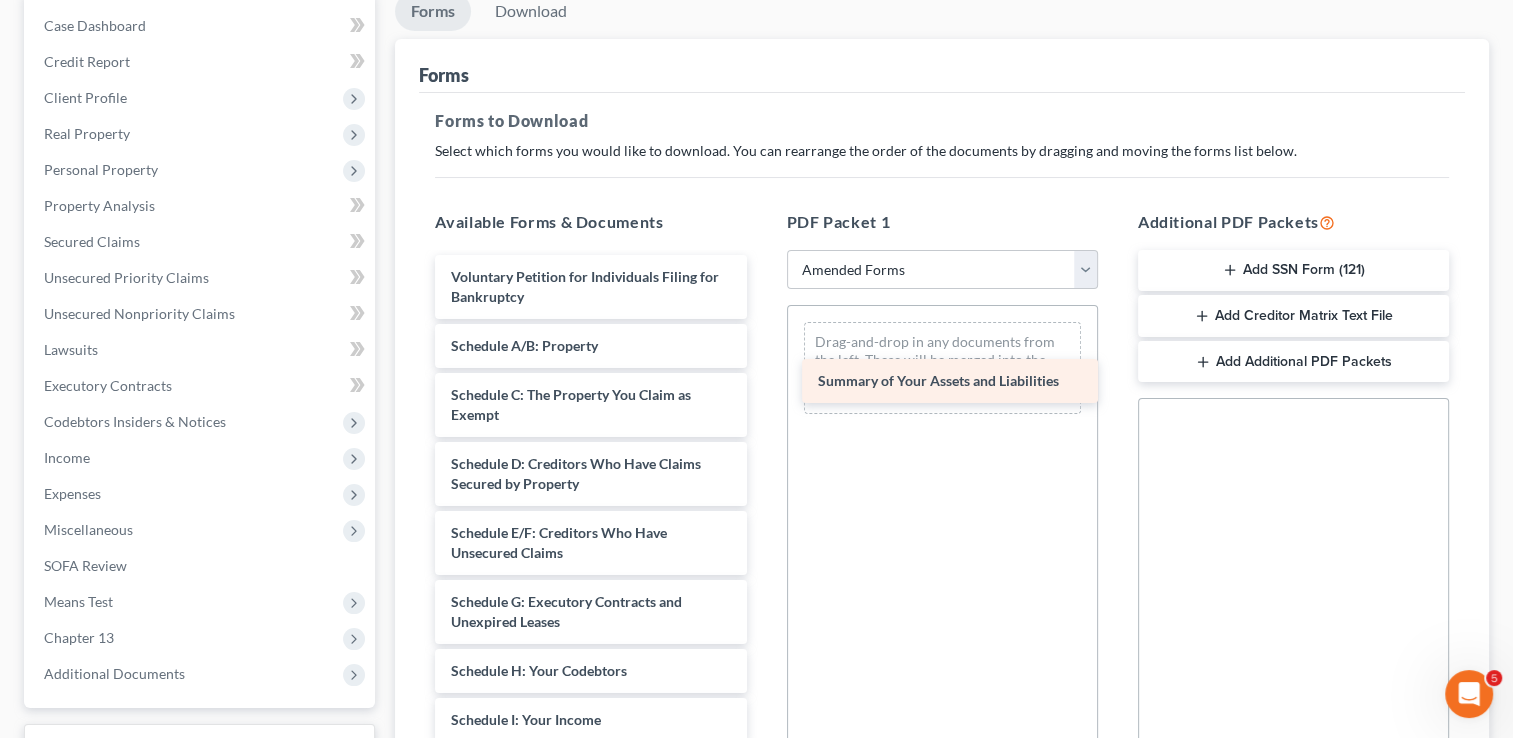 drag, startPoint x: 559, startPoint y: 345, endPoint x: 928, endPoint y: 382, distance: 370.85037 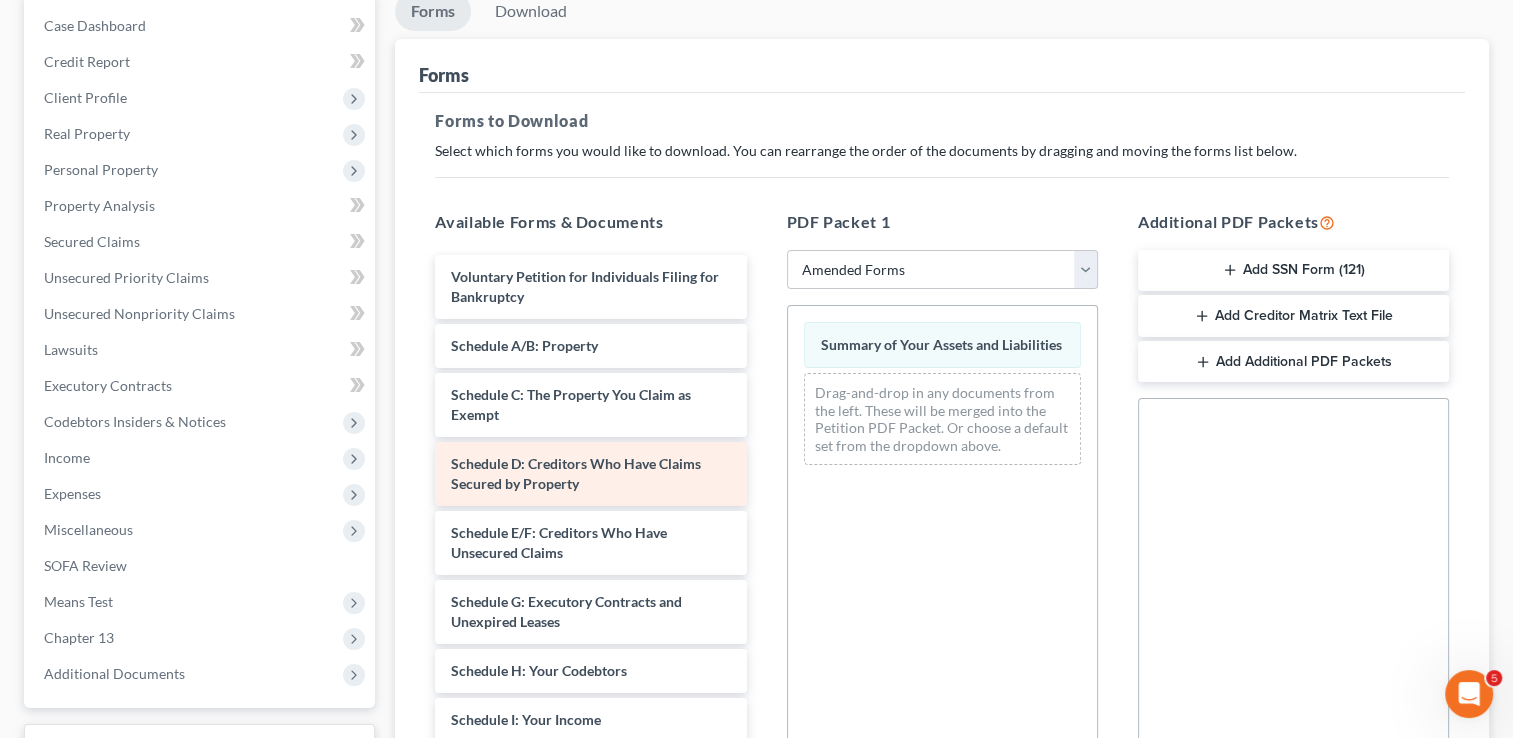 scroll, scrollTop: 100, scrollLeft: 0, axis: vertical 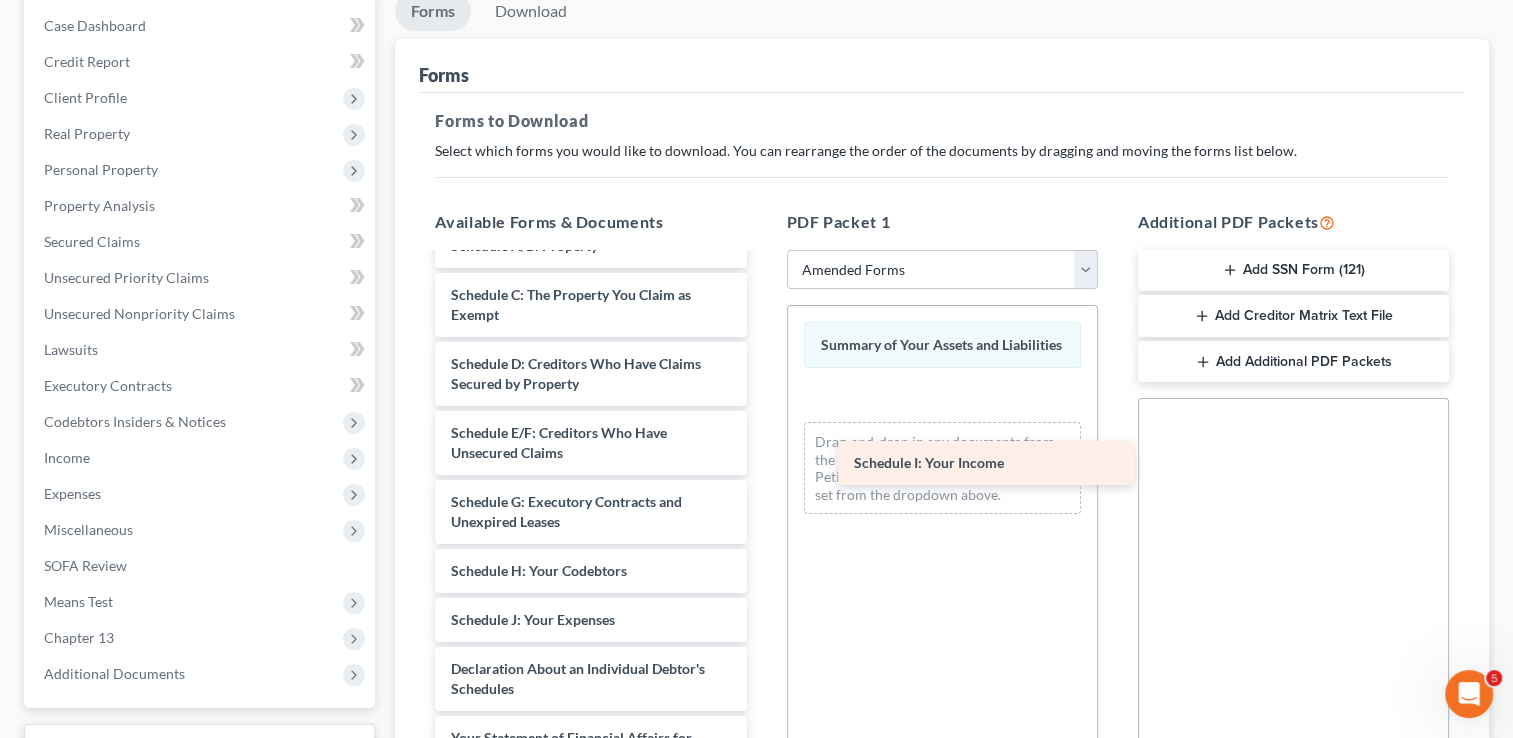 drag, startPoint x: 524, startPoint y: 614, endPoint x: 928, endPoint y: 457, distance: 433.43396 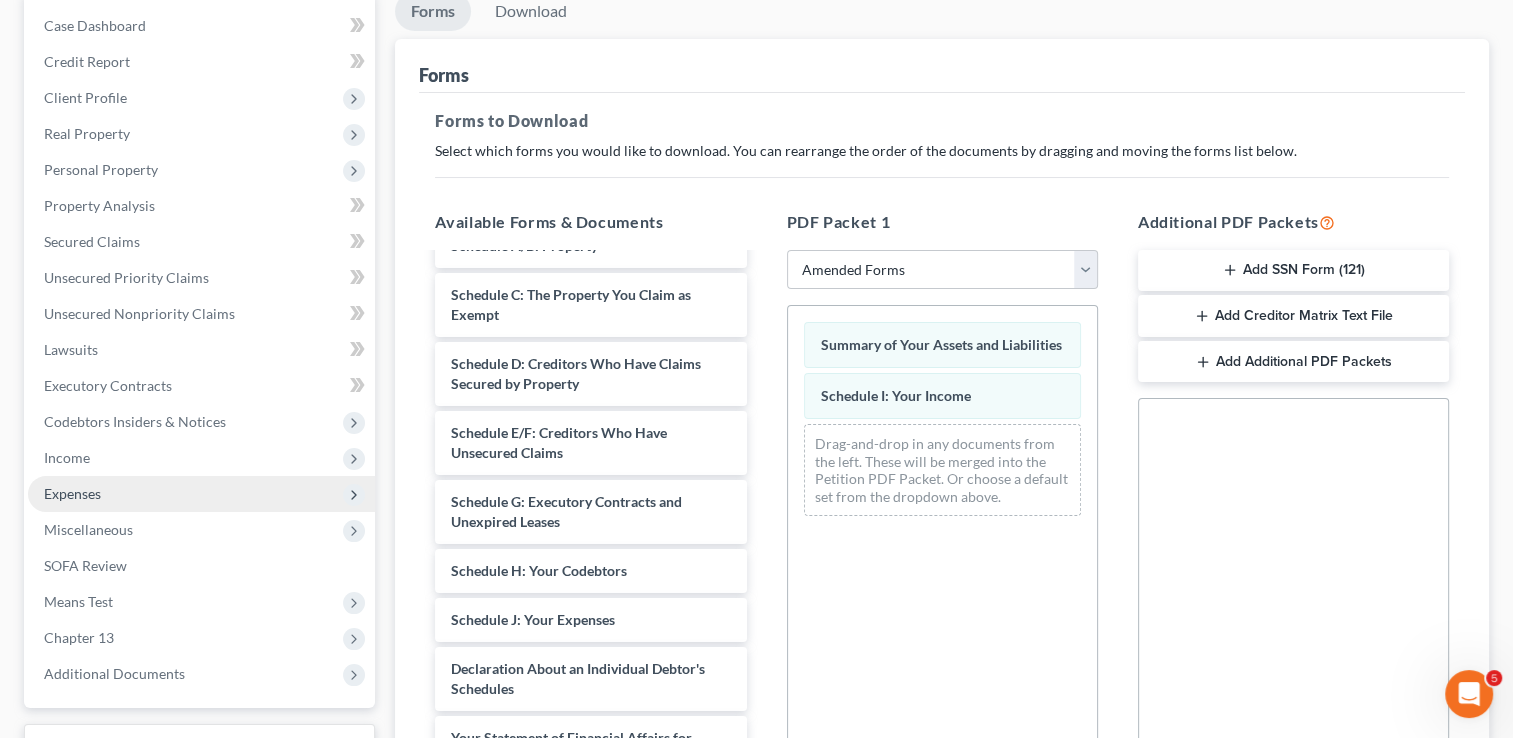 click on "Expenses" at bounding box center [72, 493] 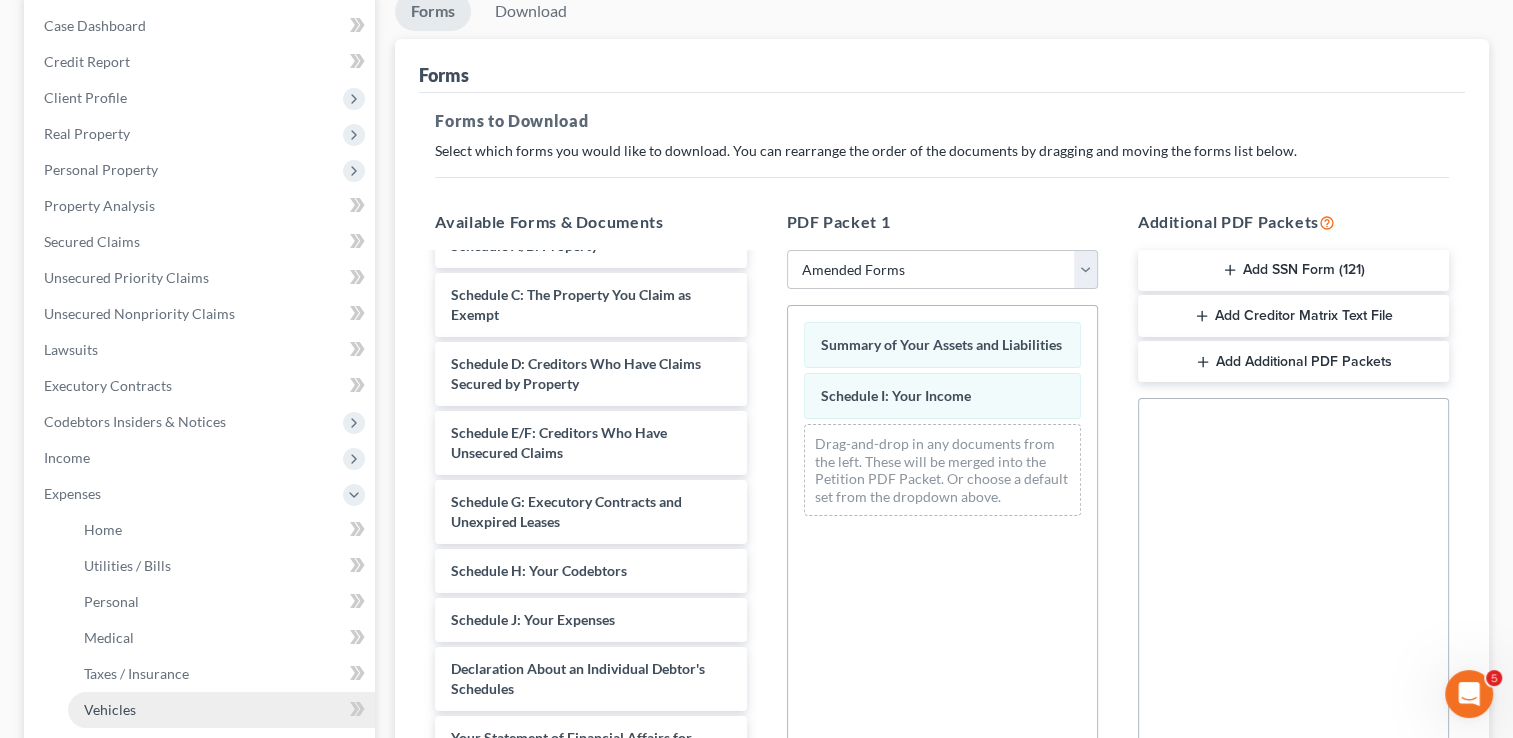 click on "Vehicles" at bounding box center [110, 709] 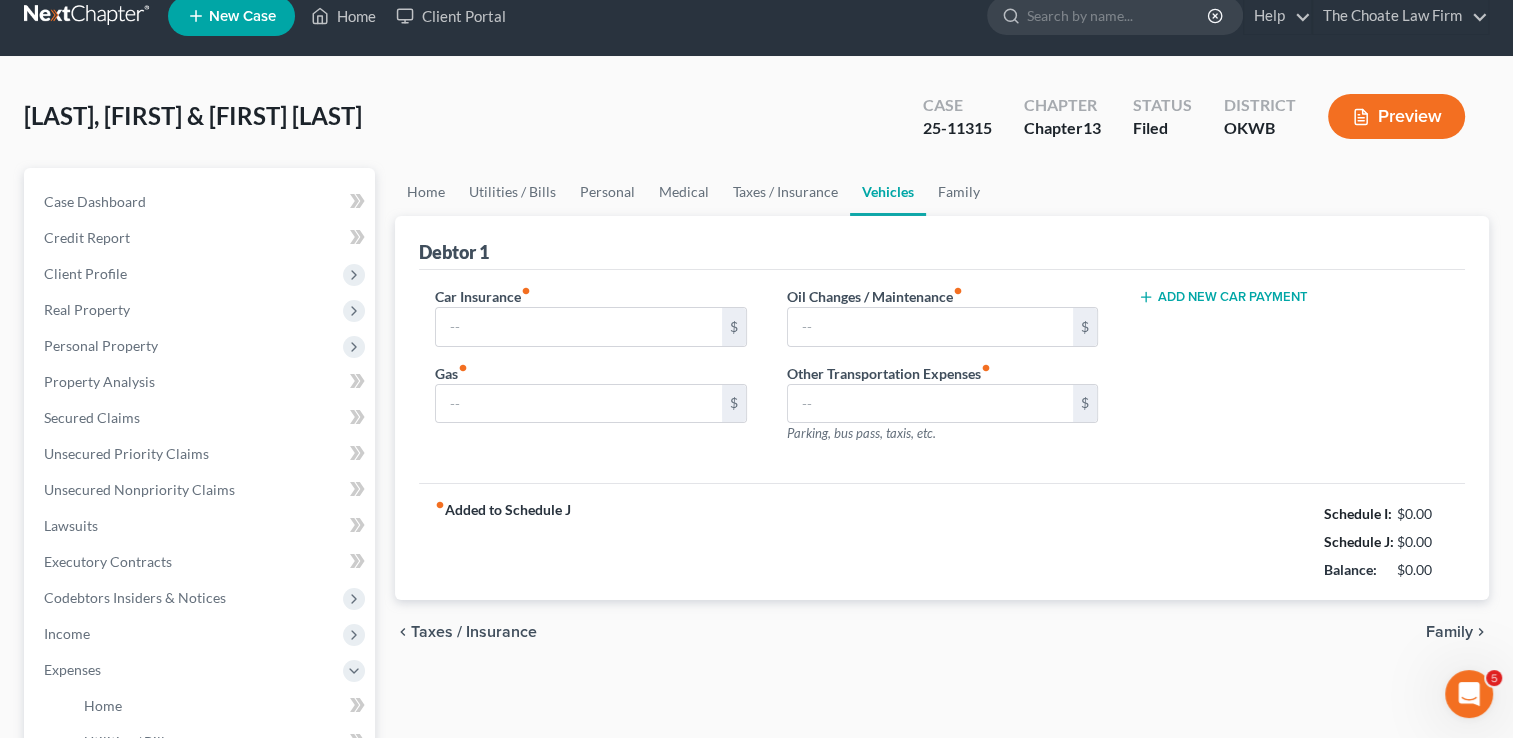 scroll, scrollTop: 0, scrollLeft: 0, axis: both 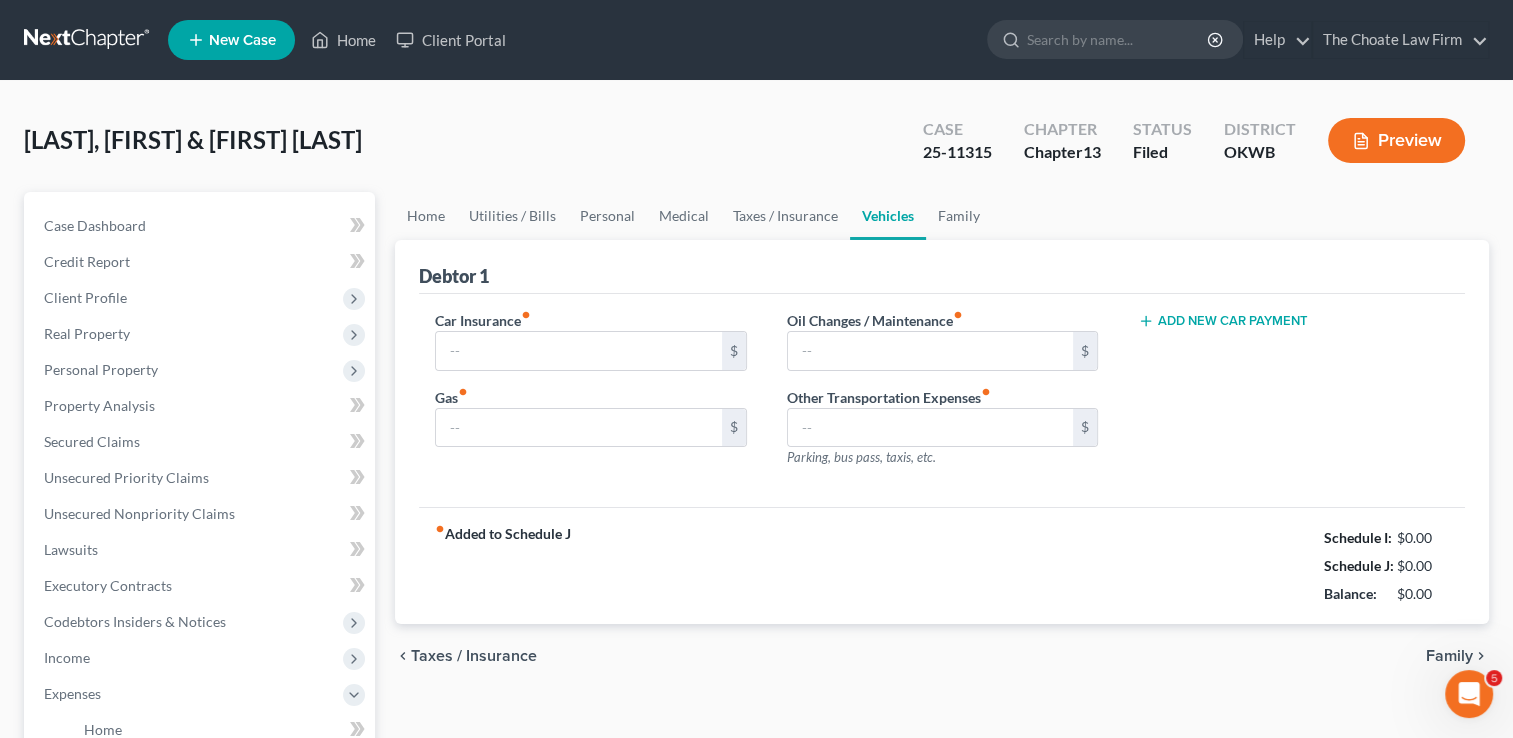 type on "250.00" 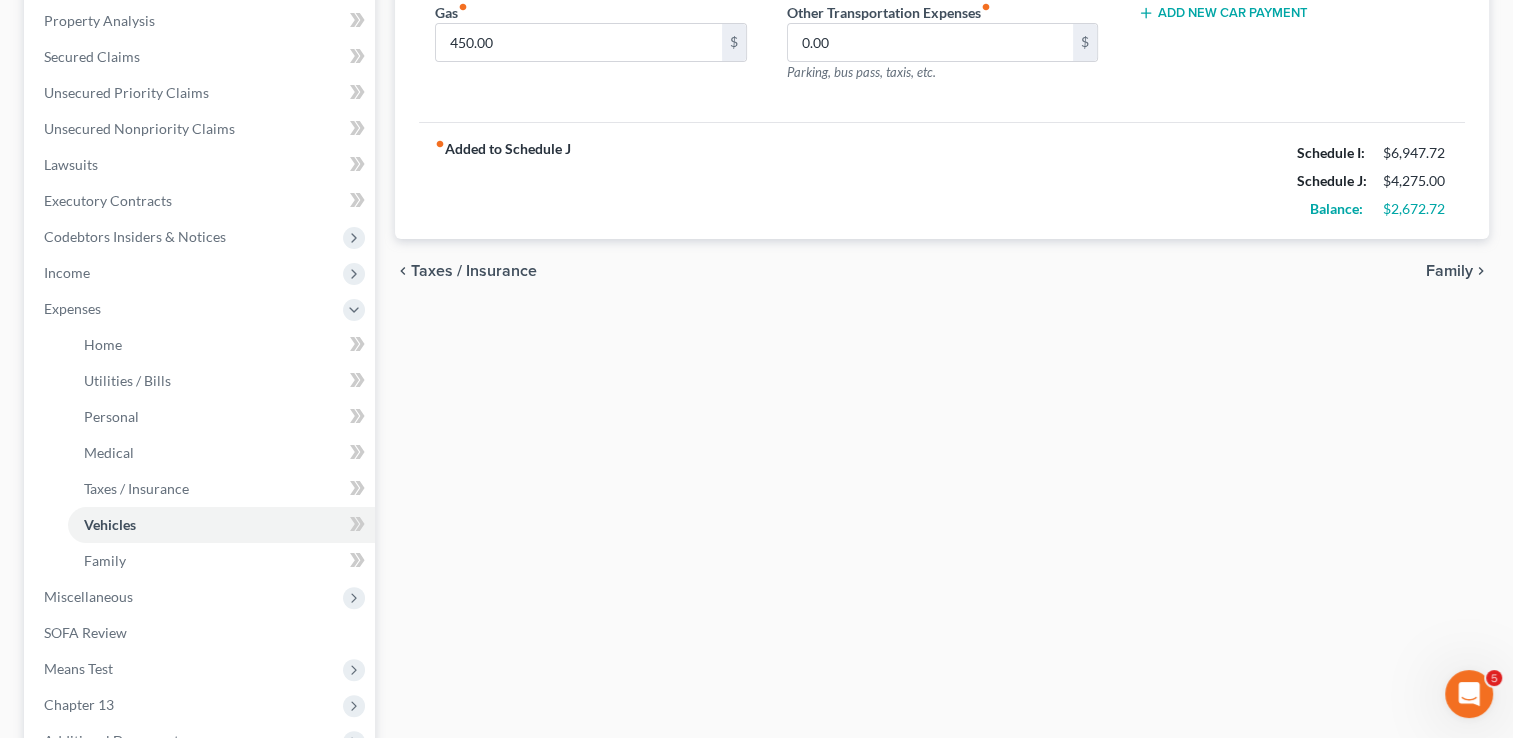 scroll, scrollTop: 500, scrollLeft: 0, axis: vertical 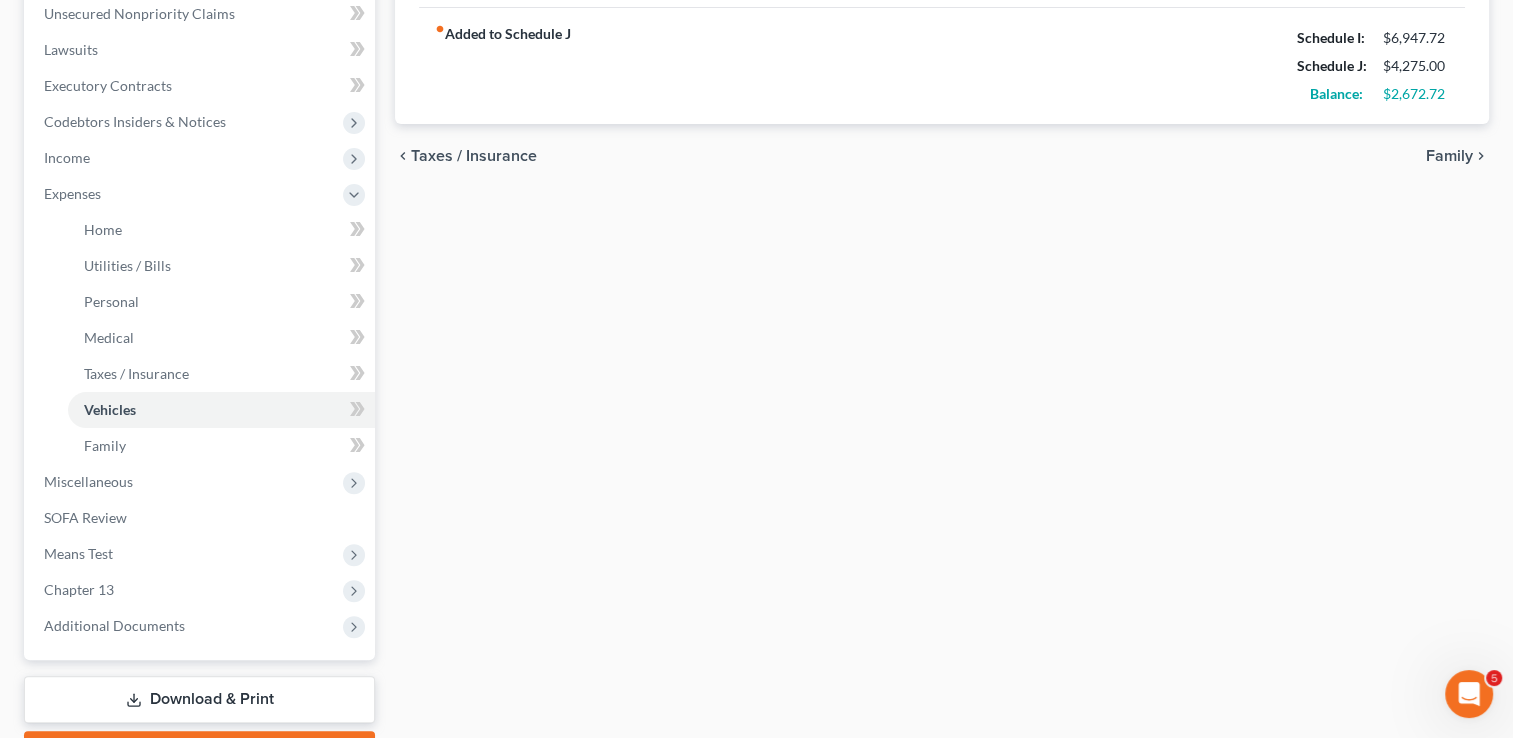 click on "Download & Print" at bounding box center [199, 699] 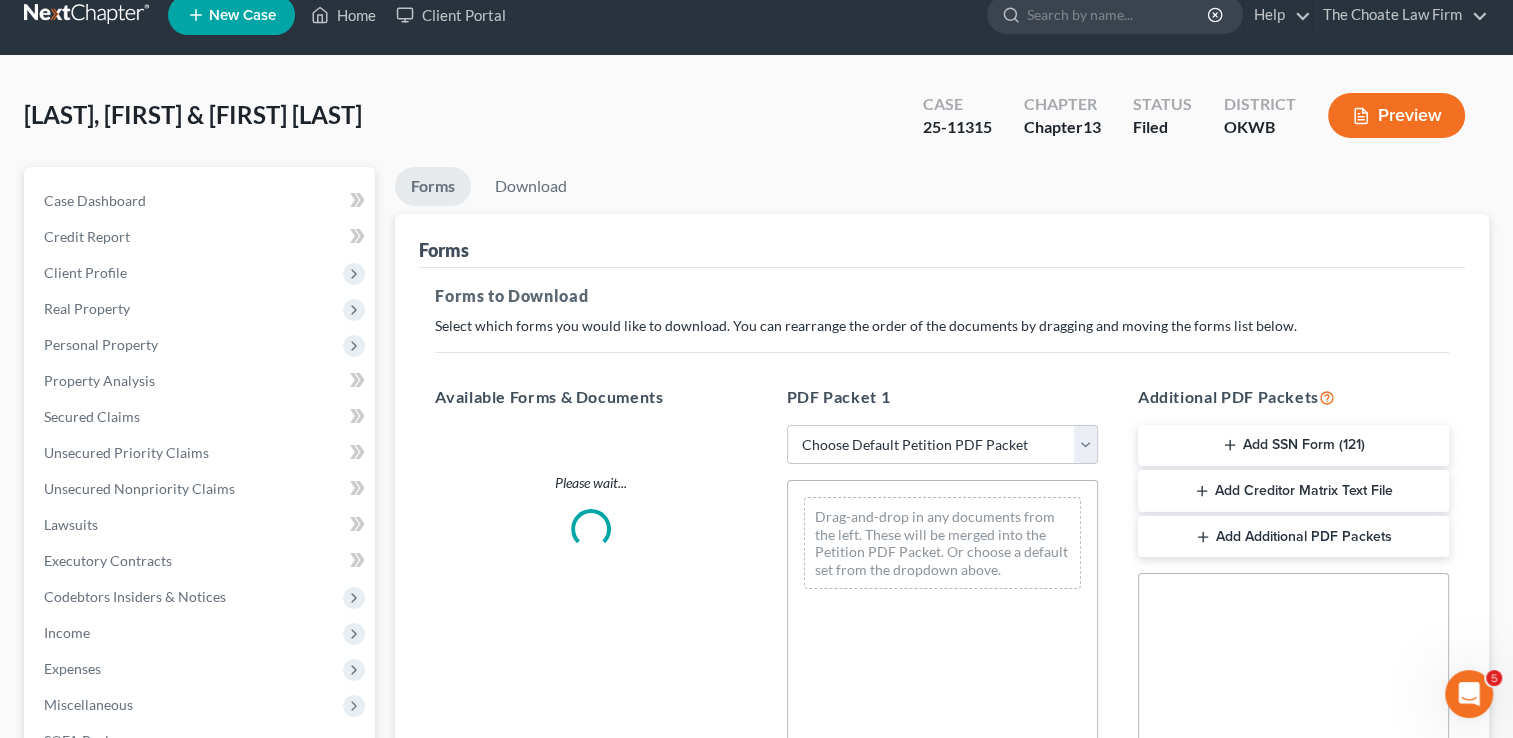scroll, scrollTop: 0, scrollLeft: 0, axis: both 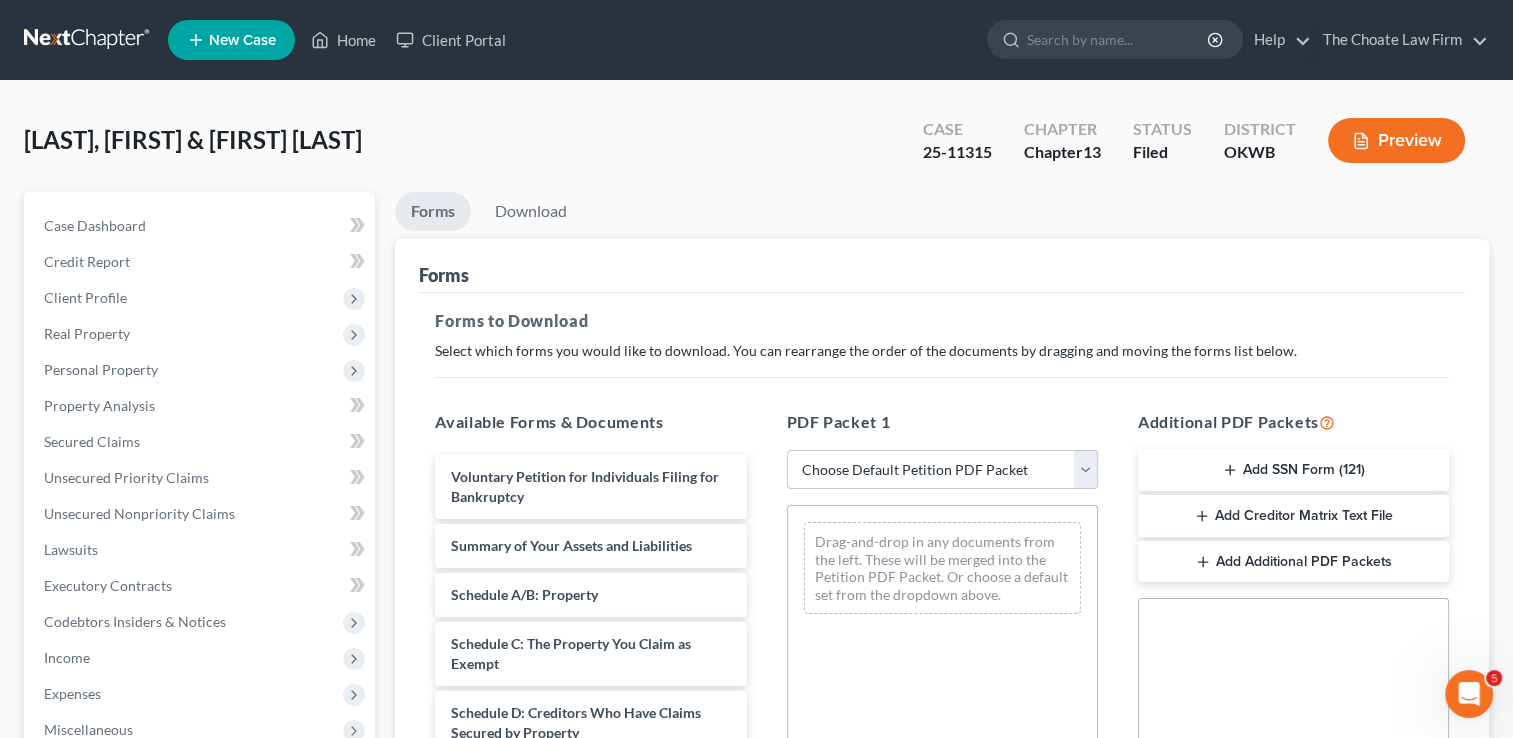 click on "Choose Default Petition PDF Packet Complete Bankruptcy Petition (all forms and schedules) Emergency Filing Forms (Petition and Creditor List Only) Amended Forms Signature Pages Only Supplemental Post Petition (Sch. I & J) Supplemental Post Petition (Sch. I) Supplemental Post Petition (Sch. J)" at bounding box center [942, 470] 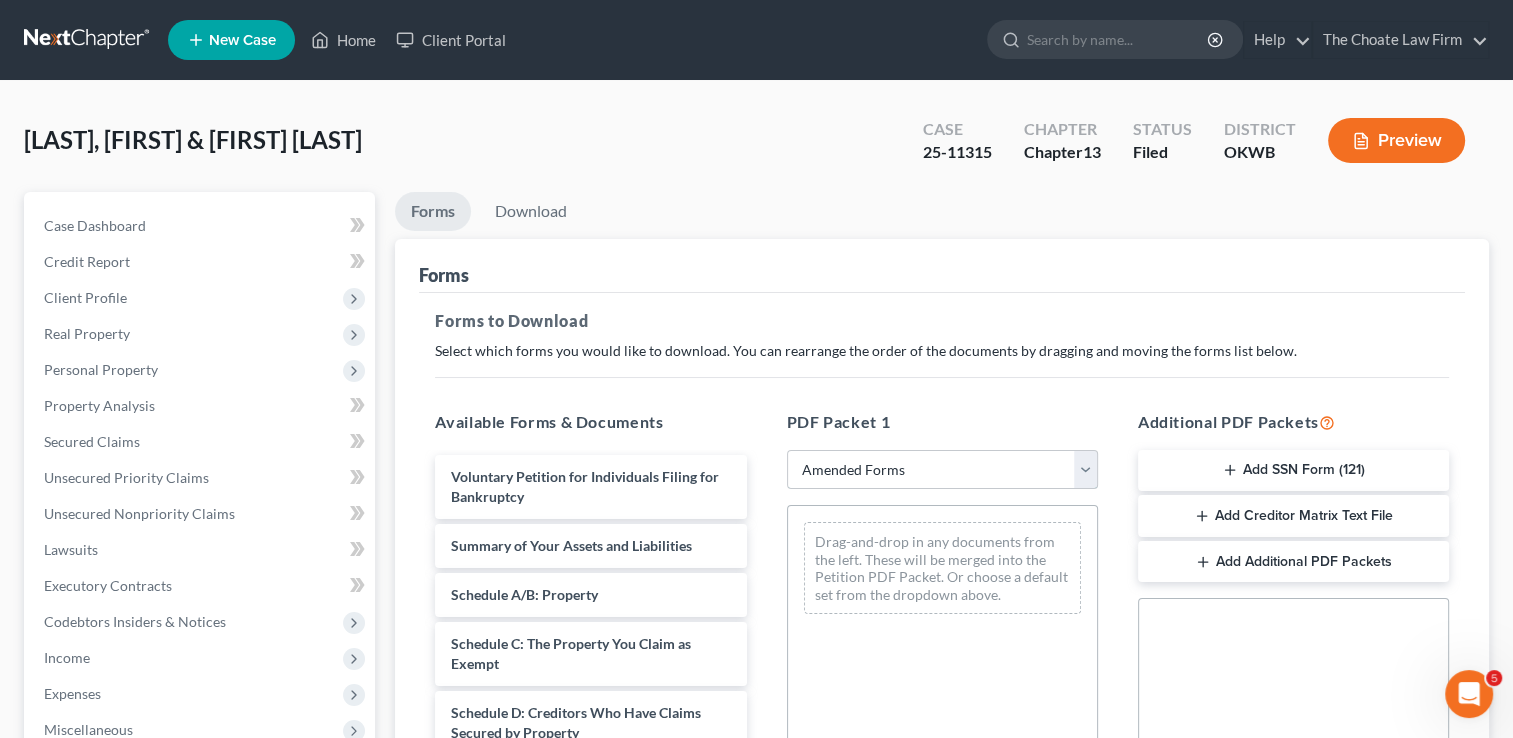 click on "Choose Default Petition PDF Packet Complete Bankruptcy Petition (all forms and schedules) Emergency Filing Forms (Petition and Creditor List Only) Amended Forms Signature Pages Only Supplemental Post Petition (Sch. I & J) Supplemental Post Petition (Sch. I) Supplemental Post Petition (Sch. J)" at bounding box center [942, 470] 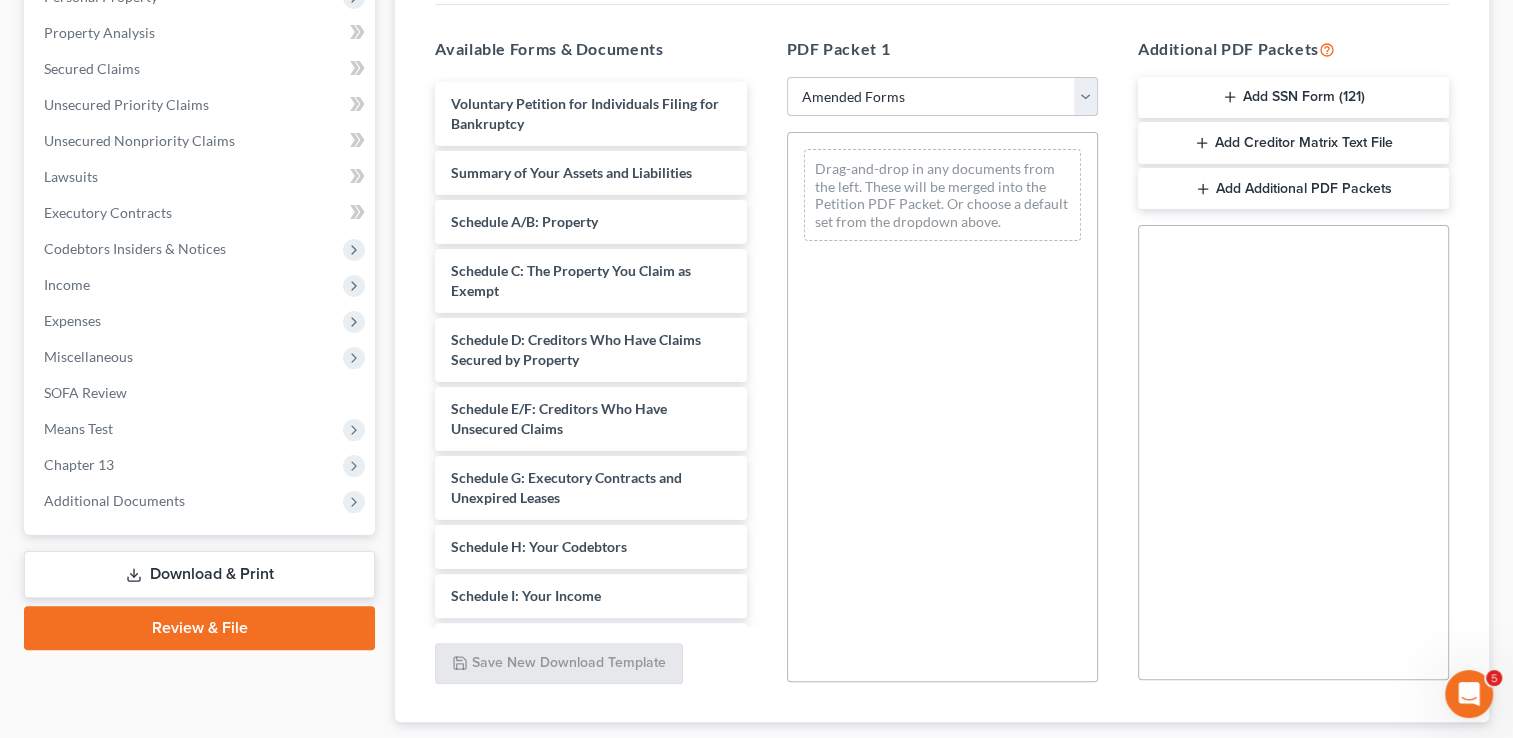 scroll, scrollTop: 400, scrollLeft: 0, axis: vertical 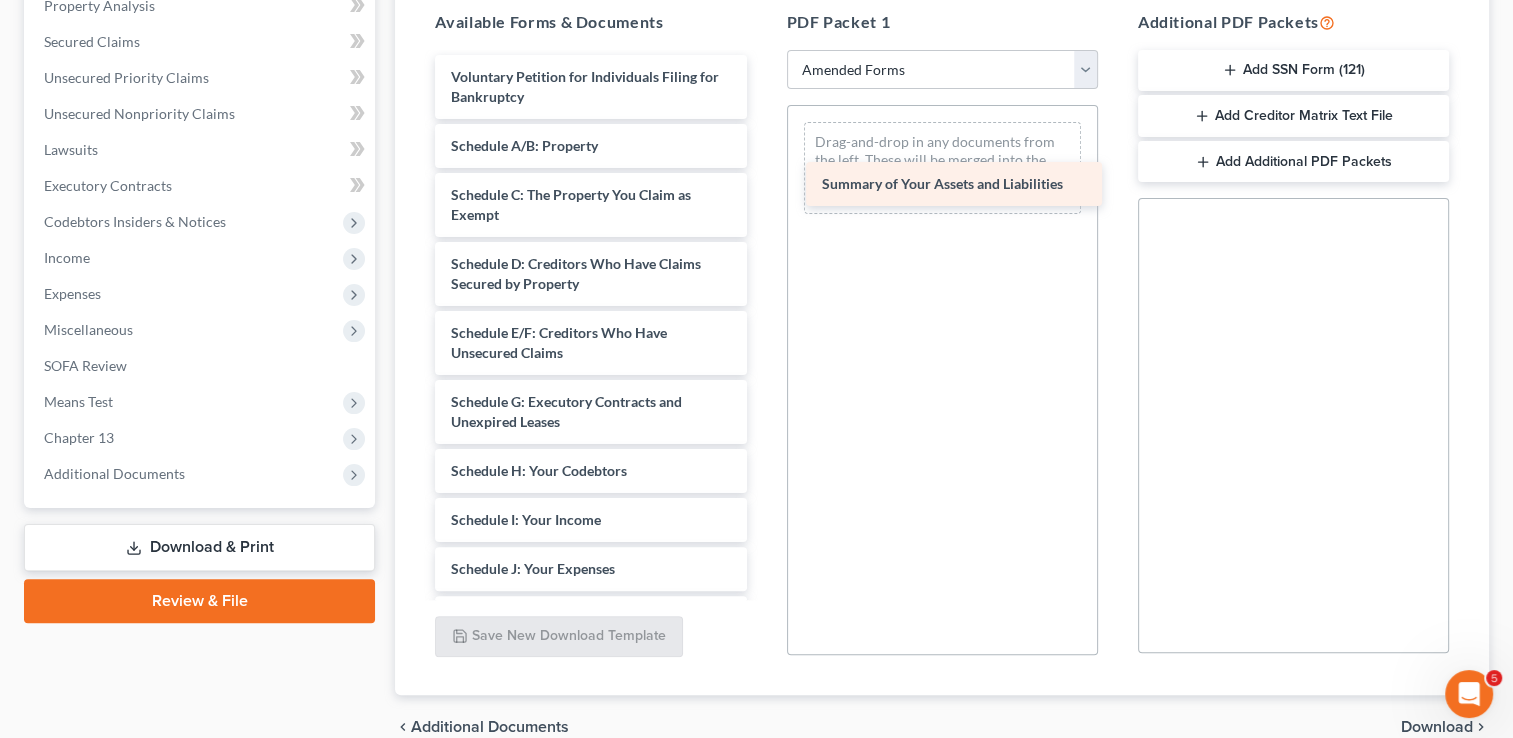 drag, startPoint x: 537, startPoint y: 150, endPoint x: 908, endPoint y: 190, distance: 373.15012 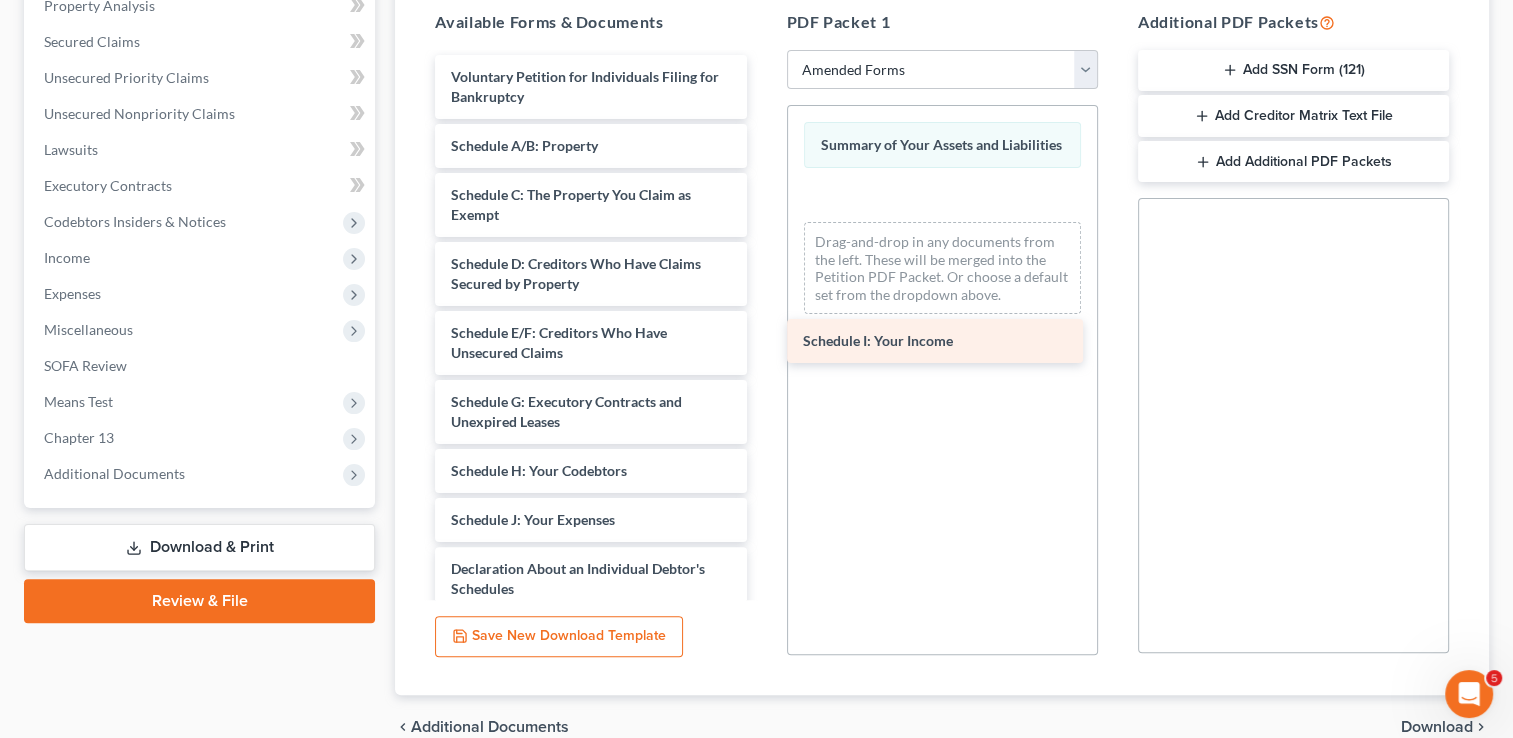 drag, startPoint x: 532, startPoint y: 513, endPoint x: 921, endPoint y: 272, distance: 457.60464 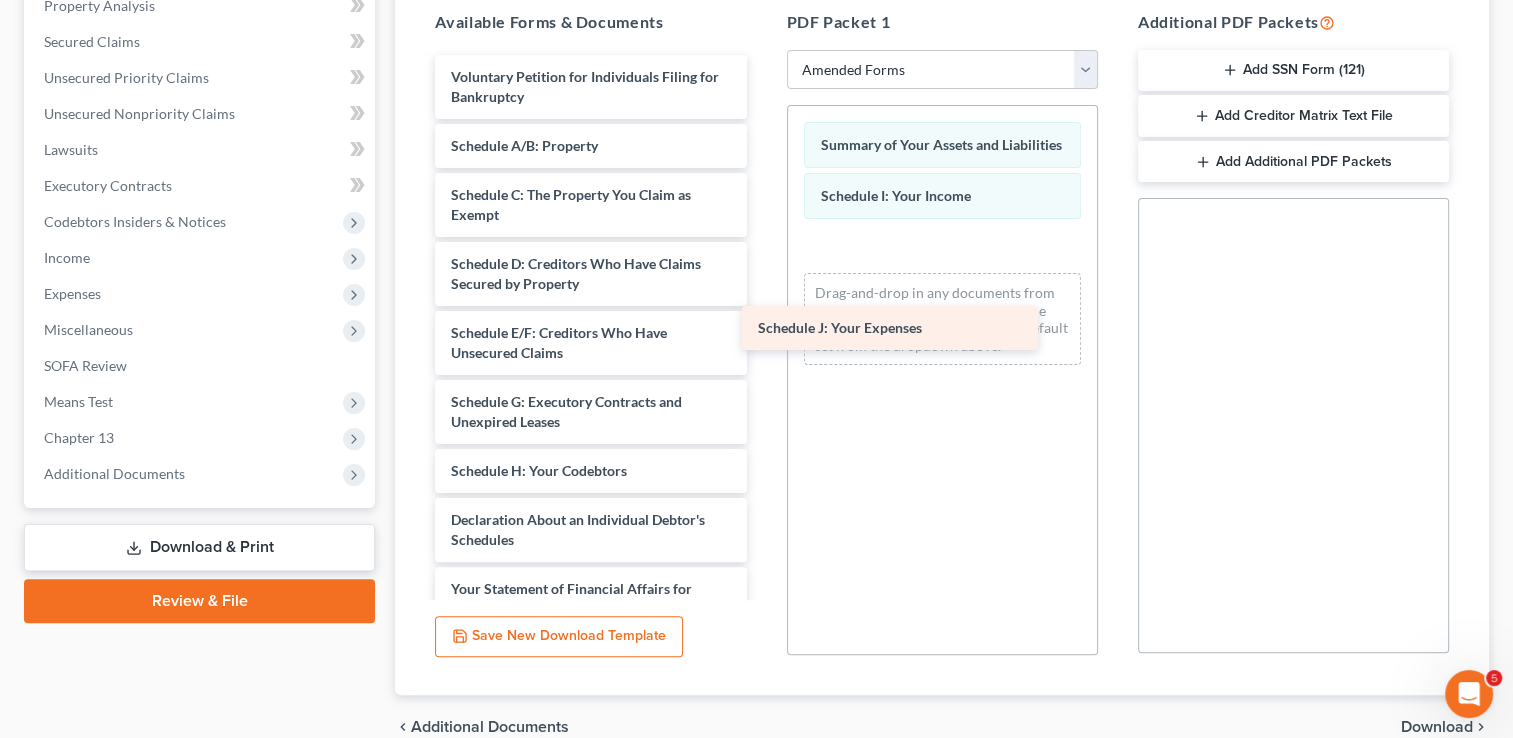 drag, startPoint x: 569, startPoint y: 521, endPoint x: 896, endPoint y: 302, distance: 393.56067 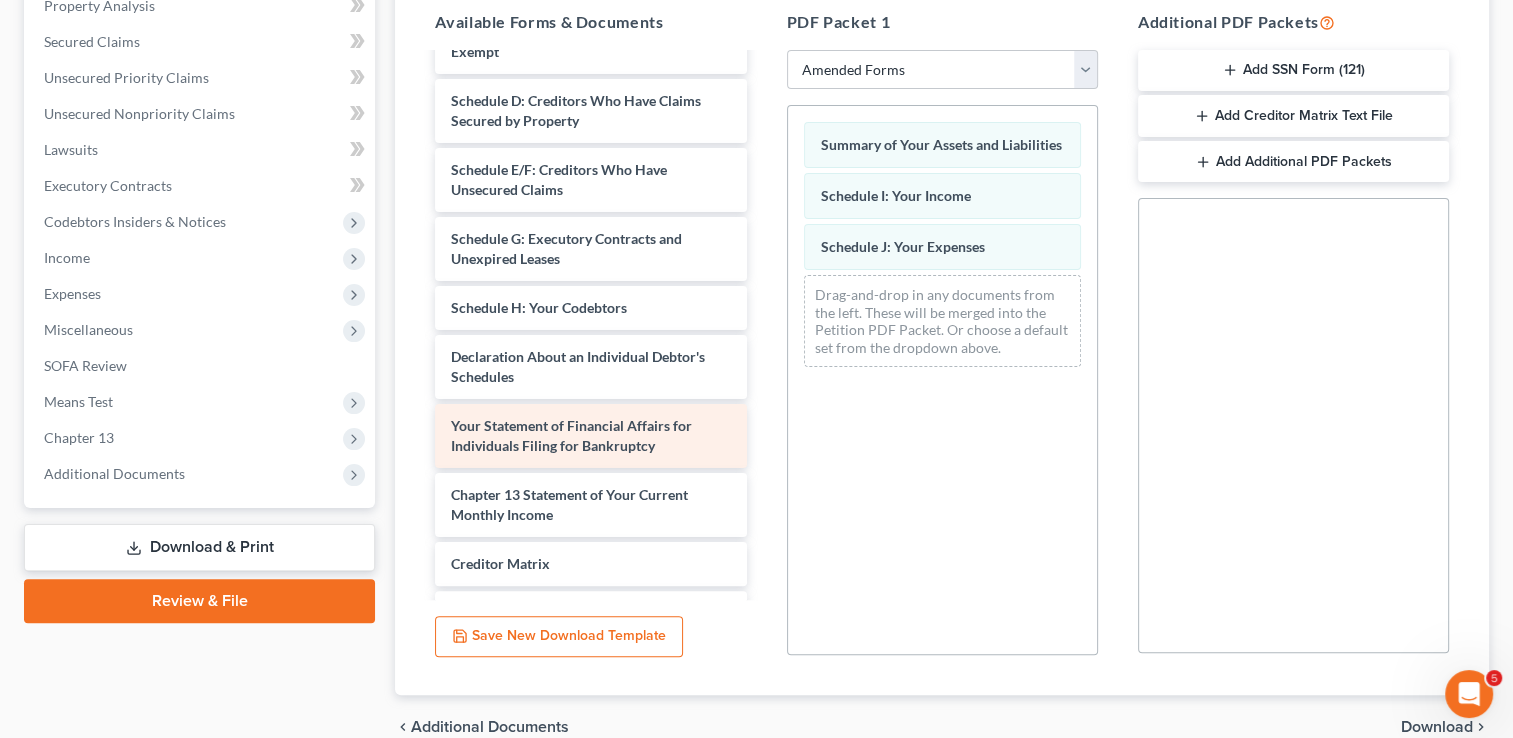 scroll, scrollTop: 200, scrollLeft: 0, axis: vertical 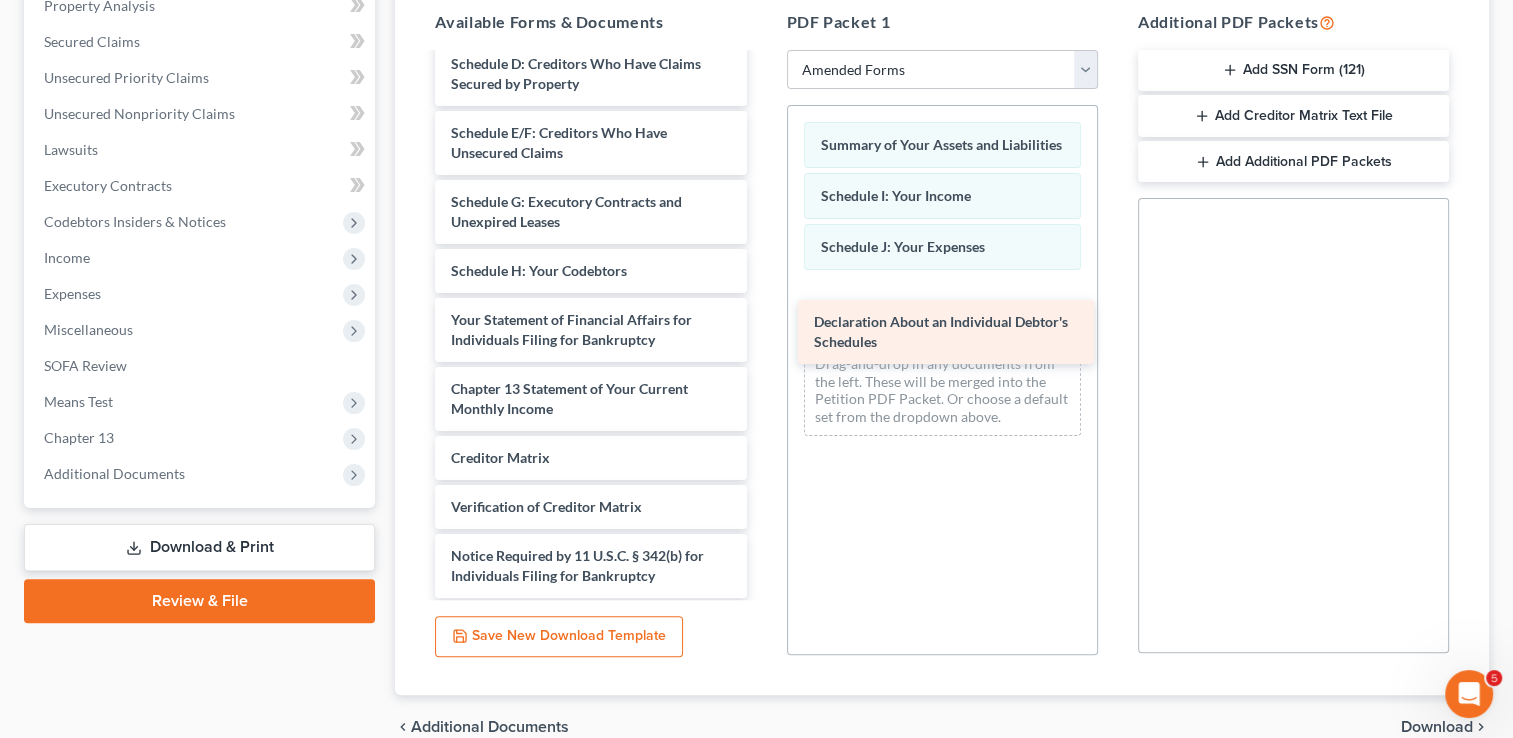 drag, startPoint x: 541, startPoint y: 322, endPoint x: 898, endPoint y: 323, distance: 357.0014 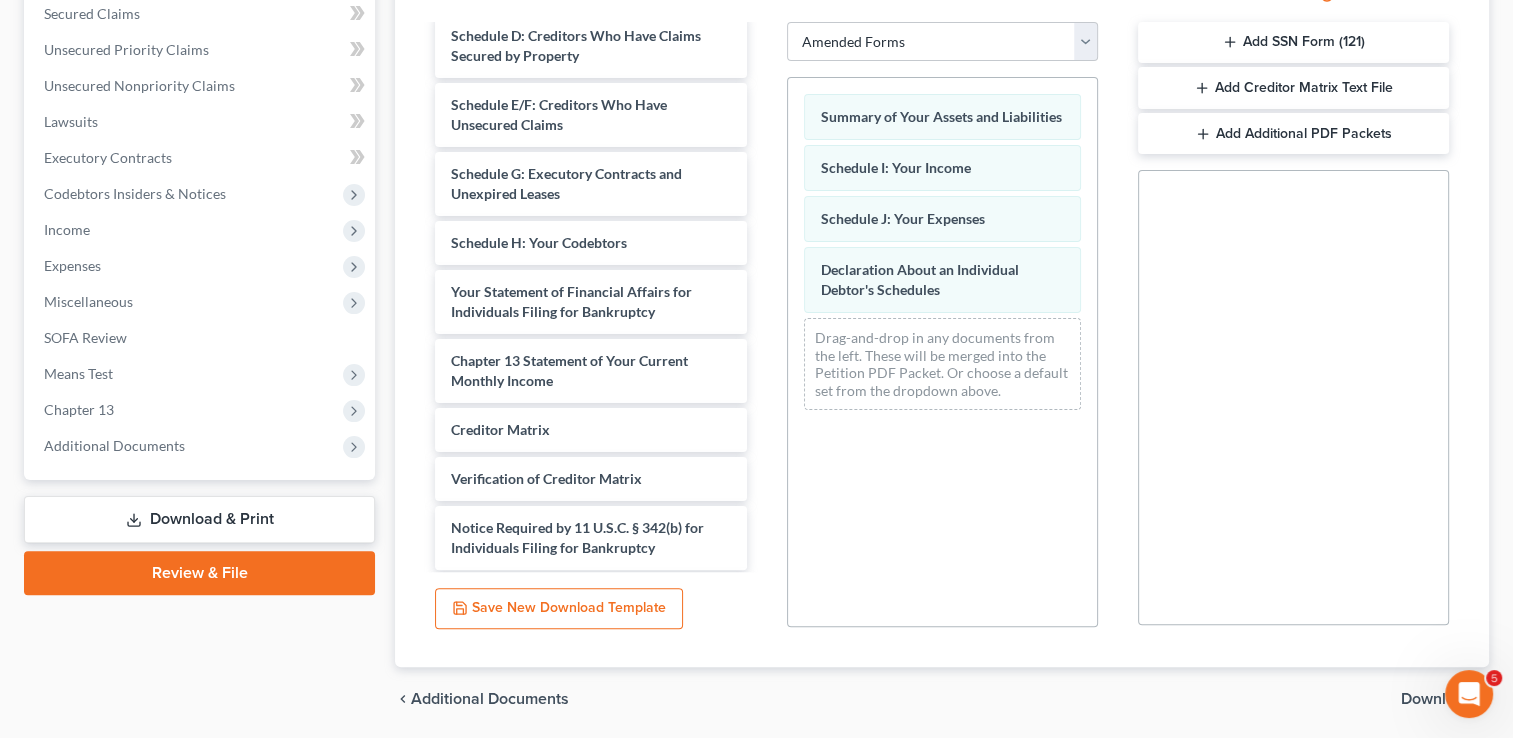 scroll, scrollTop: 195, scrollLeft: 0, axis: vertical 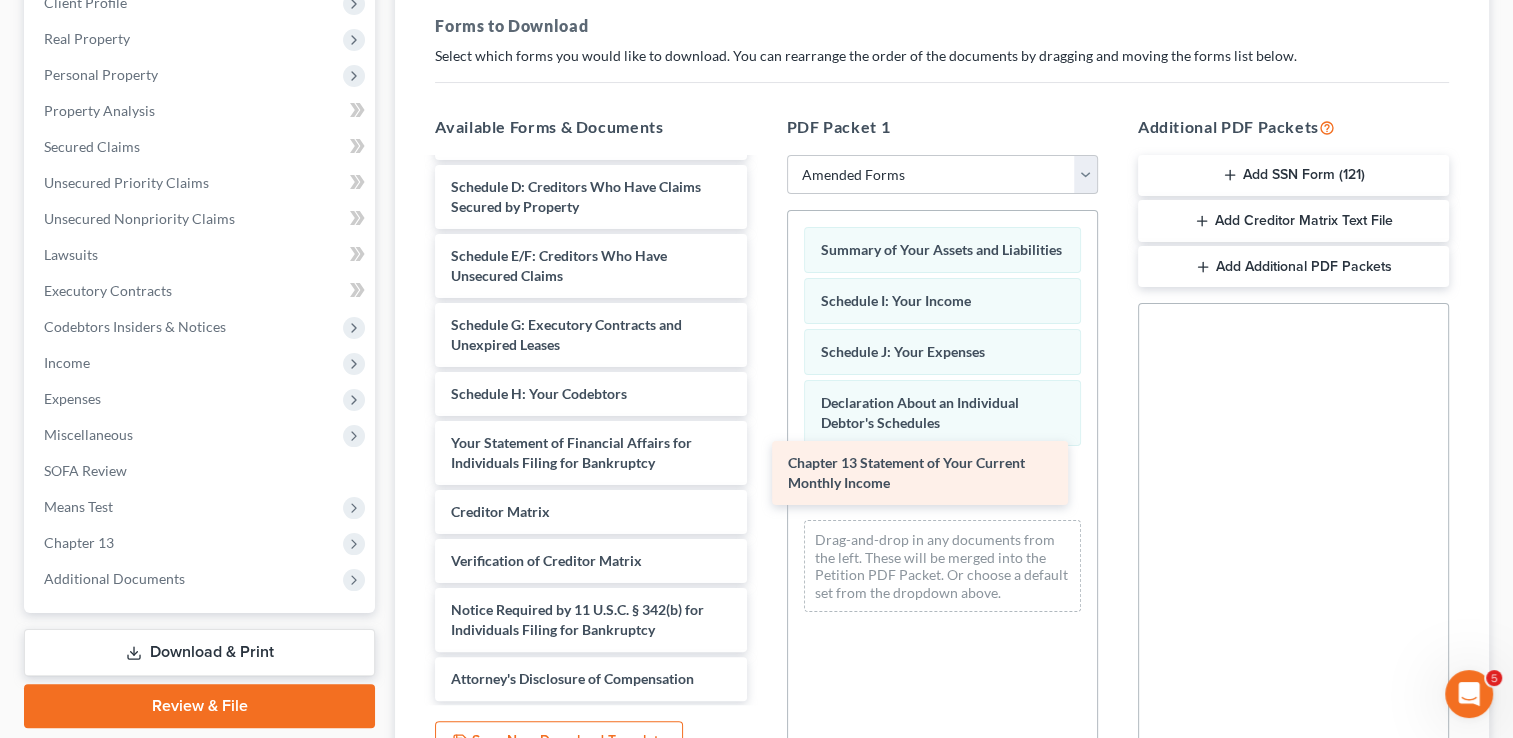 drag, startPoint x: 523, startPoint y: 441, endPoint x: 891, endPoint y: 470, distance: 369.1409 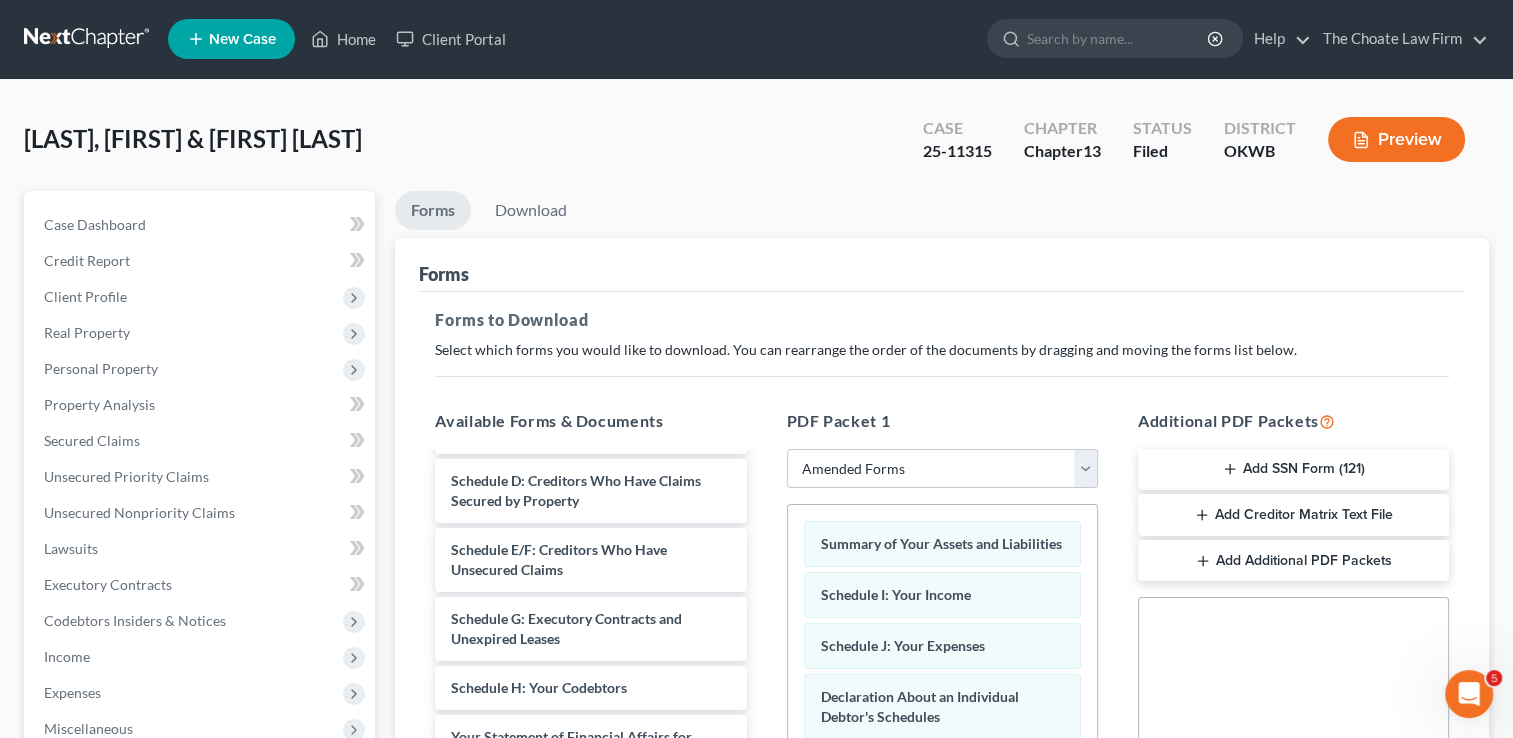 scroll, scrollTop: 0, scrollLeft: 0, axis: both 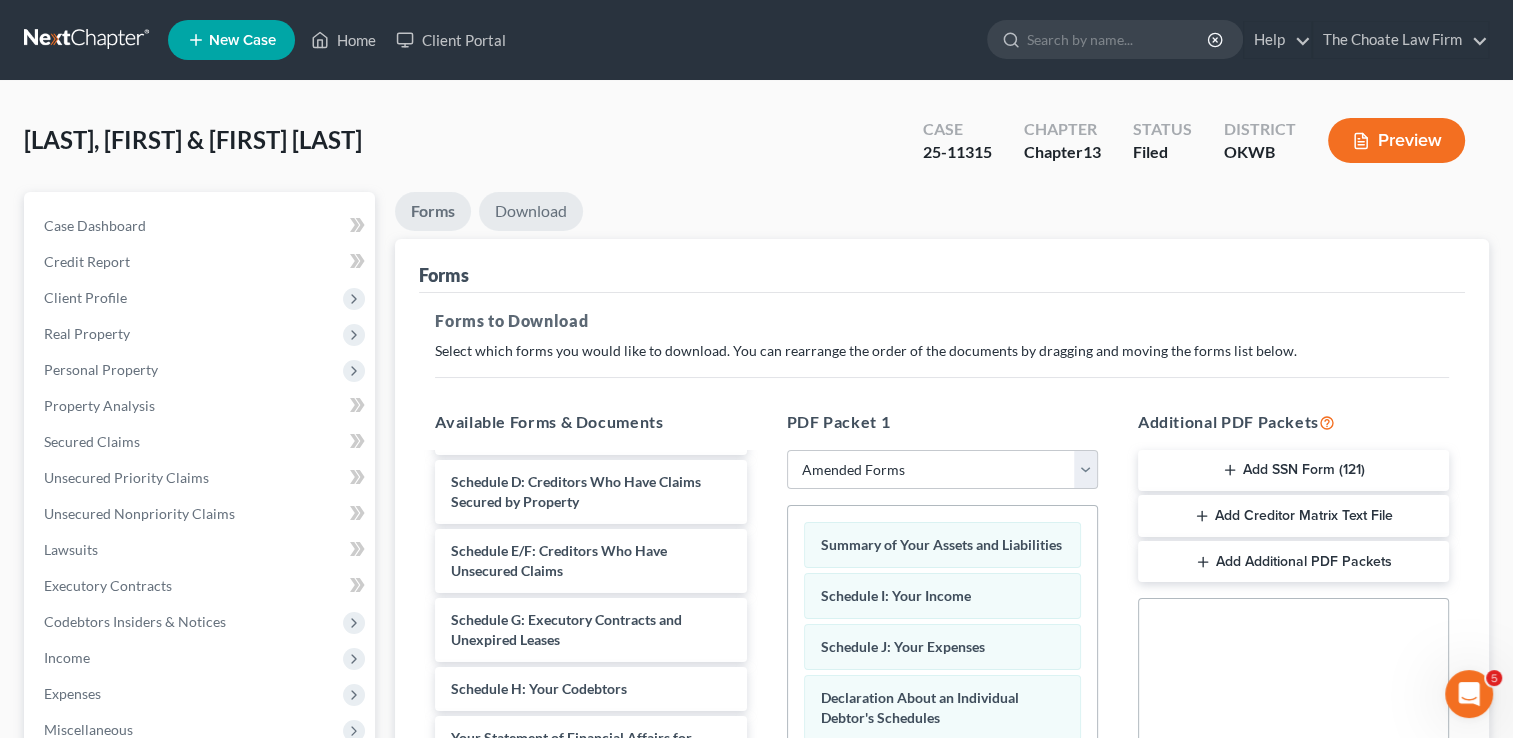 click on "Download" at bounding box center (531, 211) 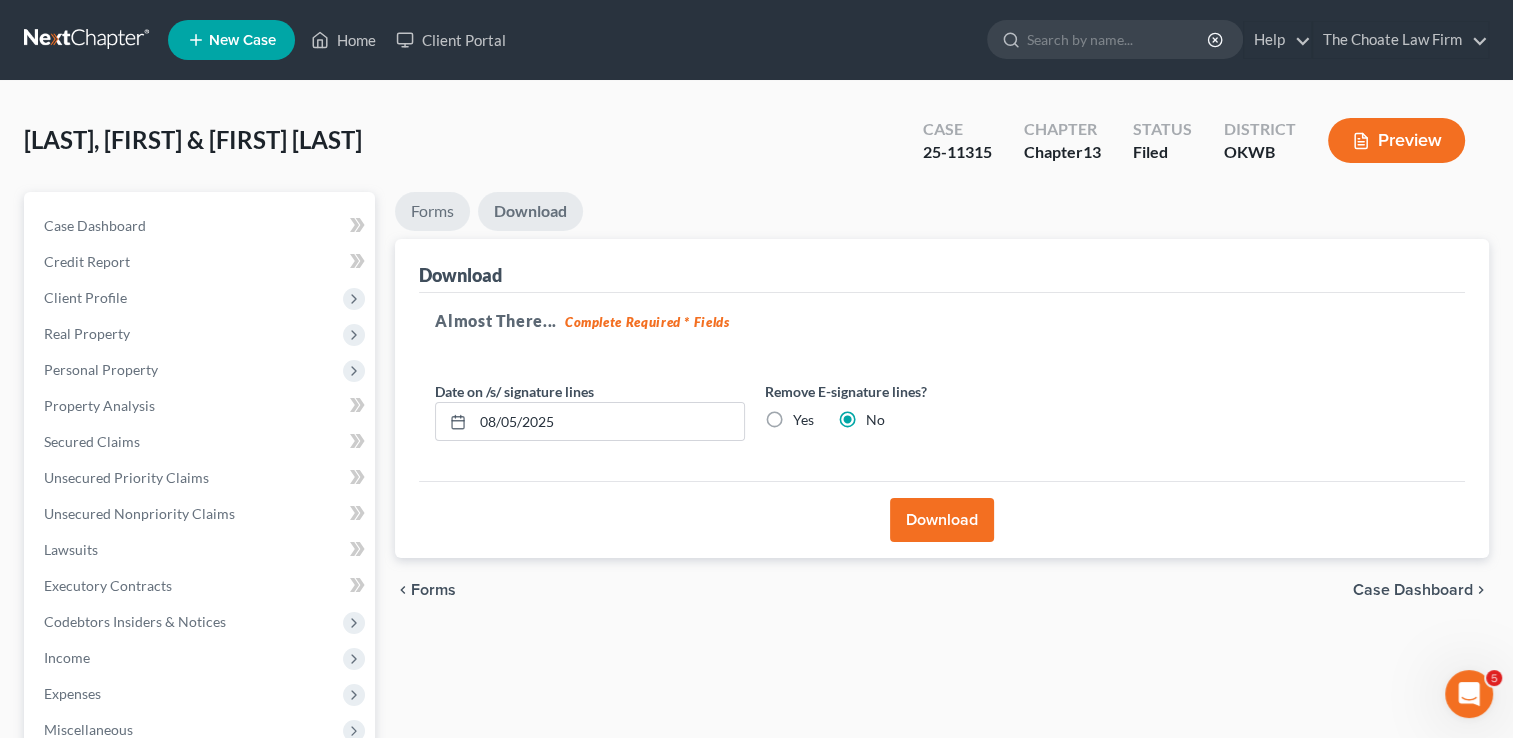 click on "Forms" at bounding box center (432, 211) 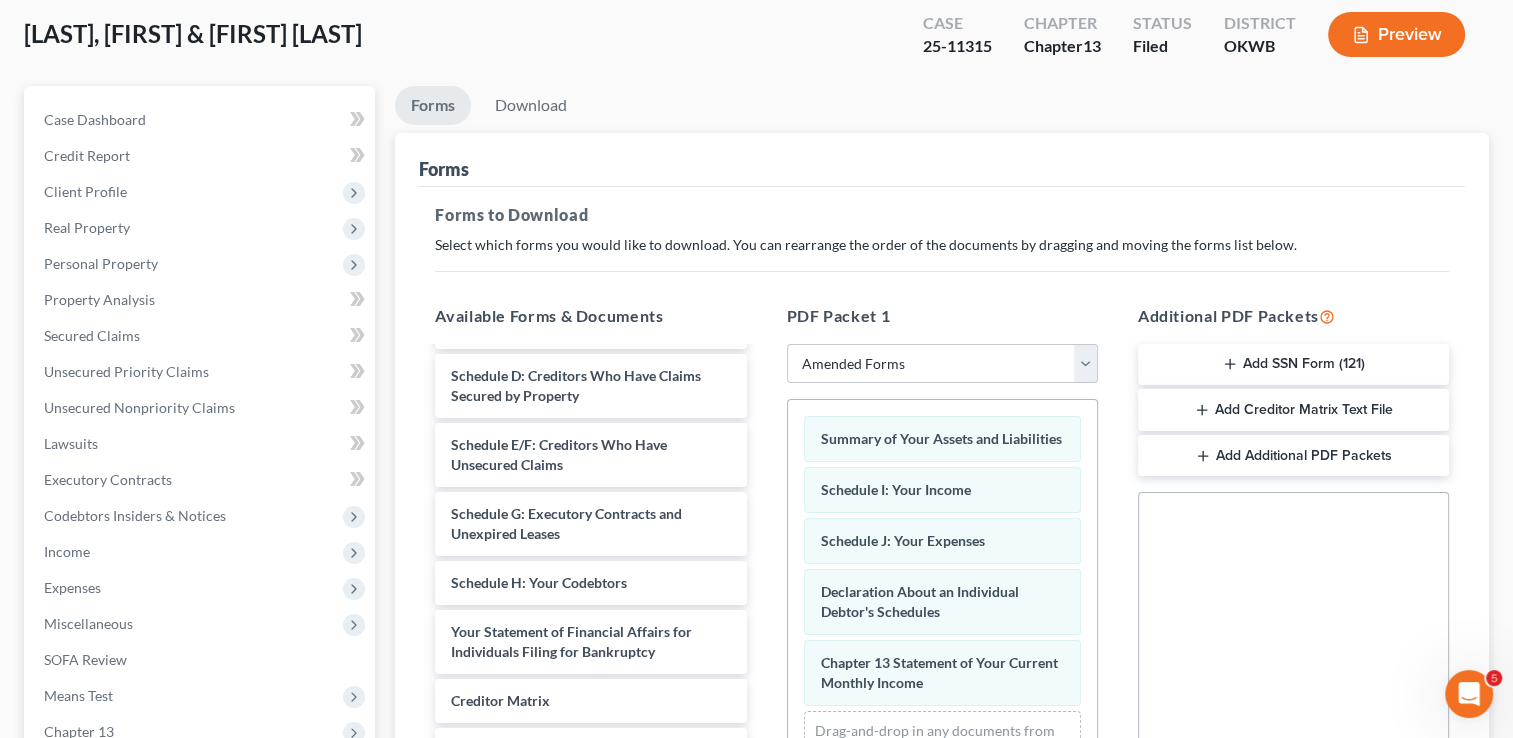 scroll, scrollTop: 95, scrollLeft: 0, axis: vertical 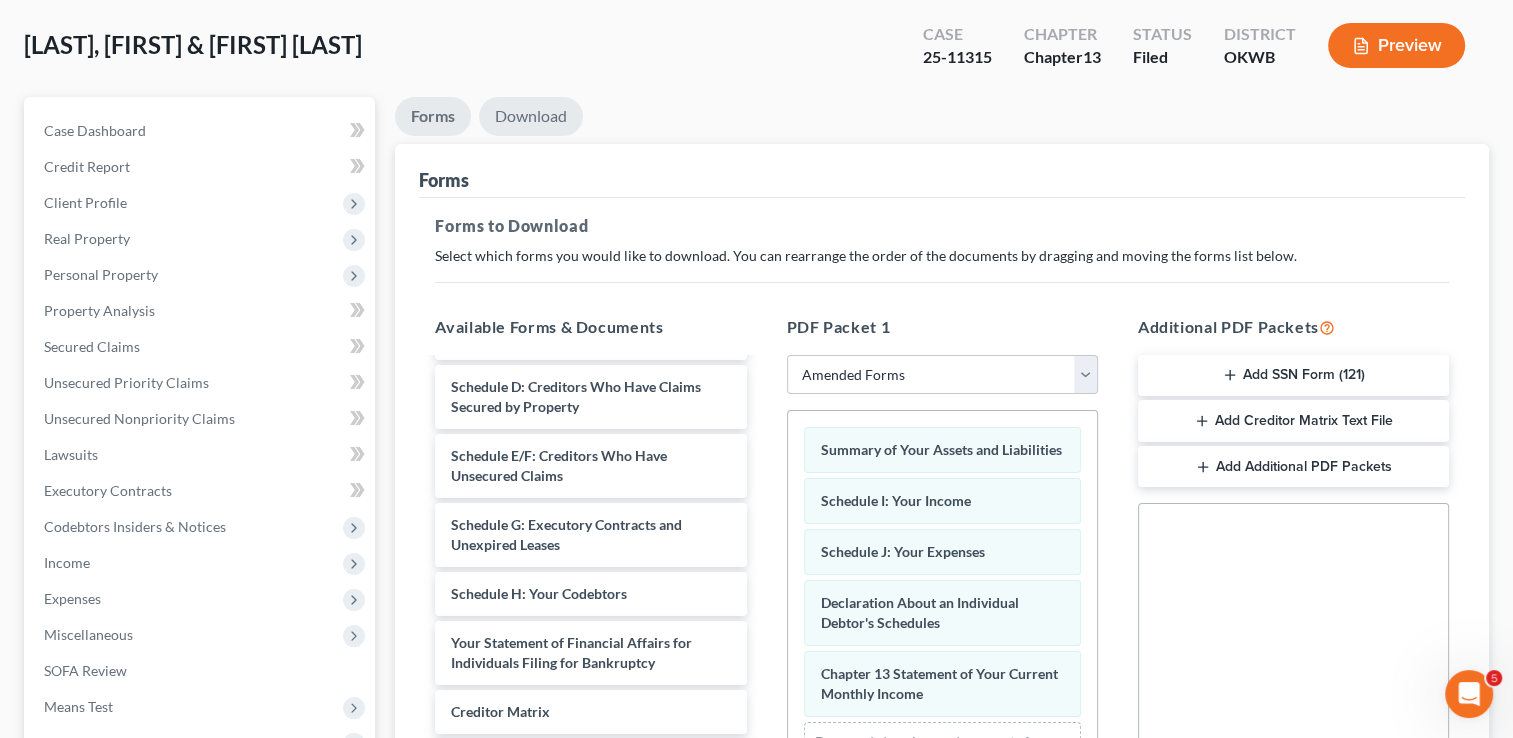 click on "Download" at bounding box center [531, 116] 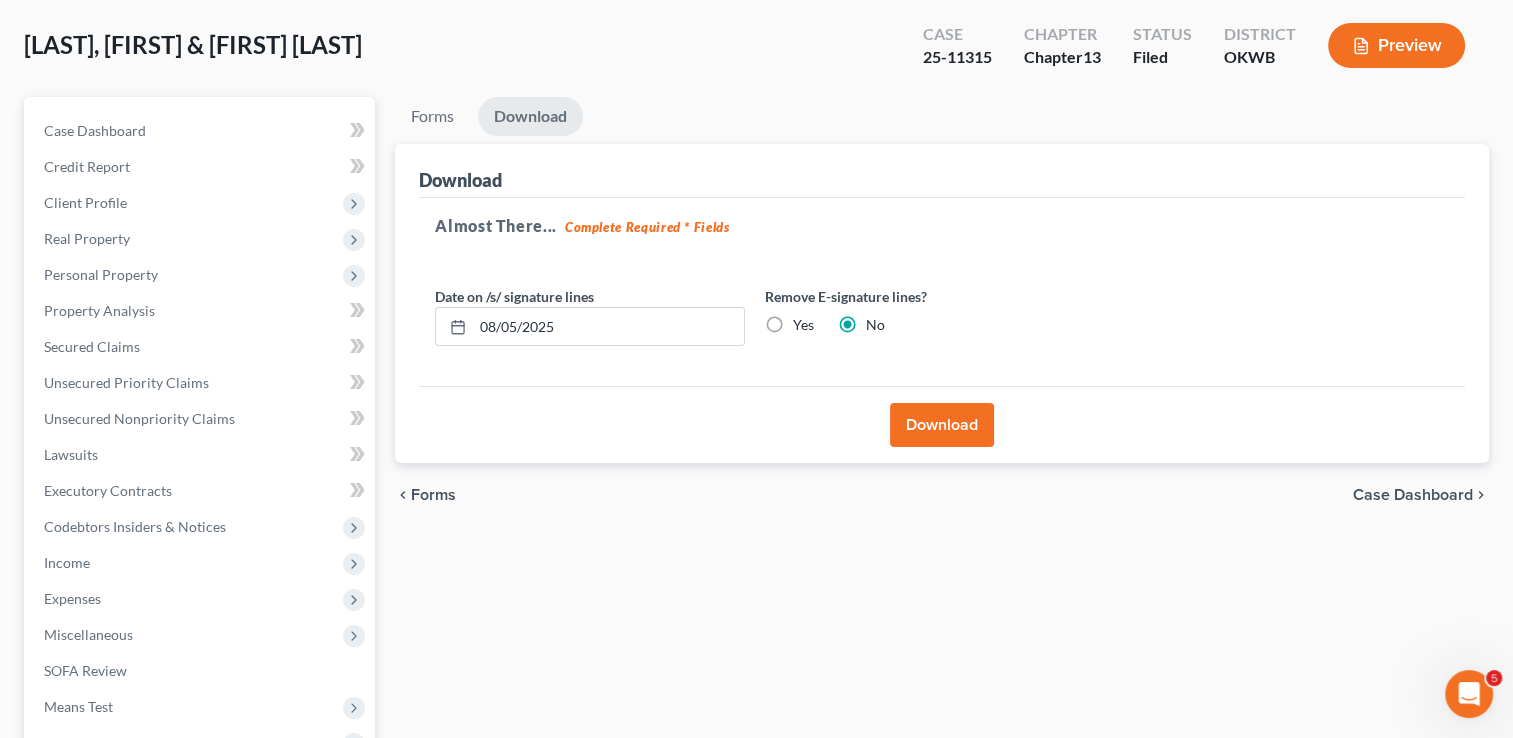 click on "Download" at bounding box center [942, 425] 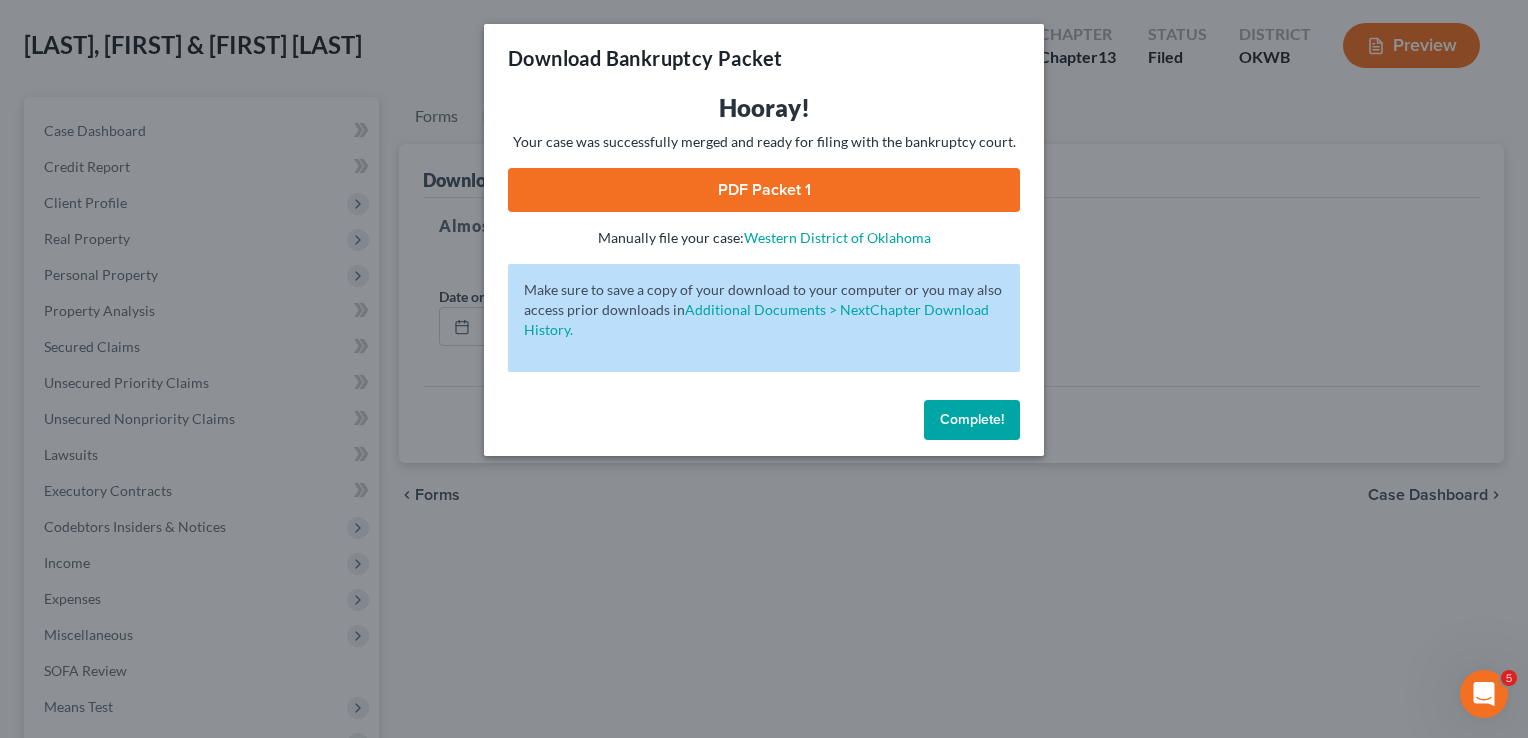 click on "PDF Packet 1" at bounding box center [764, 190] 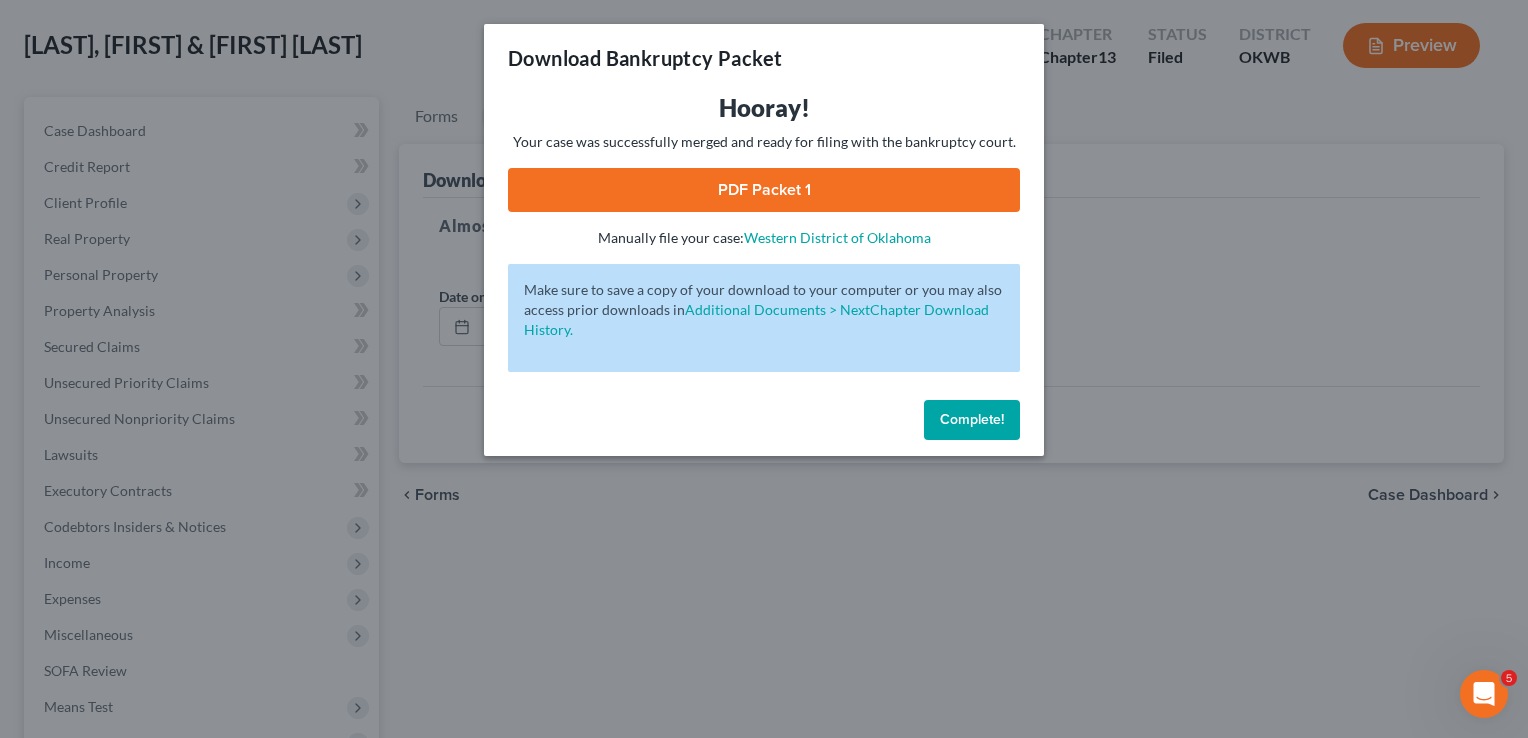 click on "Complete!" at bounding box center [972, 419] 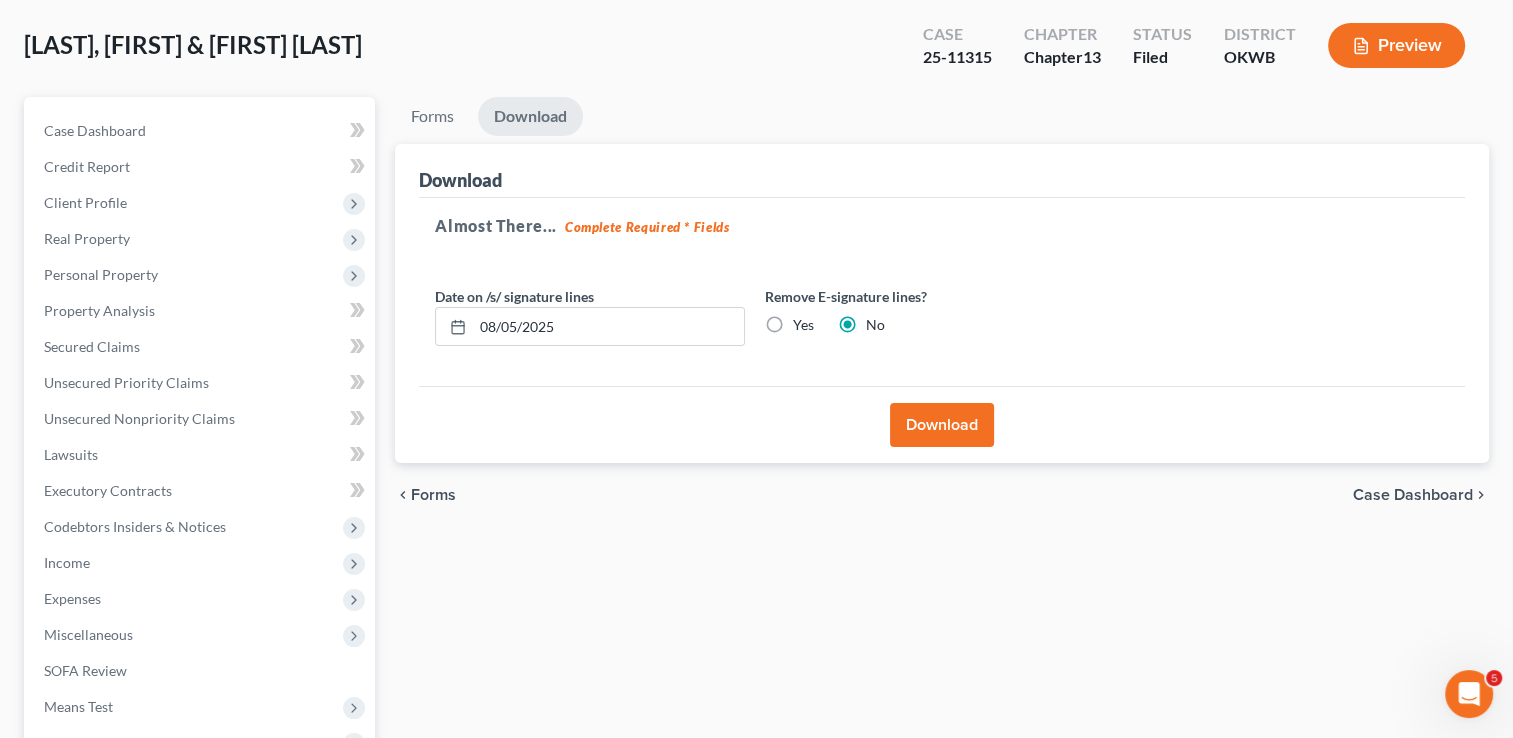 scroll, scrollTop: 0, scrollLeft: 0, axis: both 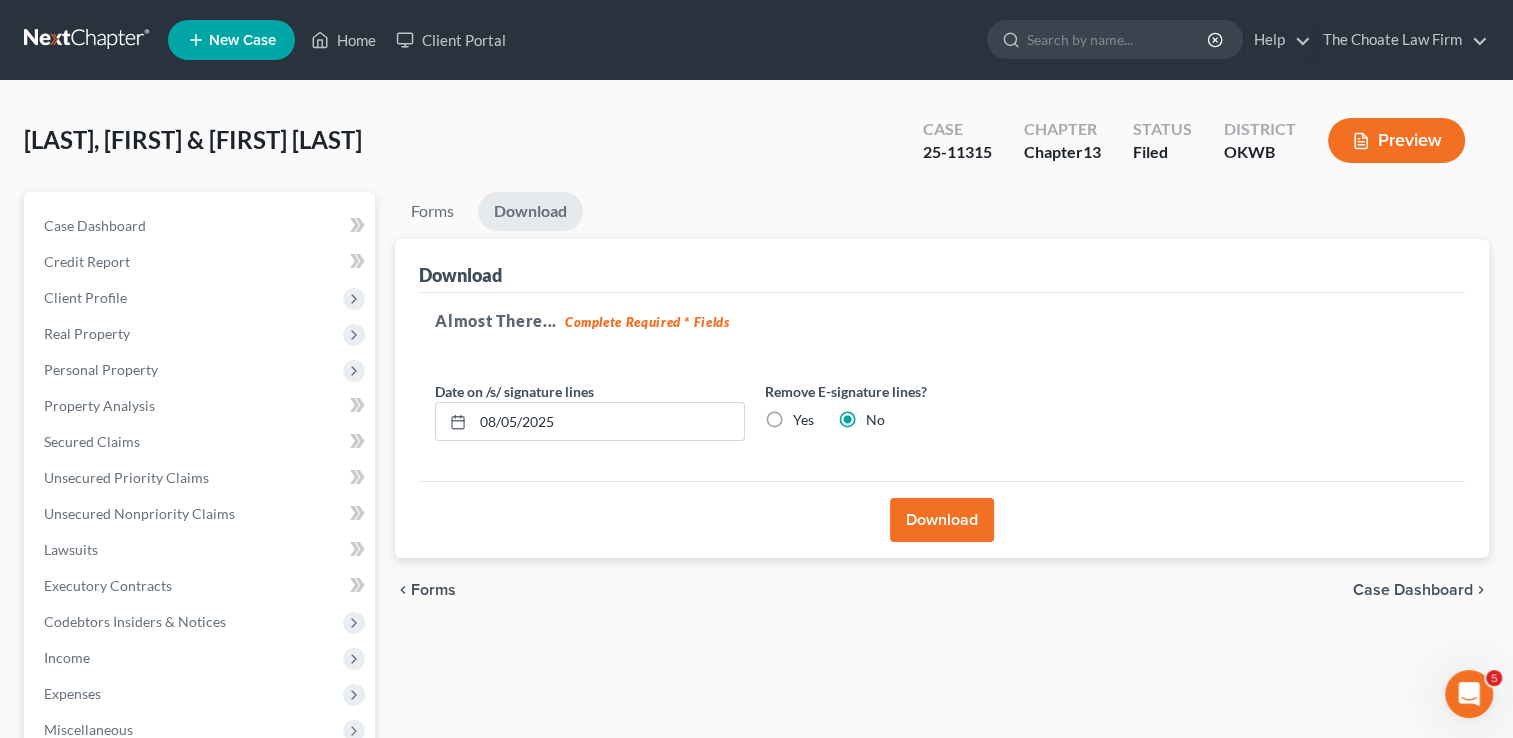 click at bounding box center (88, 40) 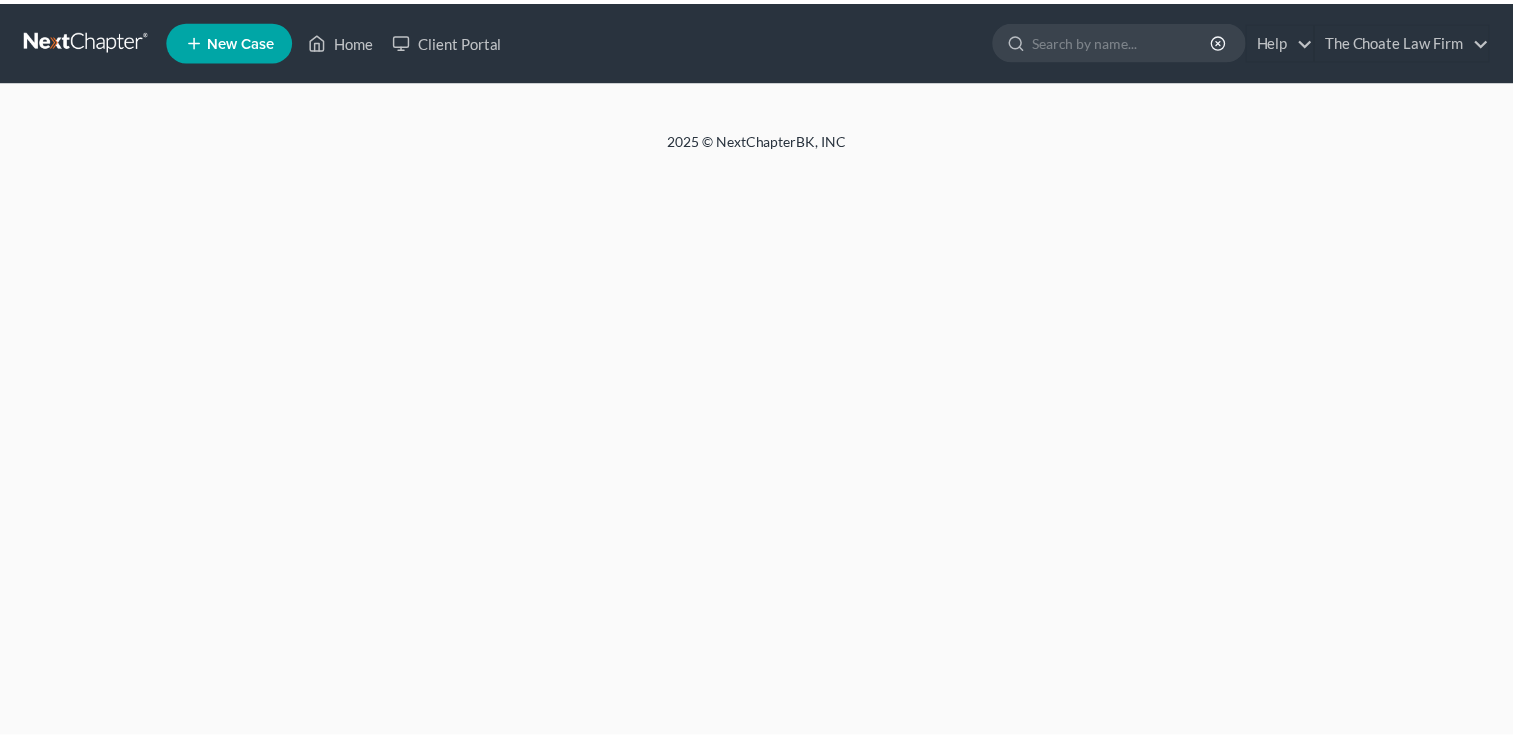 scroll, scrollTop: 0, scrollLeft: 0, axis: both 